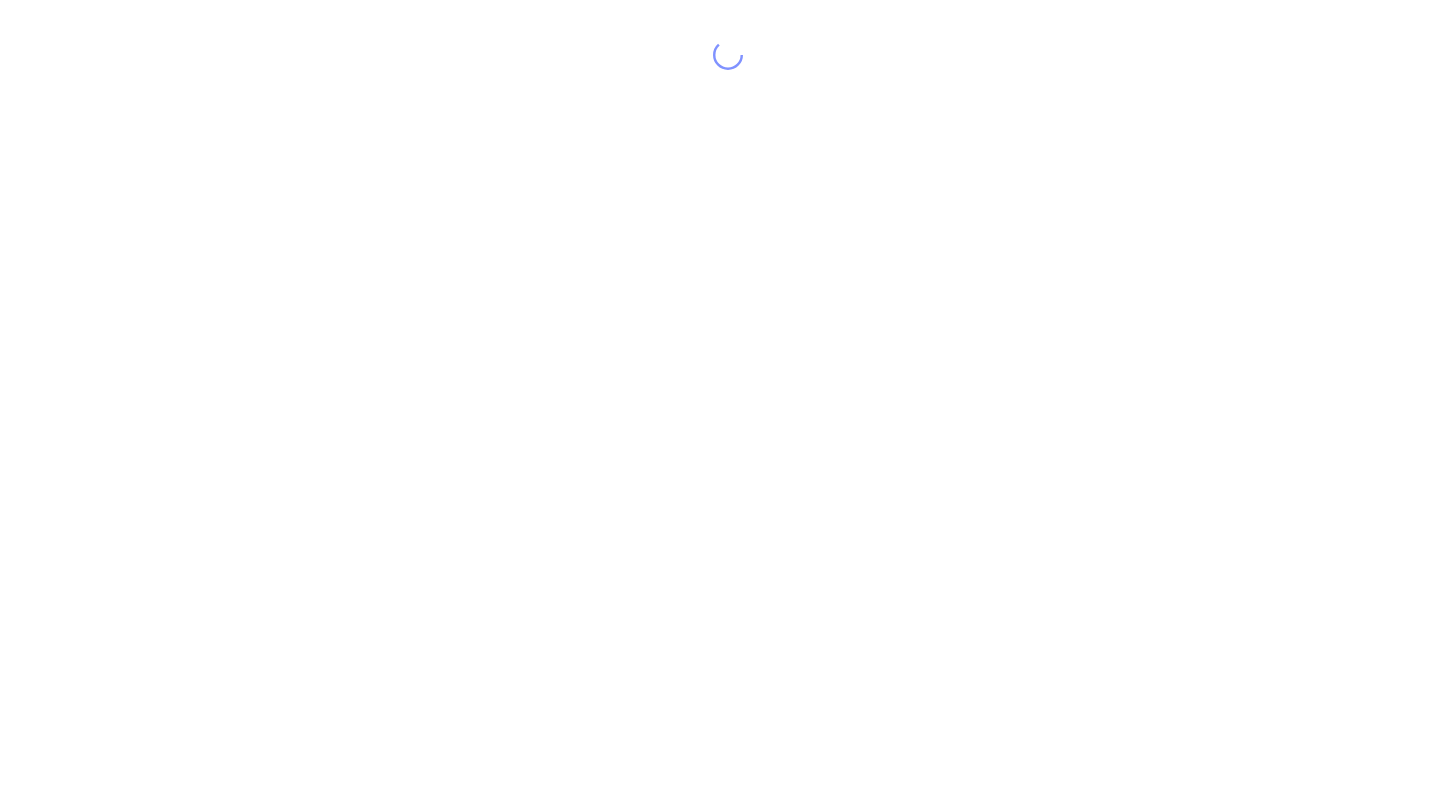 scroll, scrollTop: 0, scrollLeft: 0, axis: both 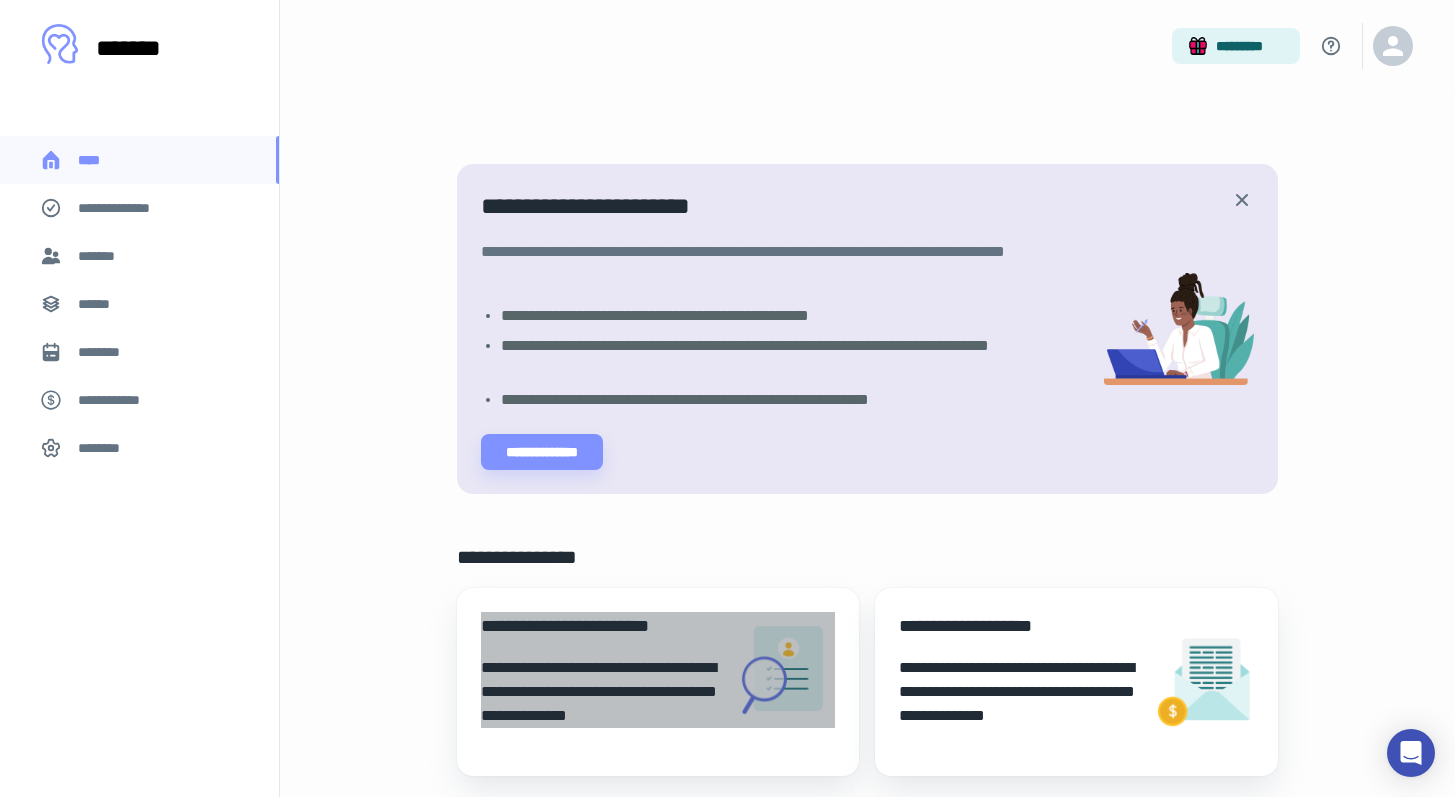 click on "**********" at bounding box center (600, 692) 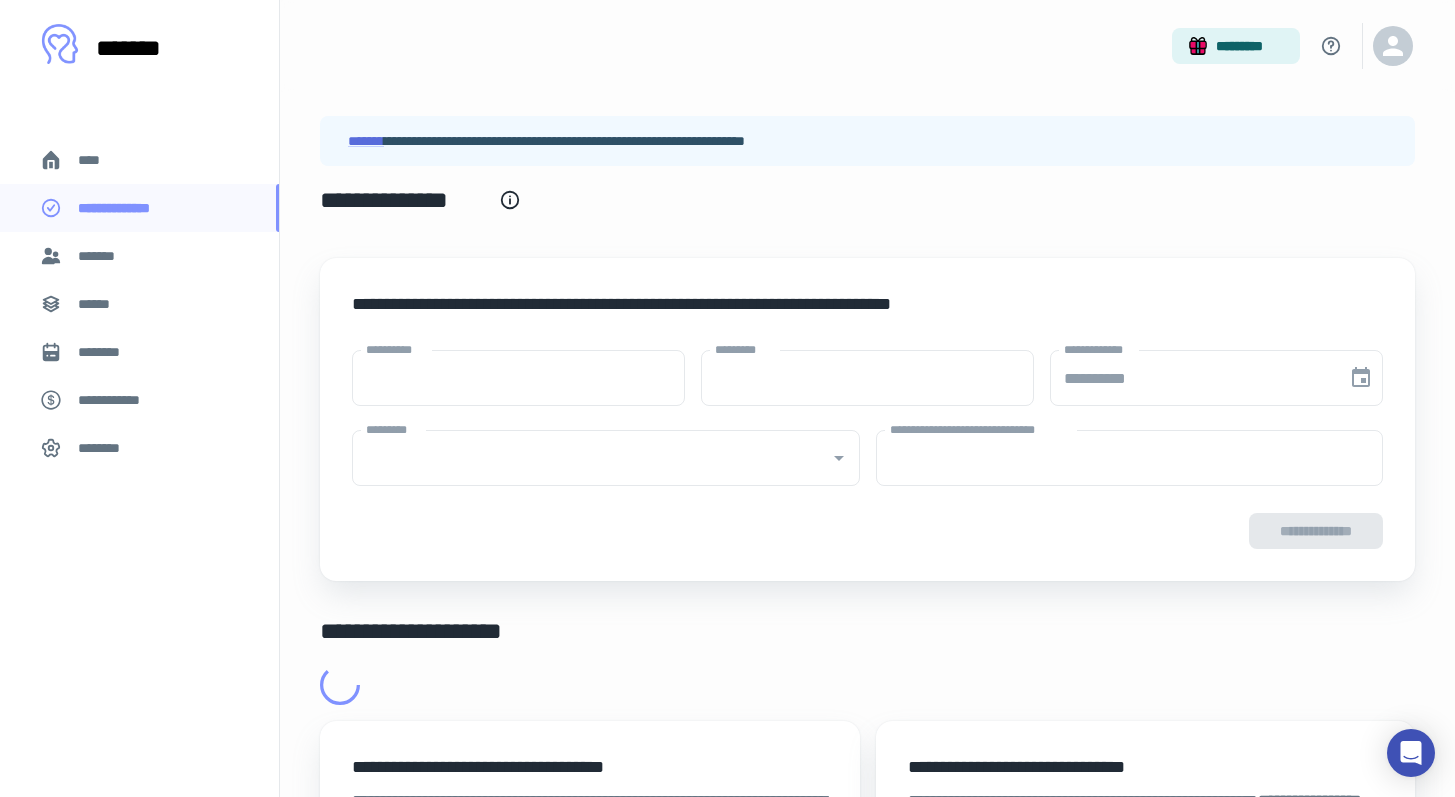type on "****" 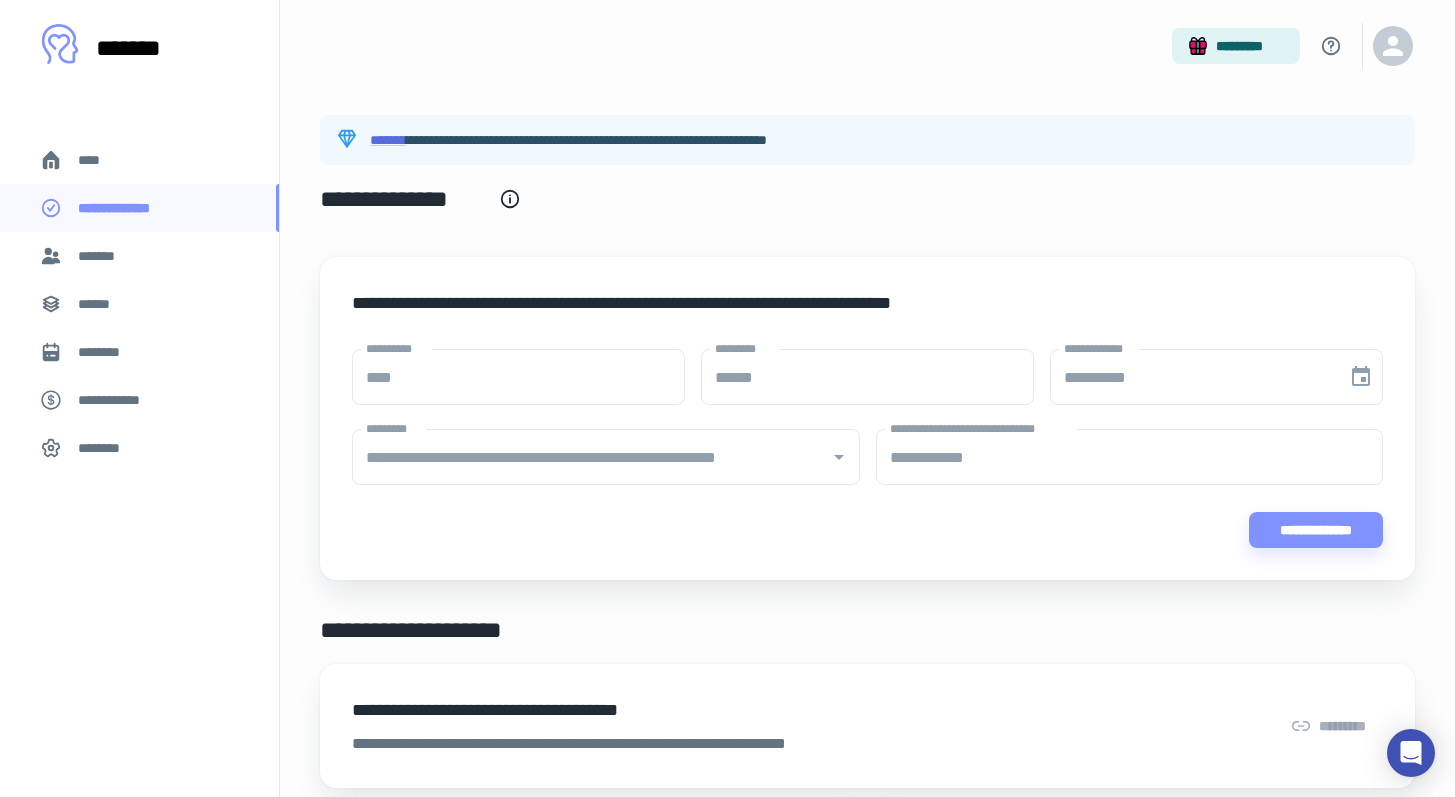 scroll, scrollTop: 0, scrollLeft: 0, axis: both 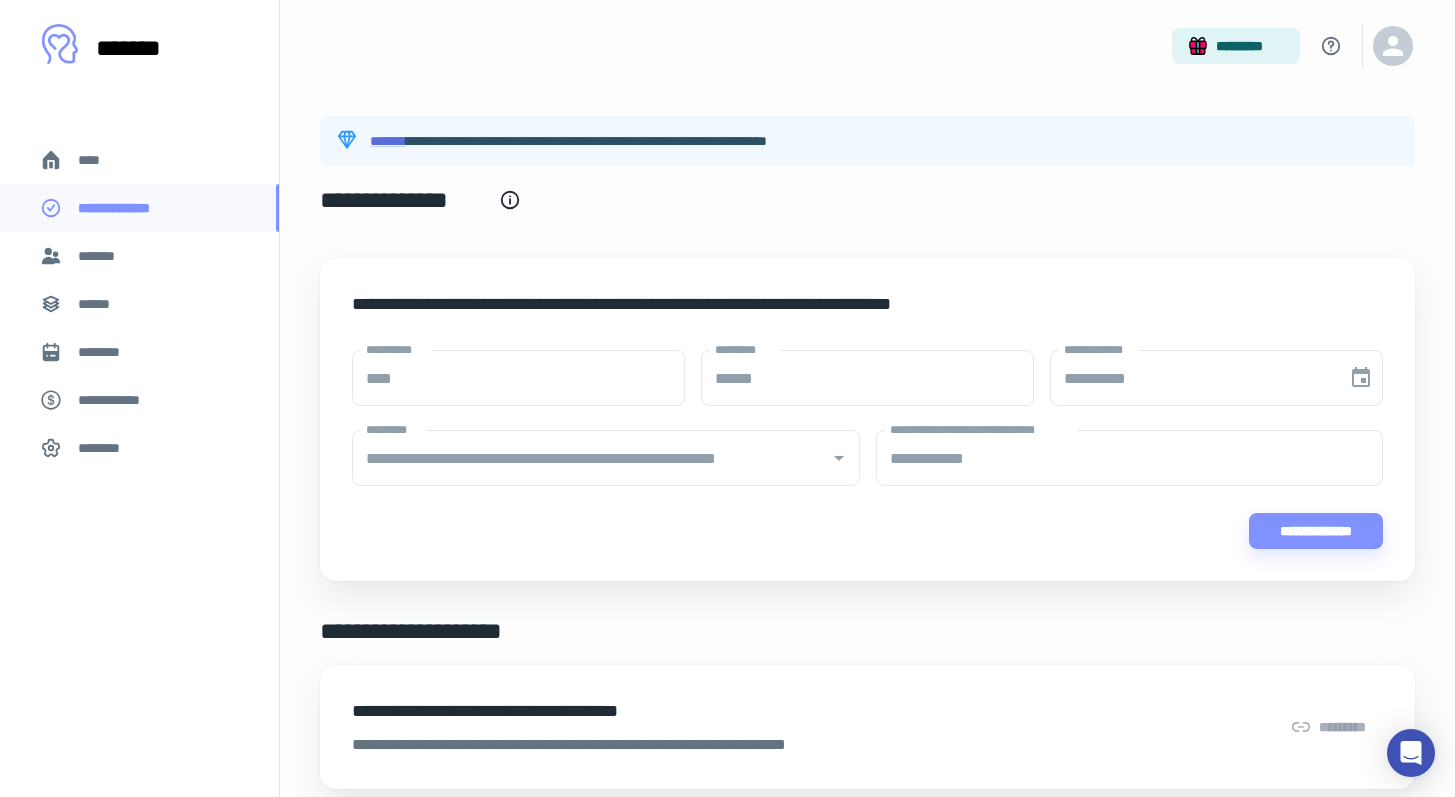 click on "*******" at bounding box center [139, 256] 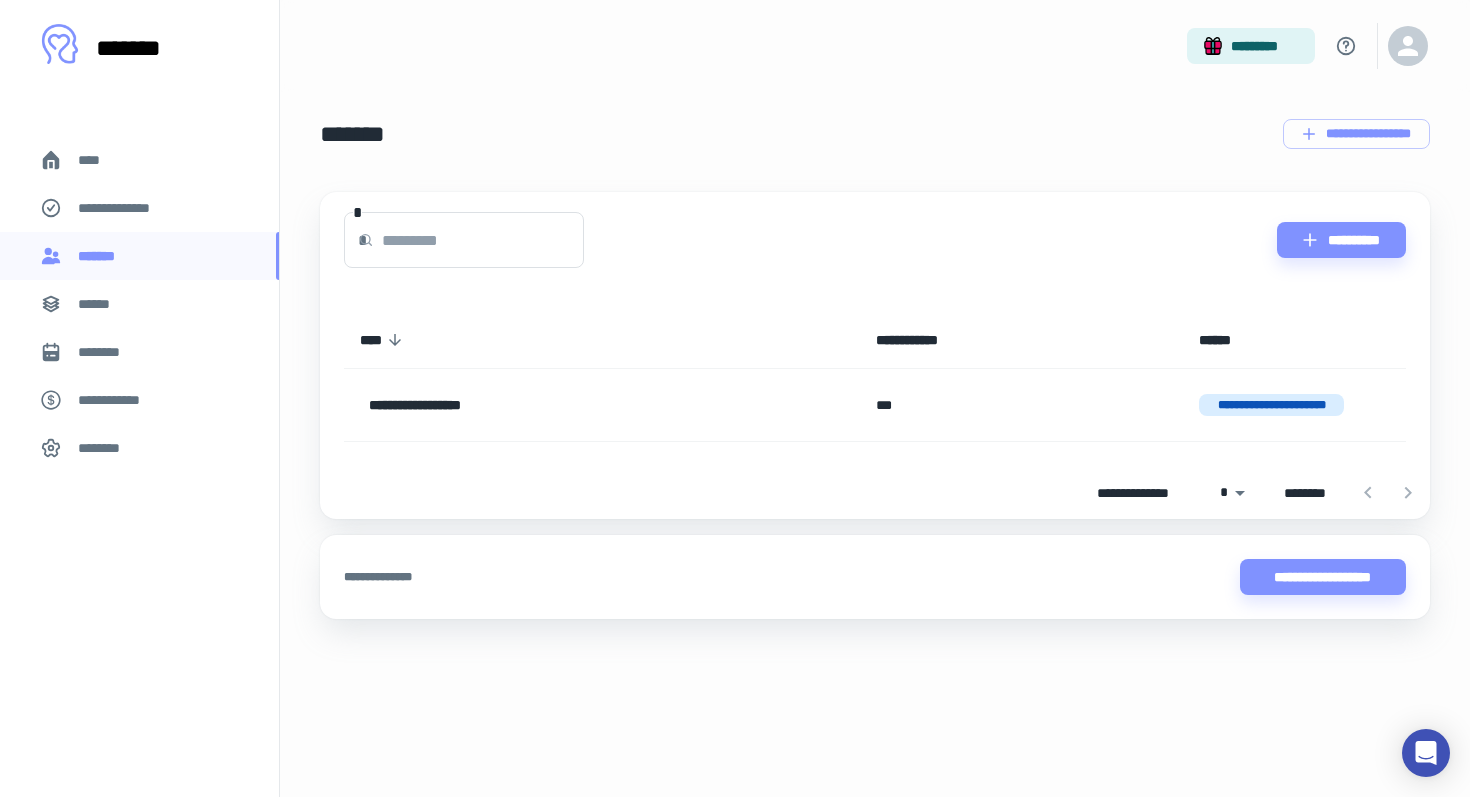 click on "******" at bounding box center (139, 304) 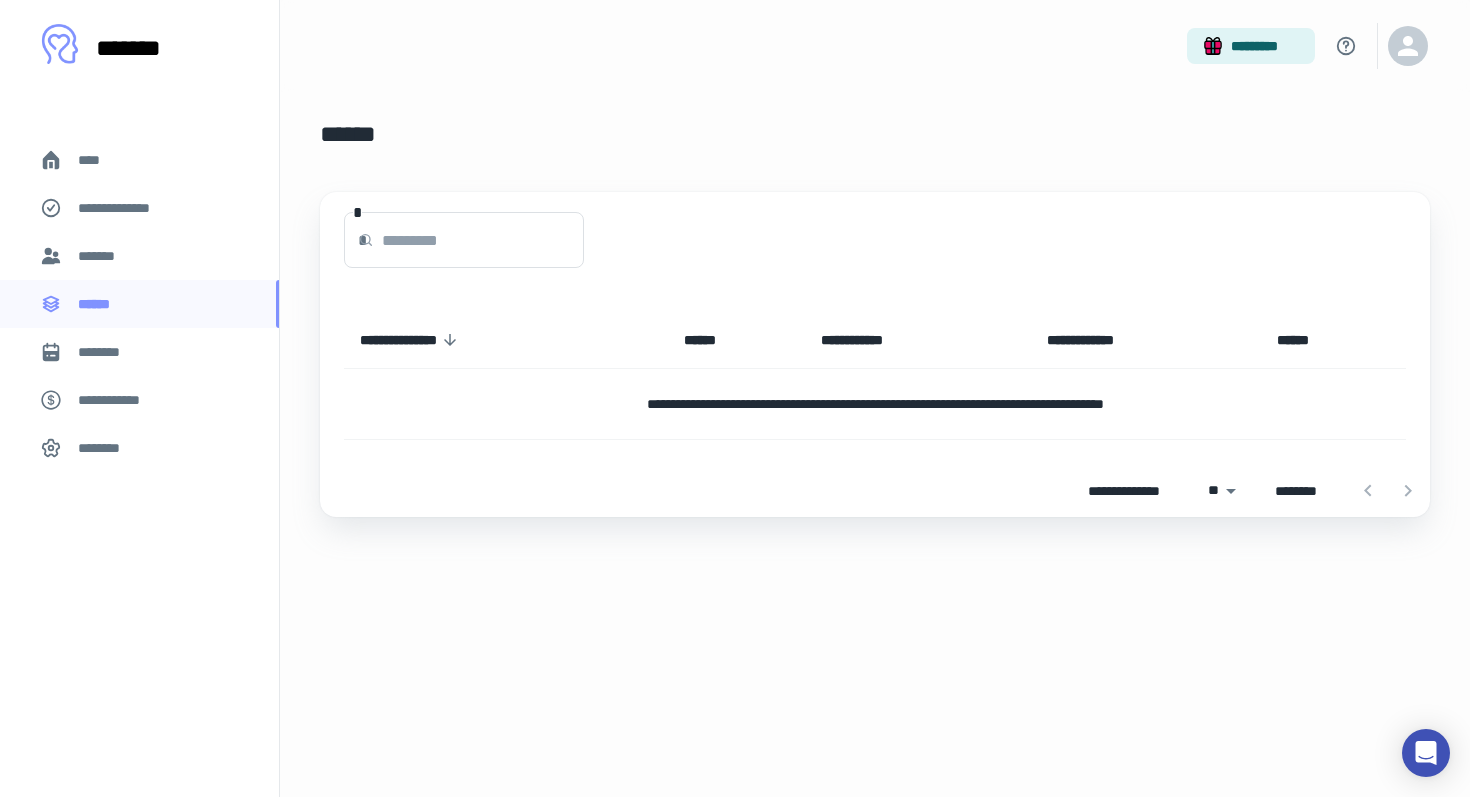 click on "********" at bounding box center (107, 352) 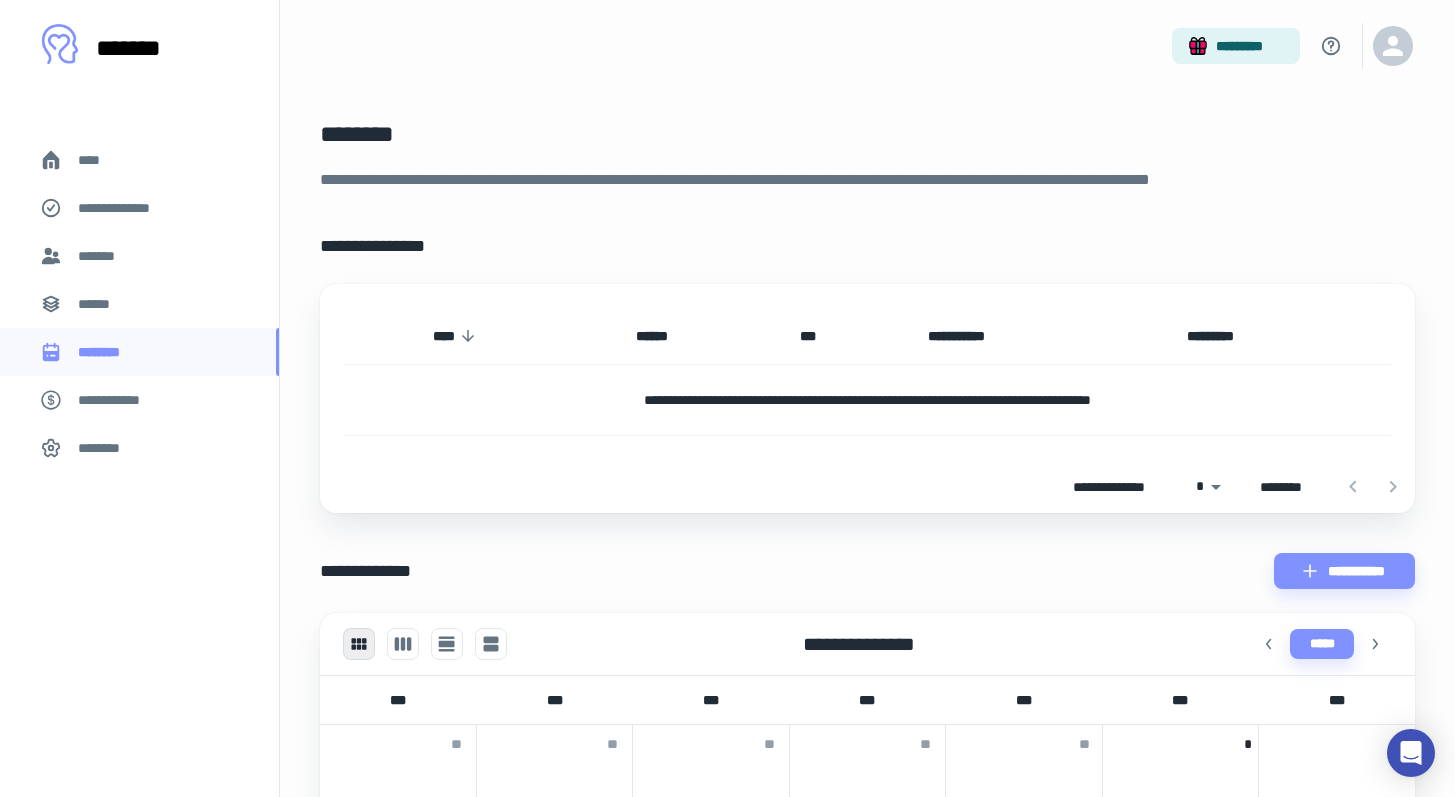 click on "**********" at bounding box center (119, 400) 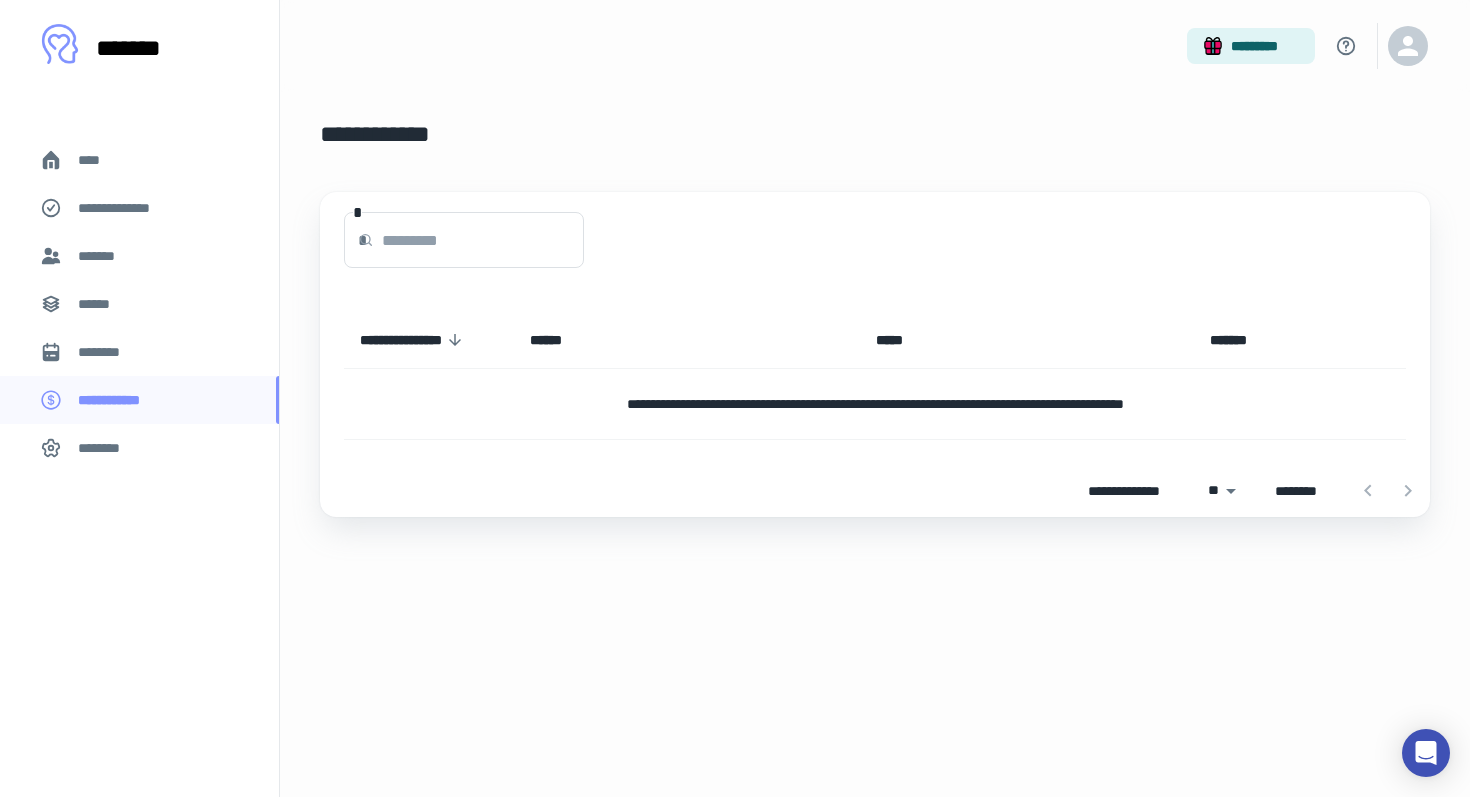click on "**********" at bounding box center (127, 208) 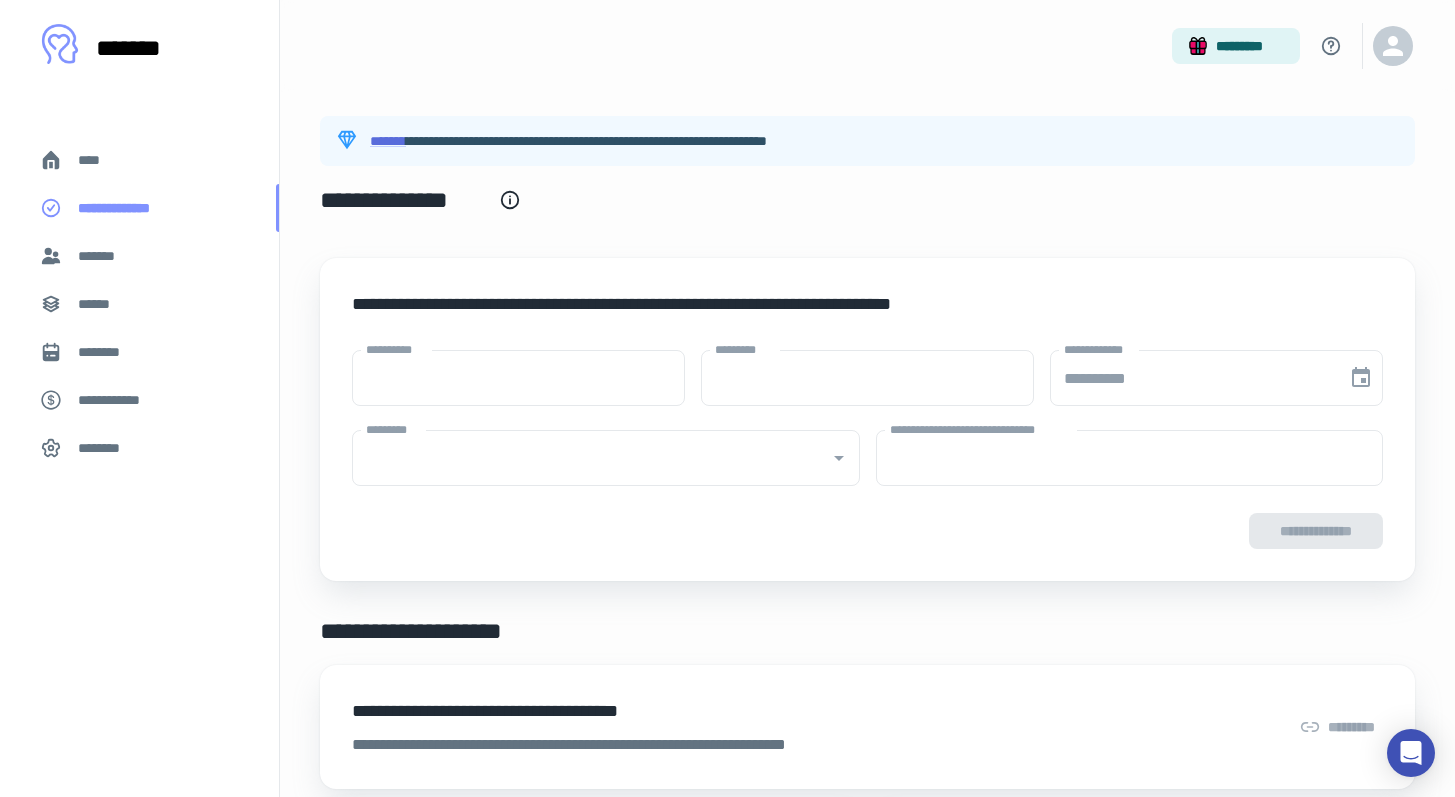type on "****" 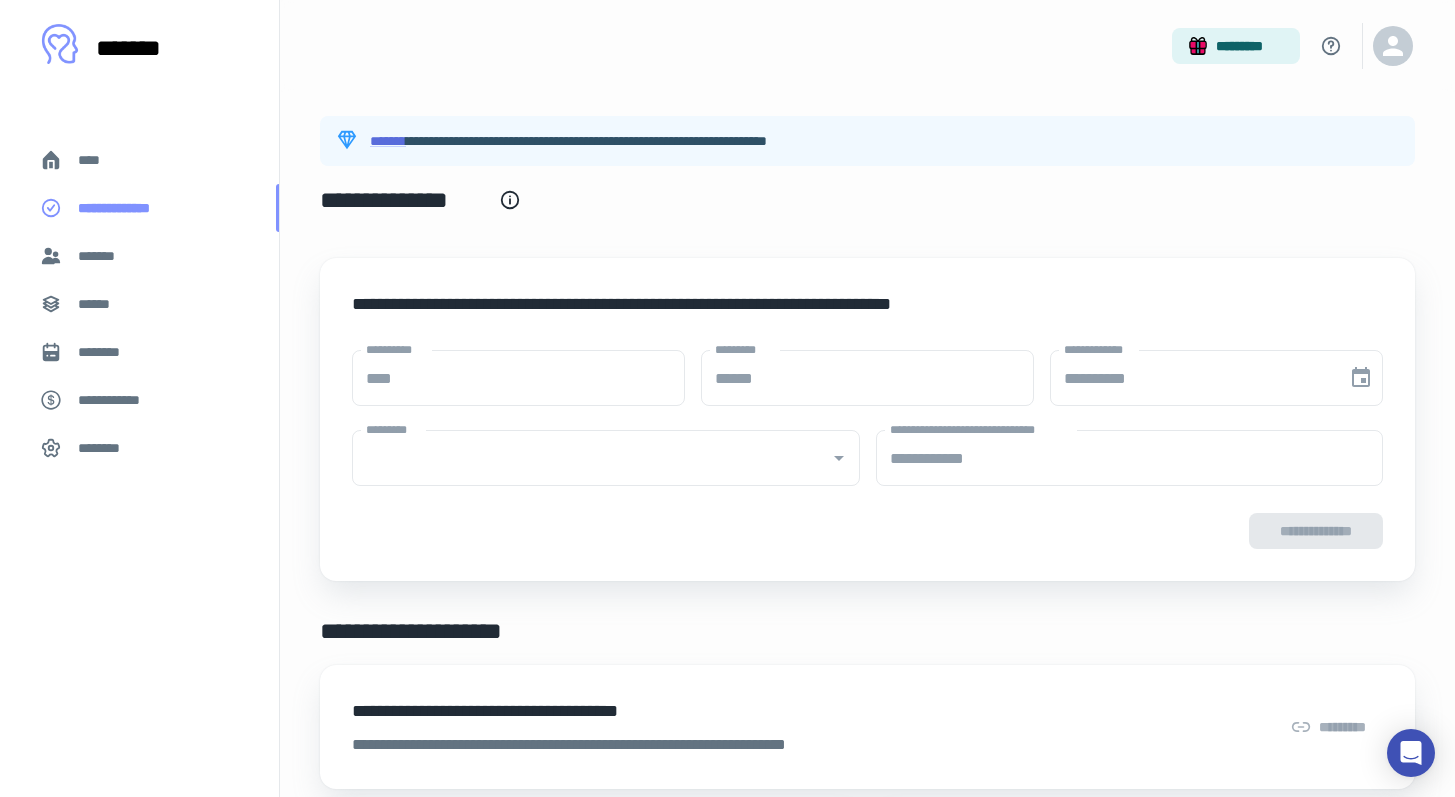 type on "**********" 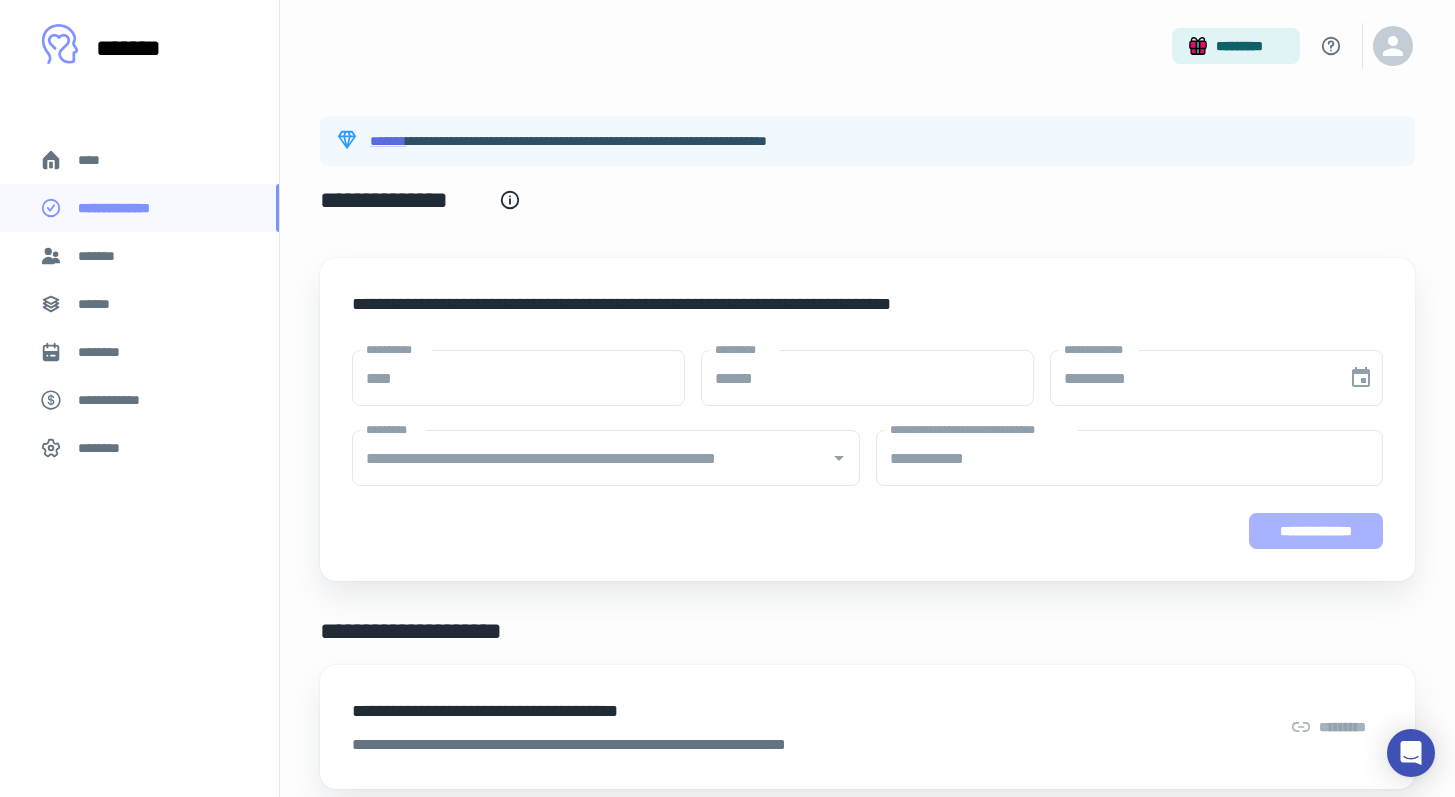 click on "**********" at bounding box center [1316, 531] 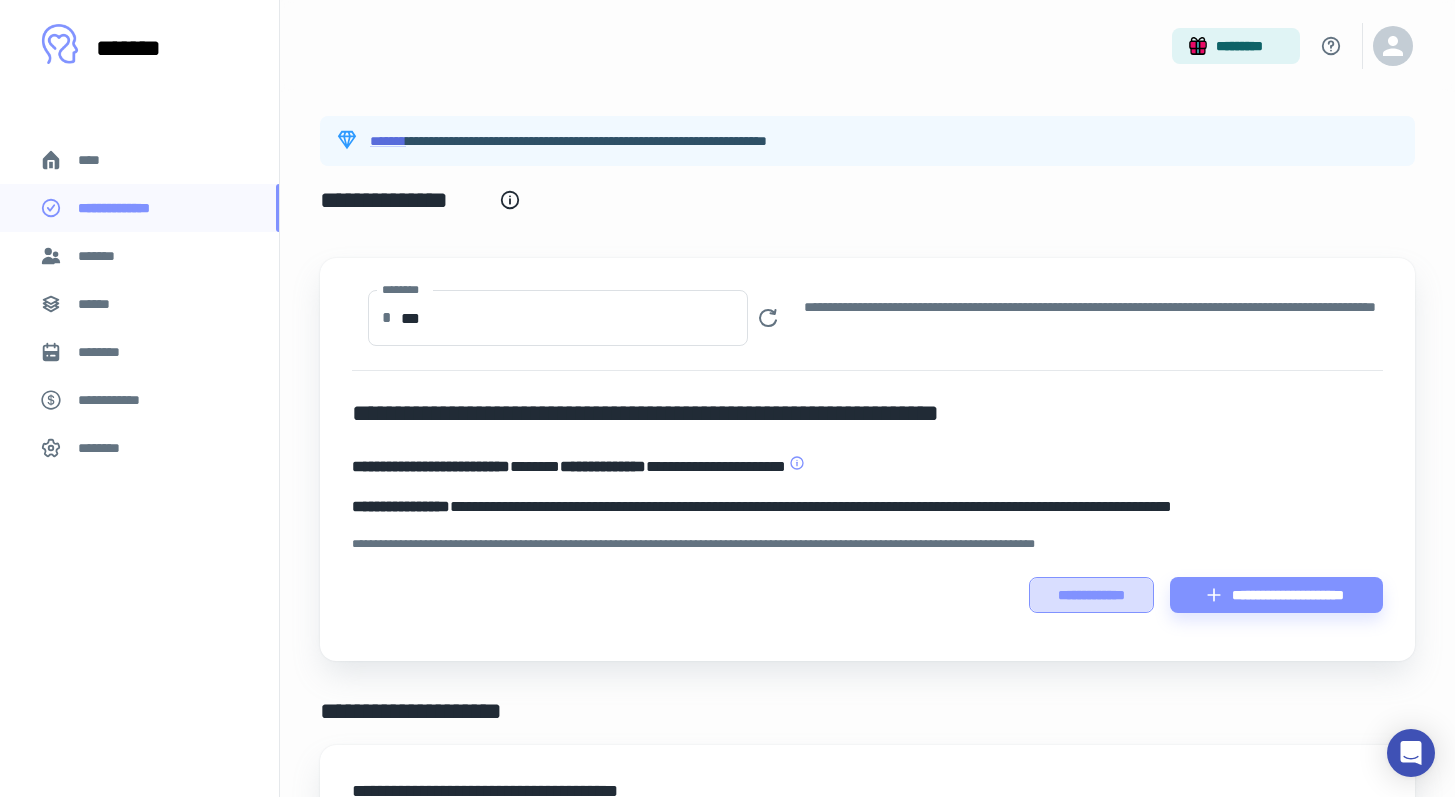 click on "**********" at bounding box center [1091, 595] 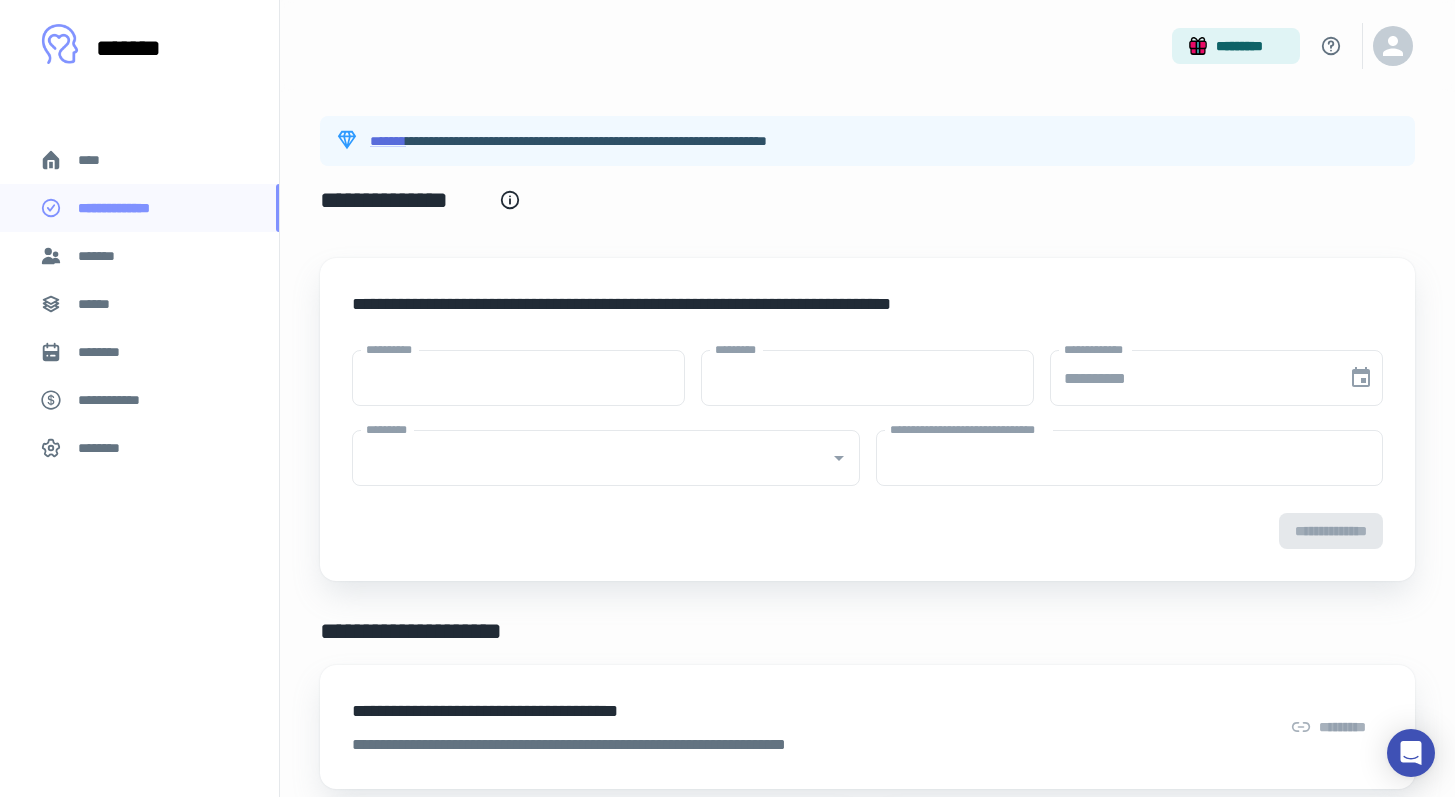 type on "****" 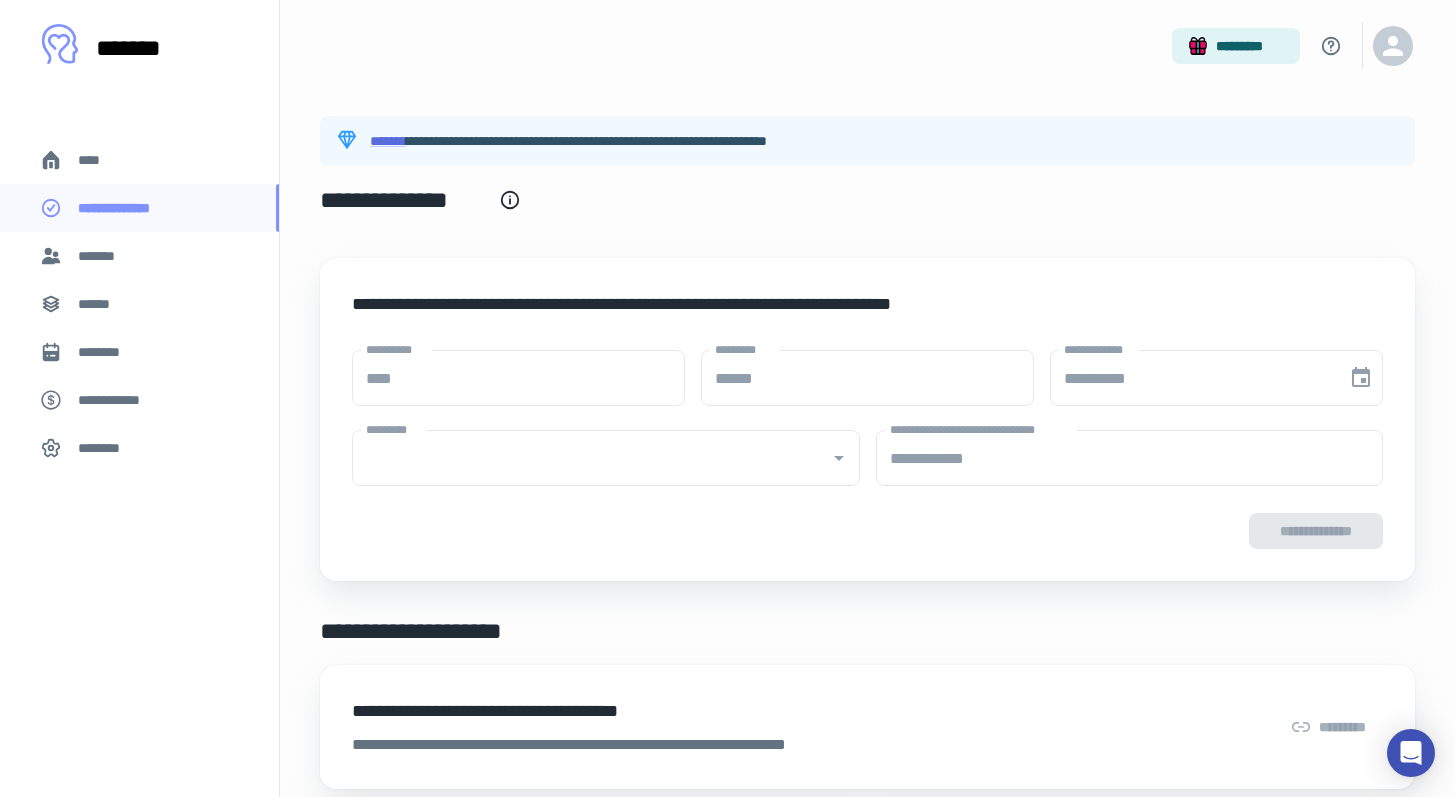 type on "**********" 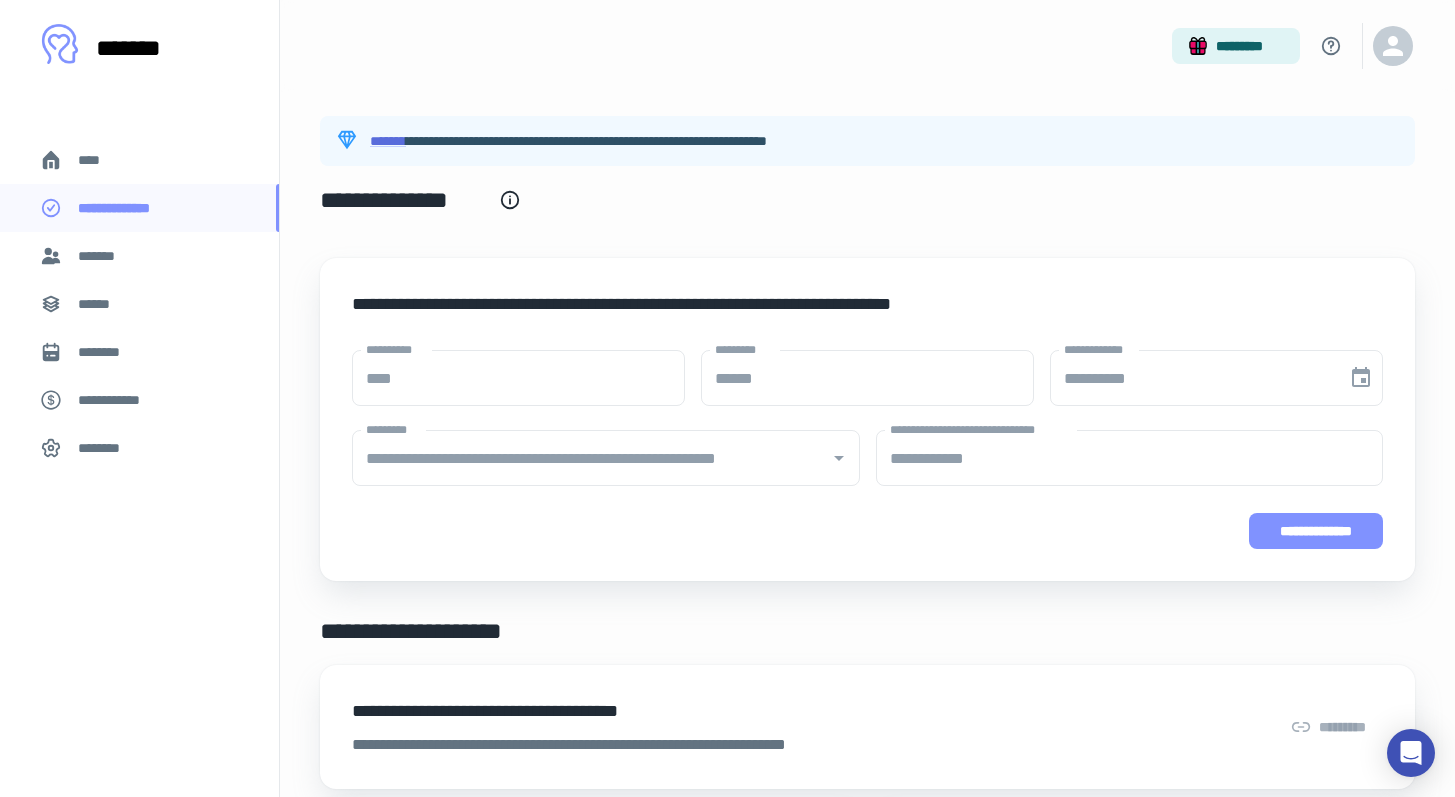 click on "**********" at bounding box center (1316, 531) 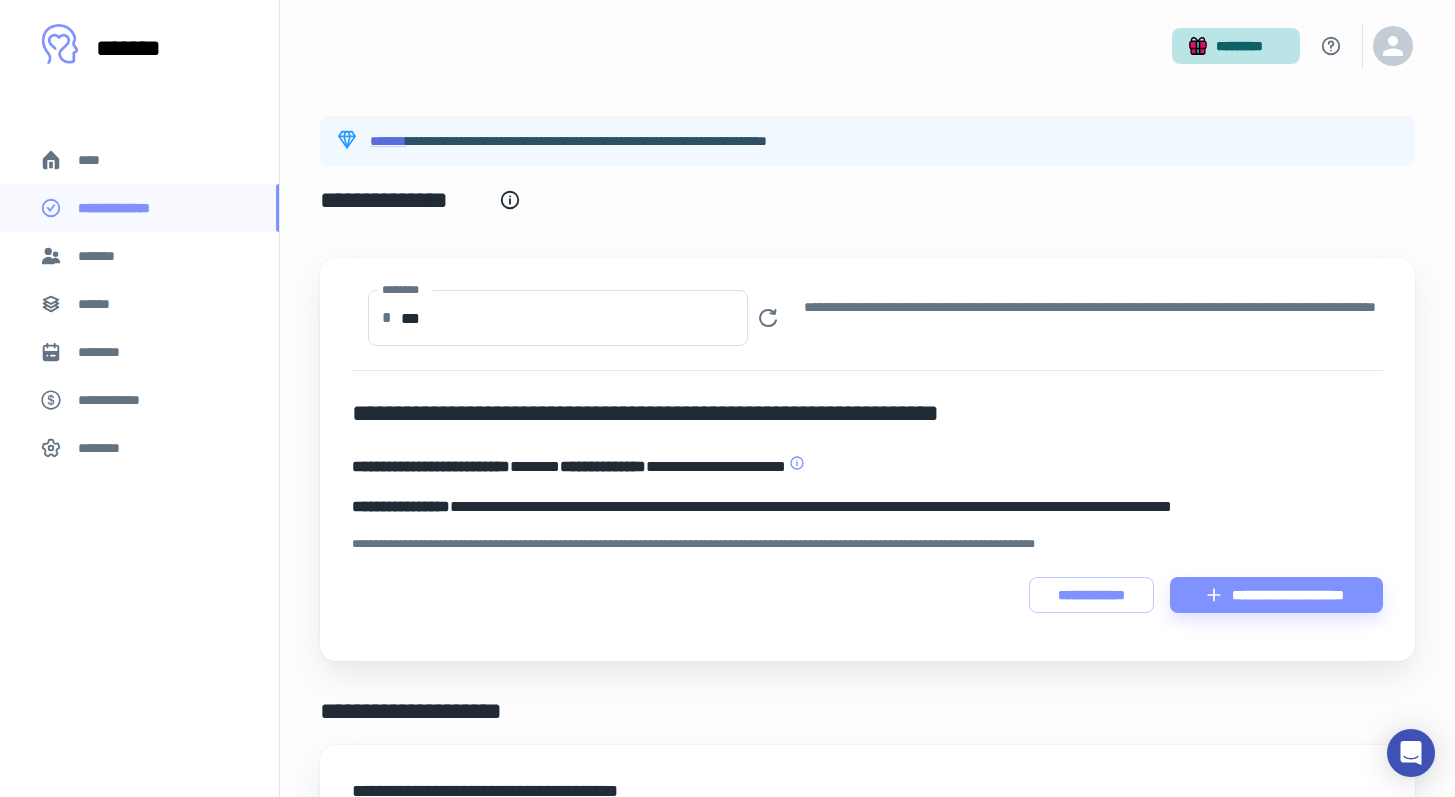 click on "*********" at bounding box center [1236, 46] 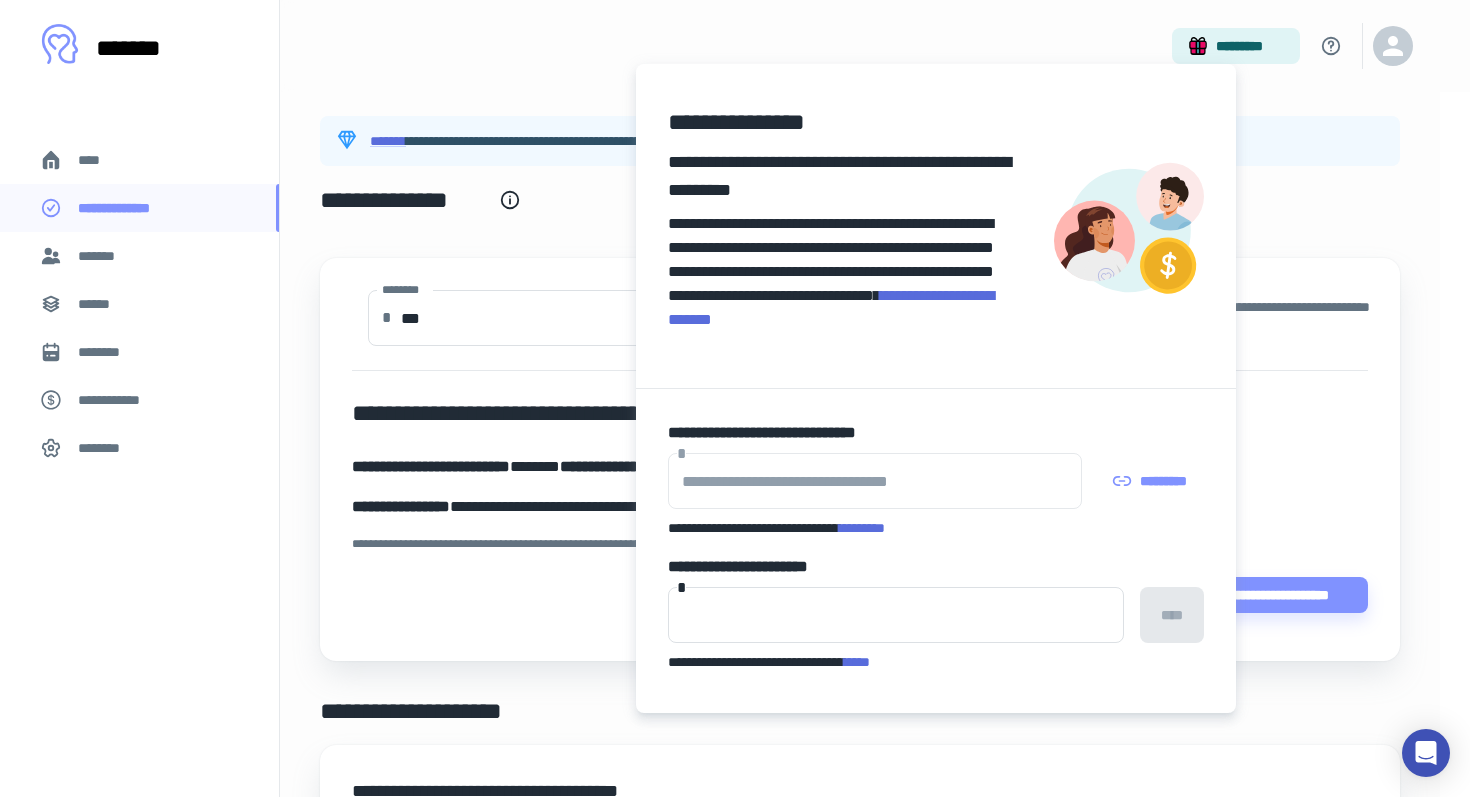 click at bounding box center [735, 398] 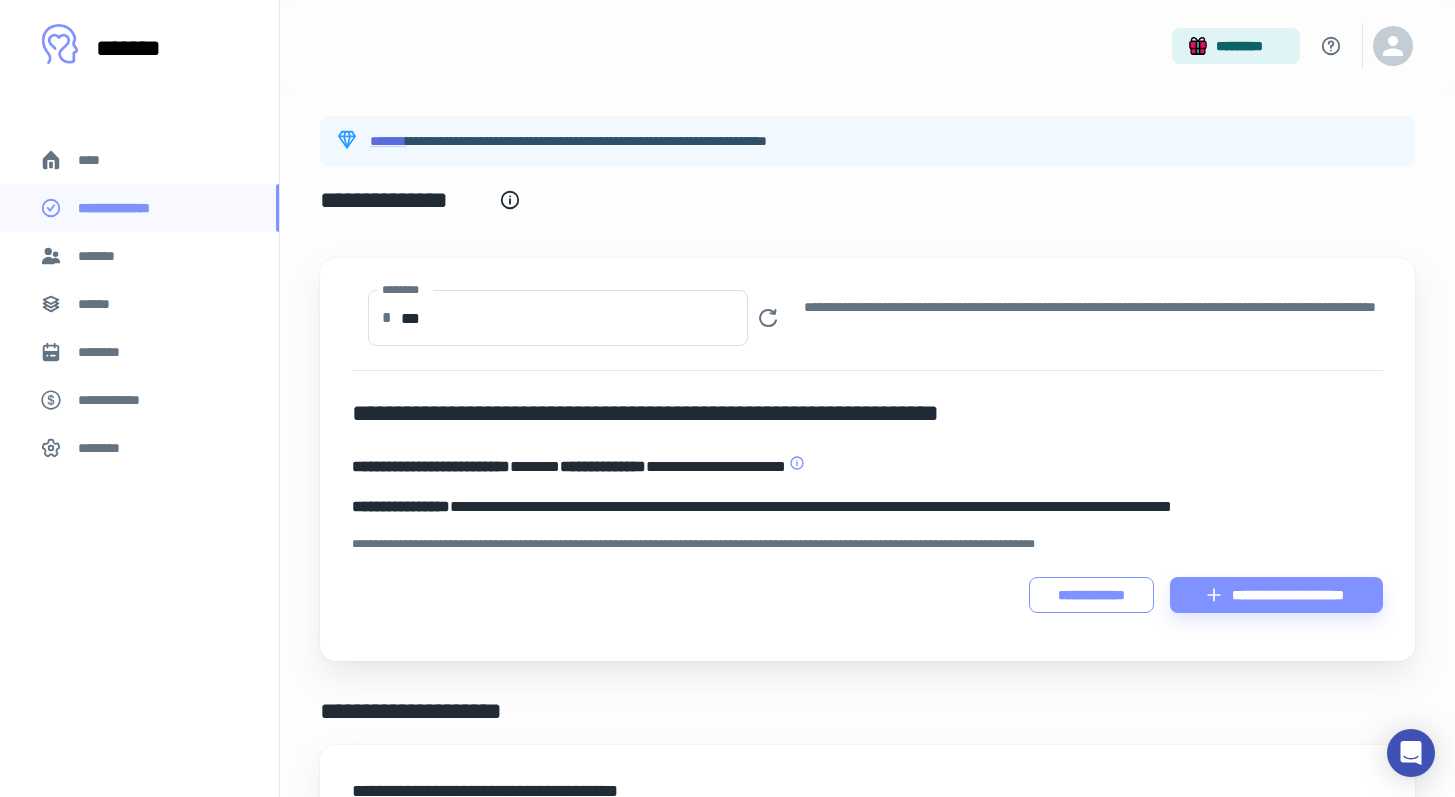 click on "**********" at bounding box center (1091, 595) 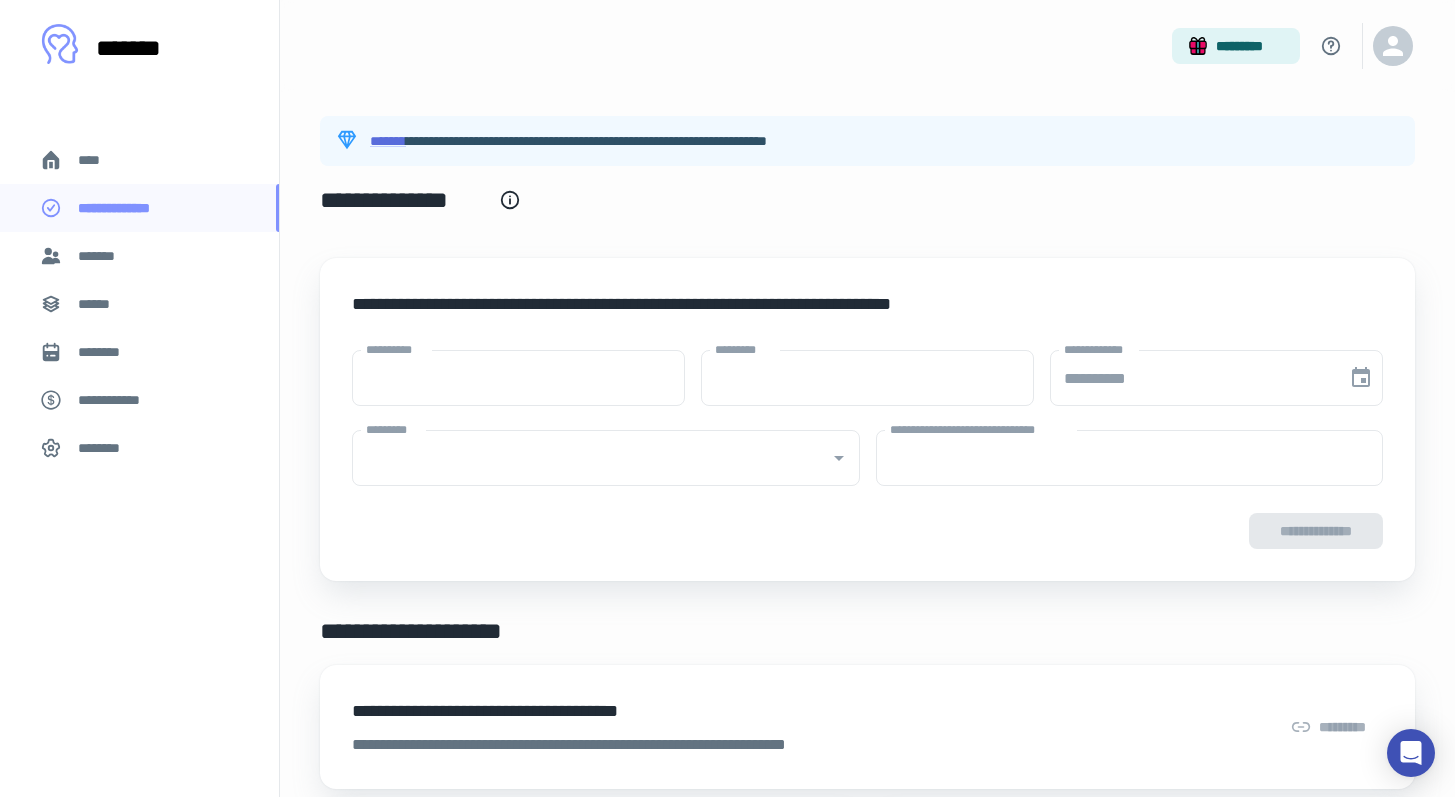 type on "****" 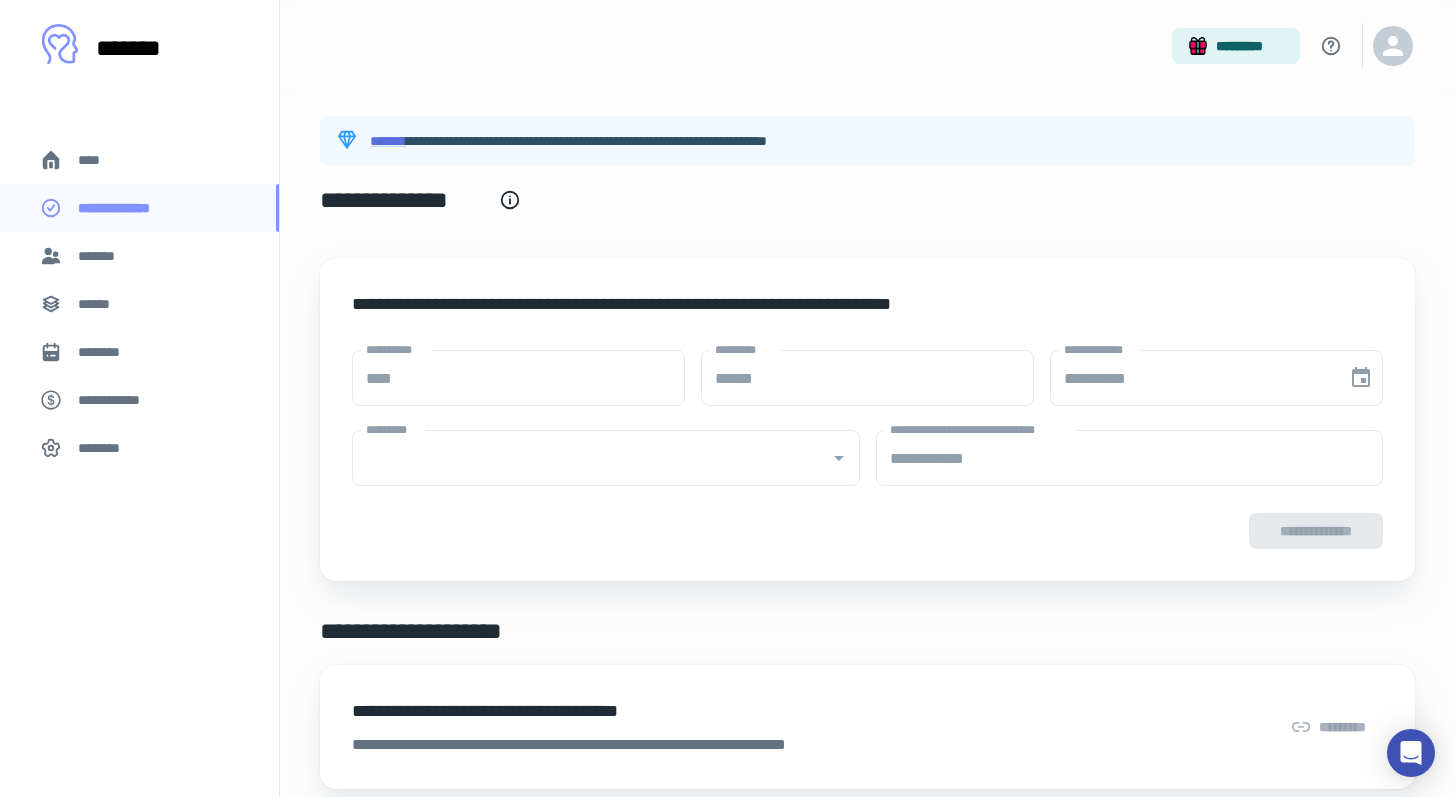 type on "**********" 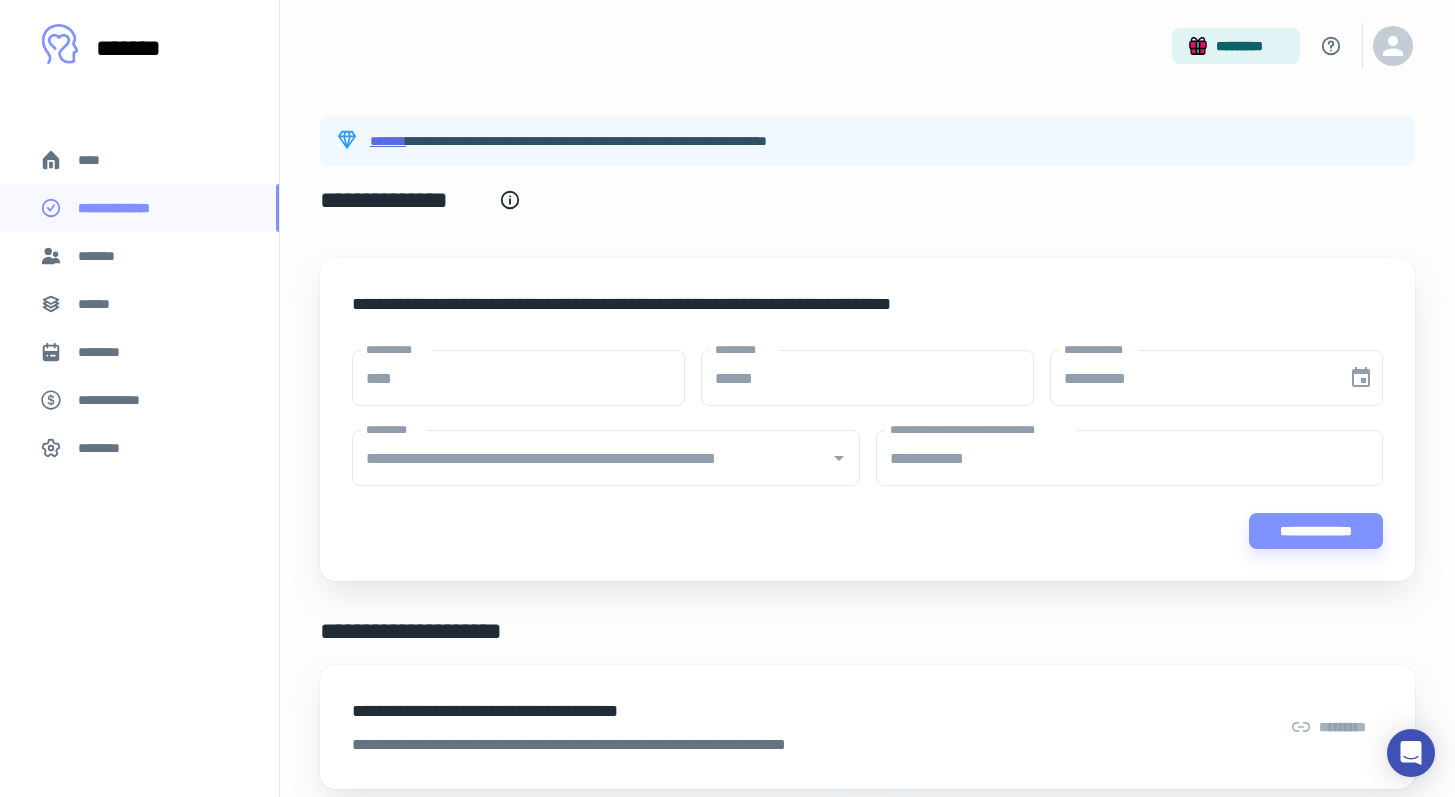 click on "*******" at bounding box center [388, 141] 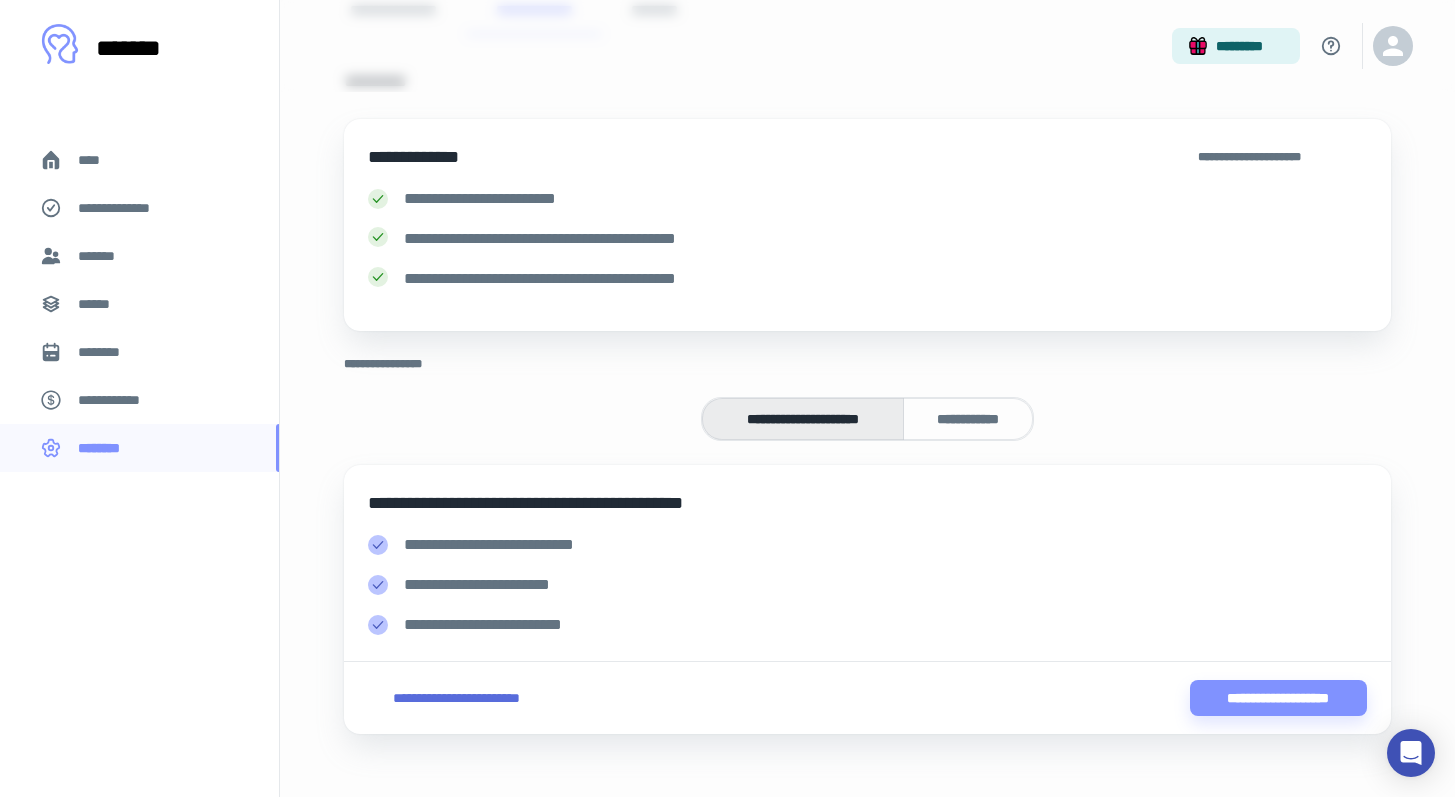 scroll, scrollTop: 198, scrollLeft: 0, axis: vertical 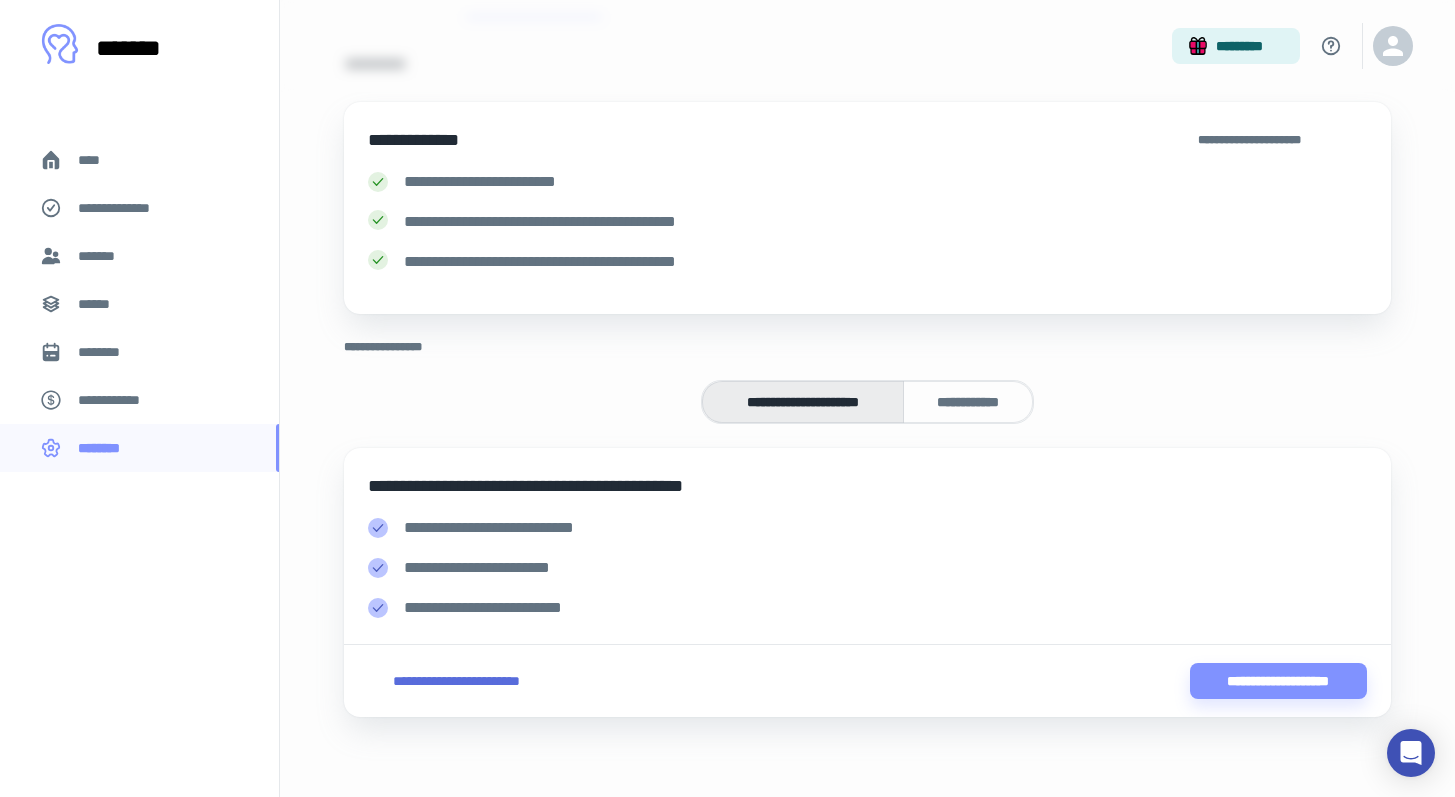 click on "**********" at bounding box center (867, 536) 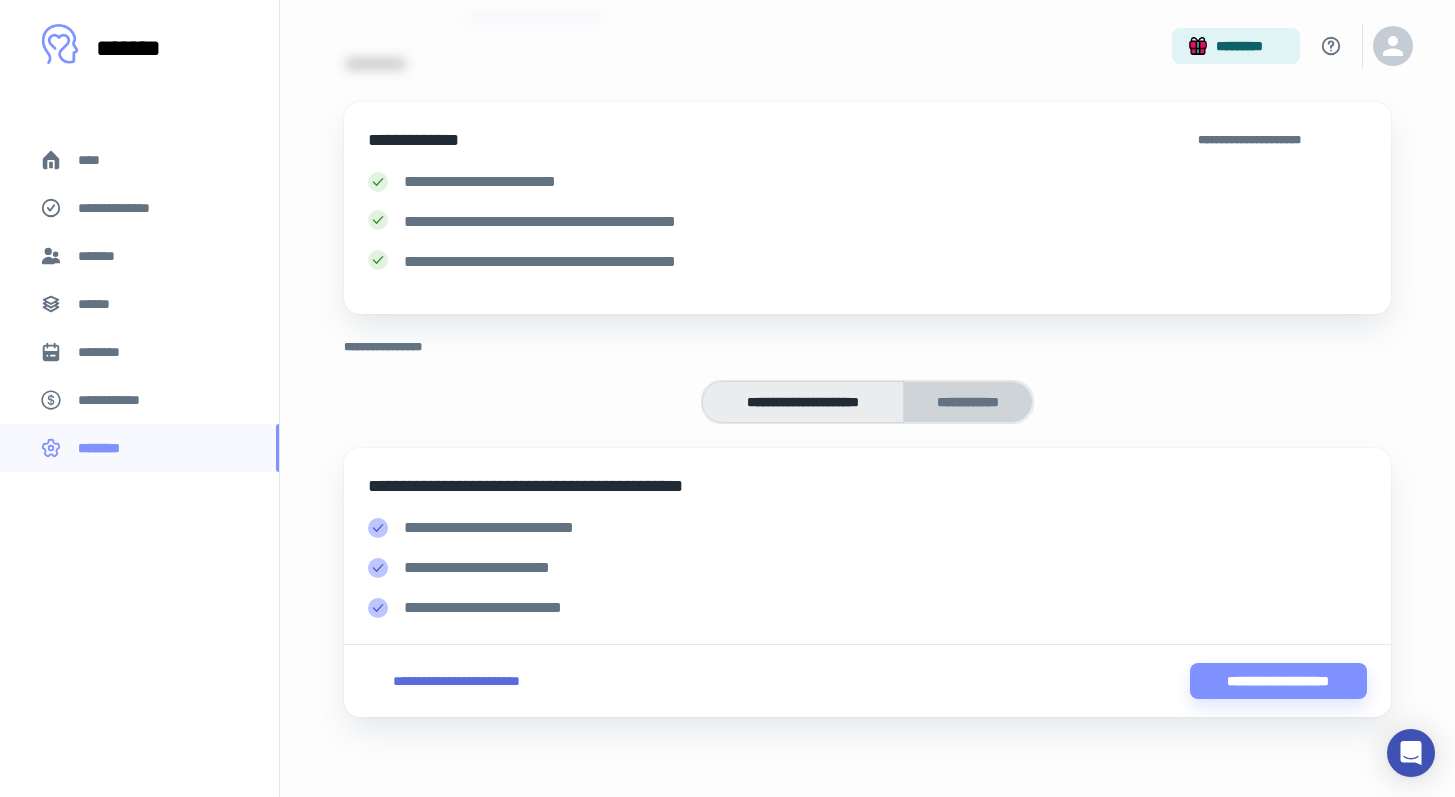 click on "**********" at bounding box center (968, 402) 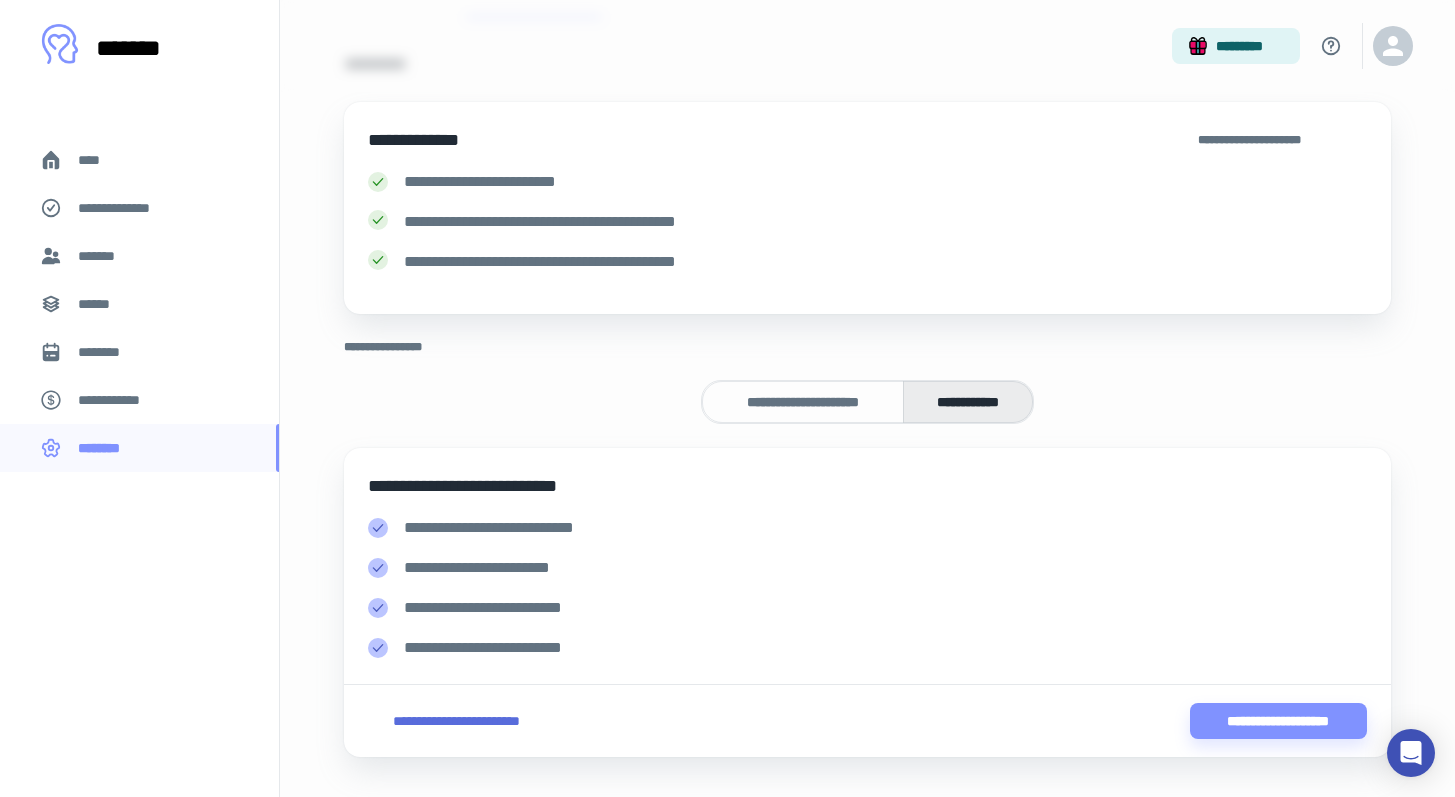 click on "**********" at bounding box center [456, 721] 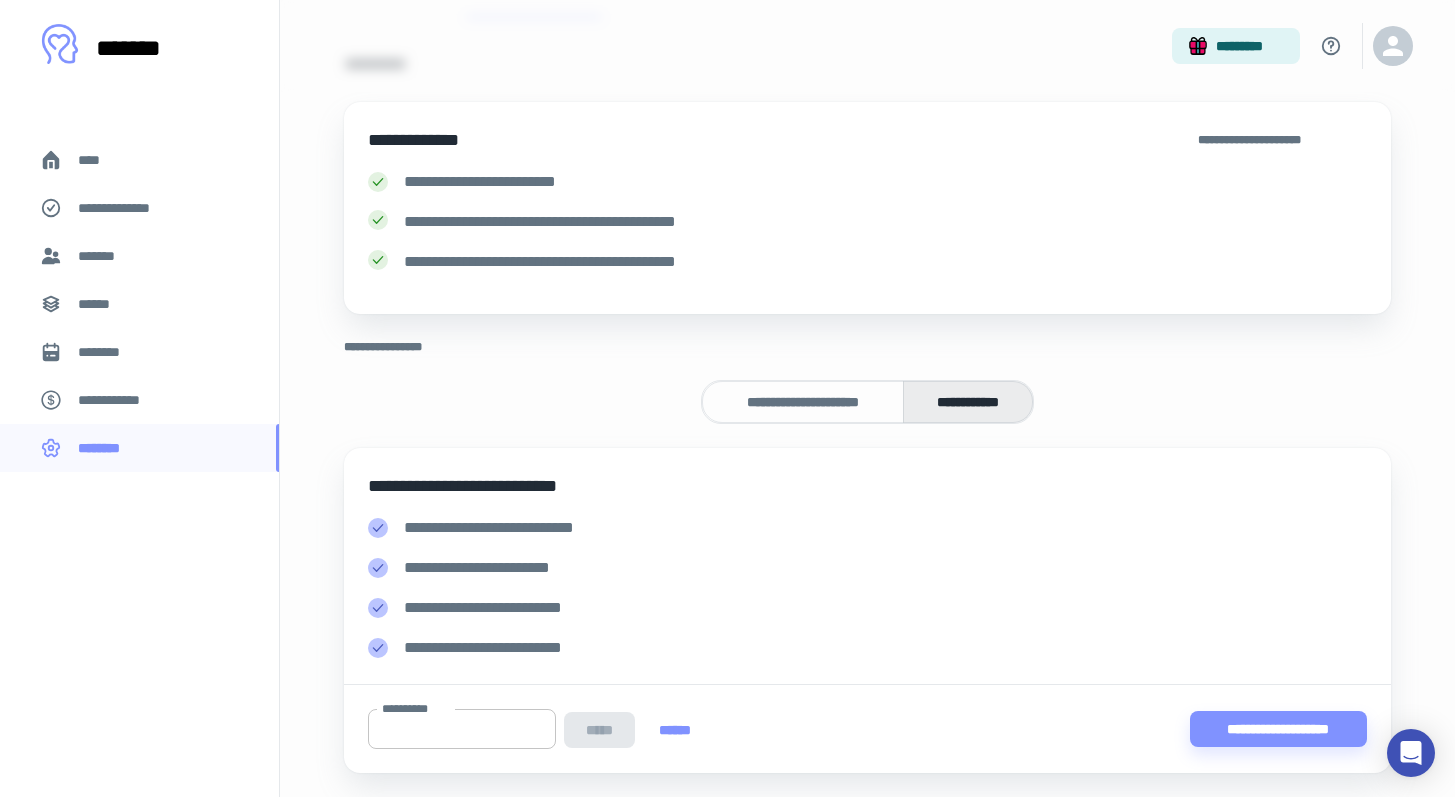 click on "**********" at bounding box center [462, 729] 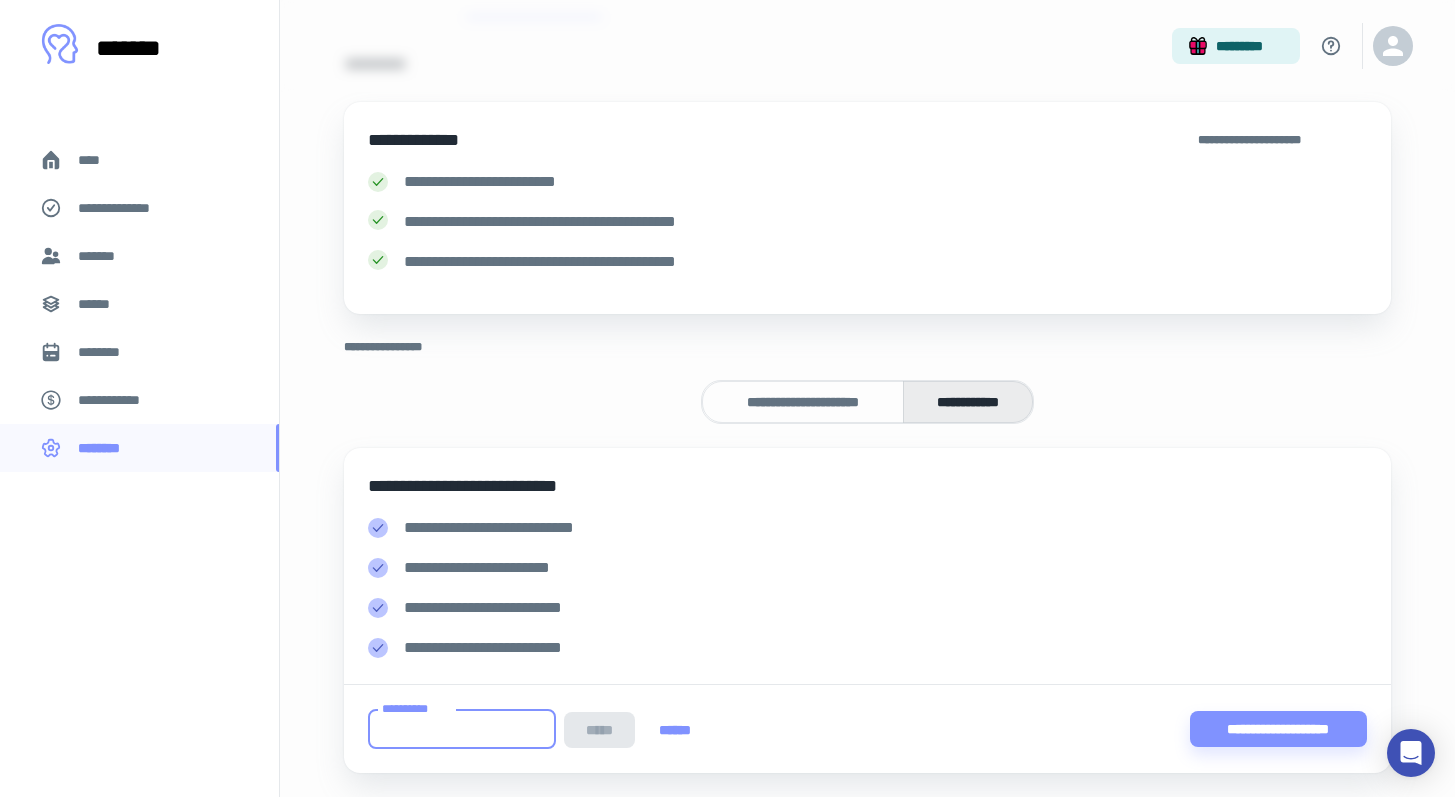 paste on "**********" 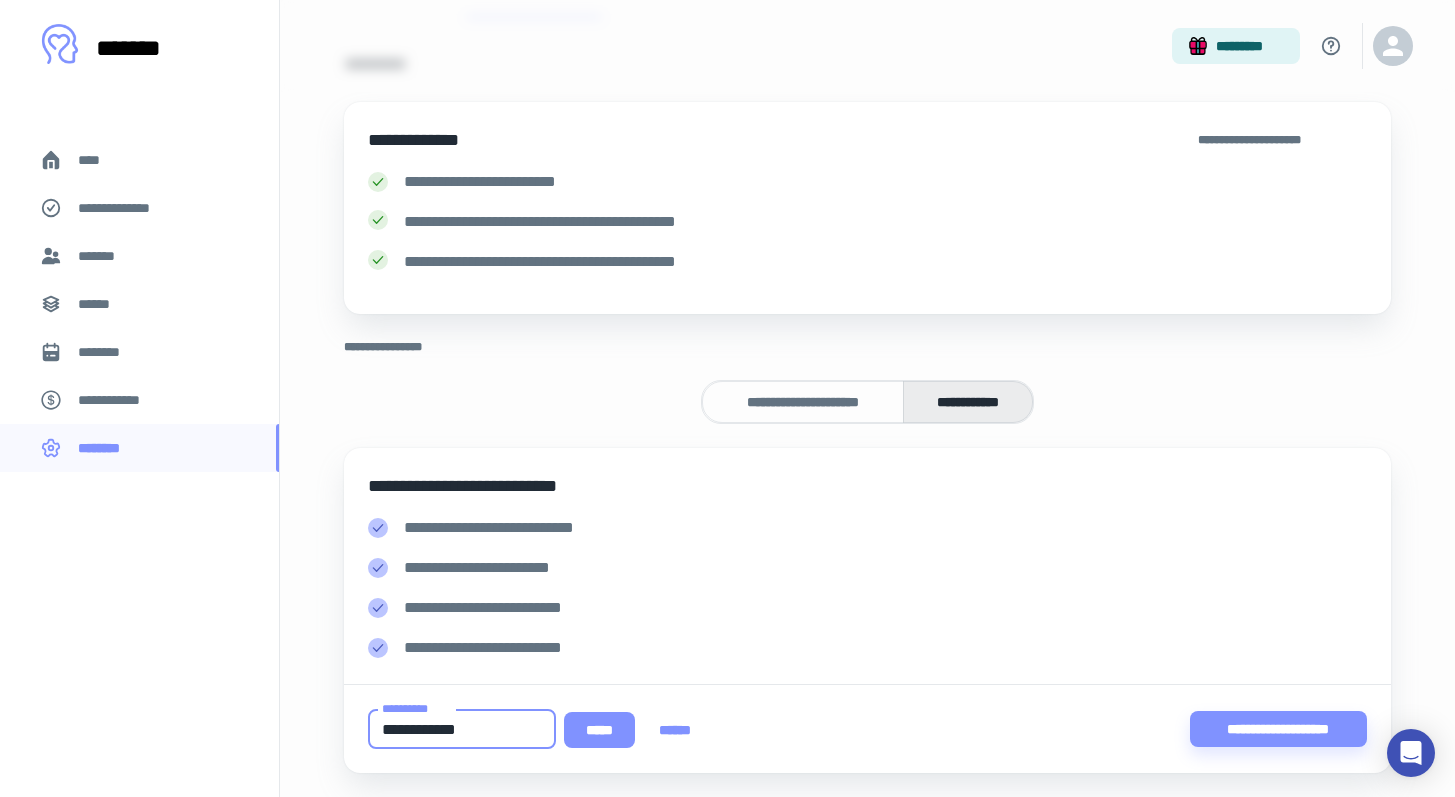 click on "*****" at bounding box center (599, 730) 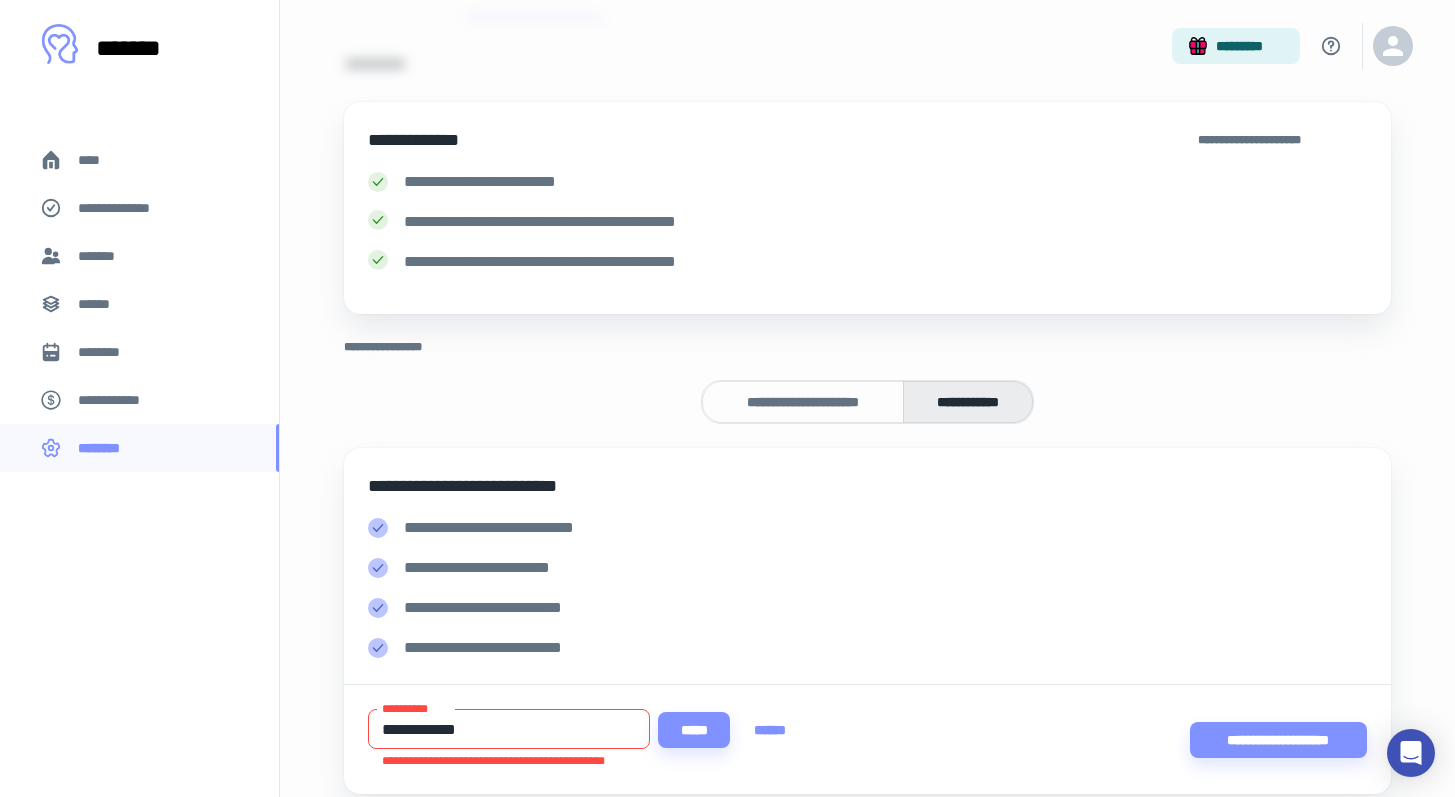 click on "**********" at bounding box center (509, 729) 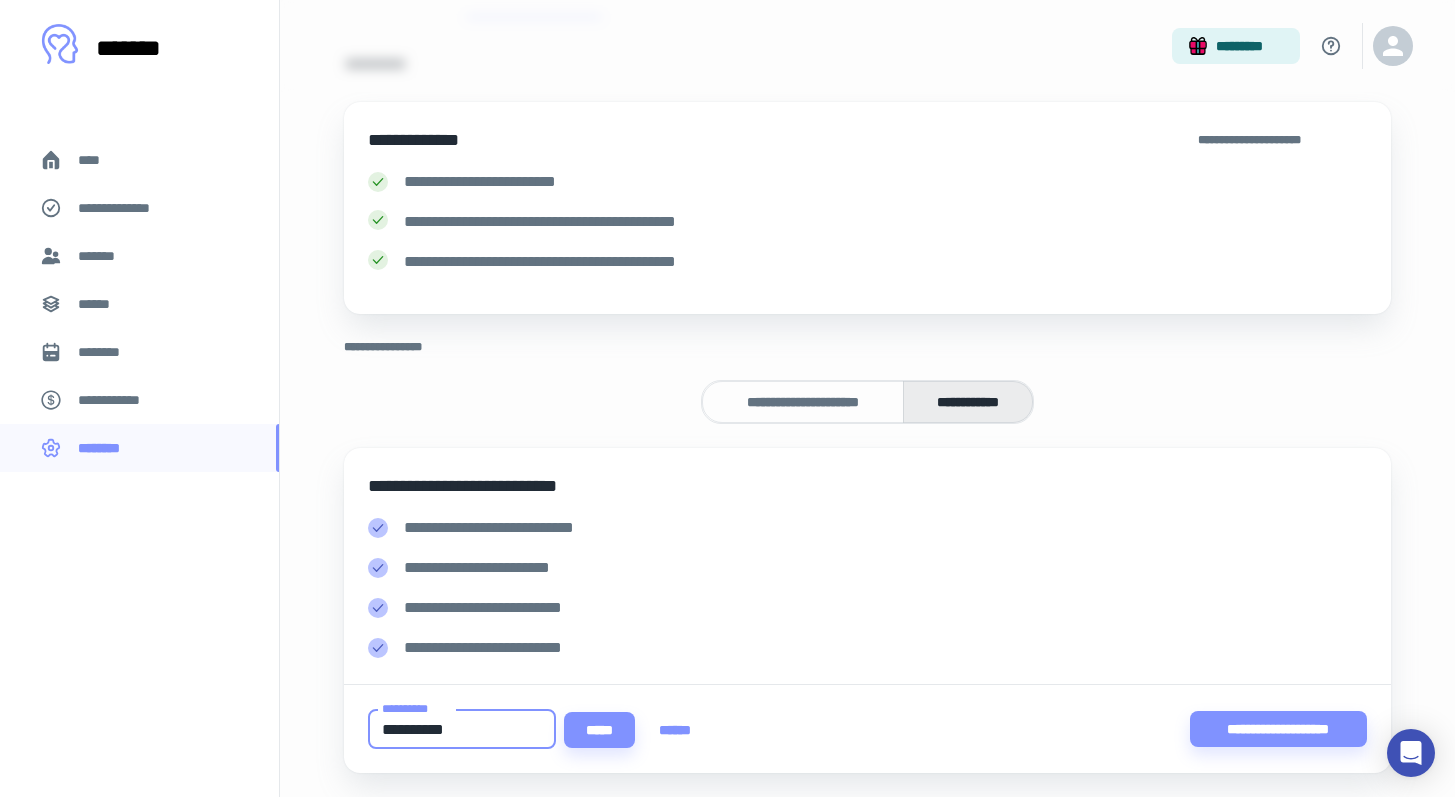 type on "**********" 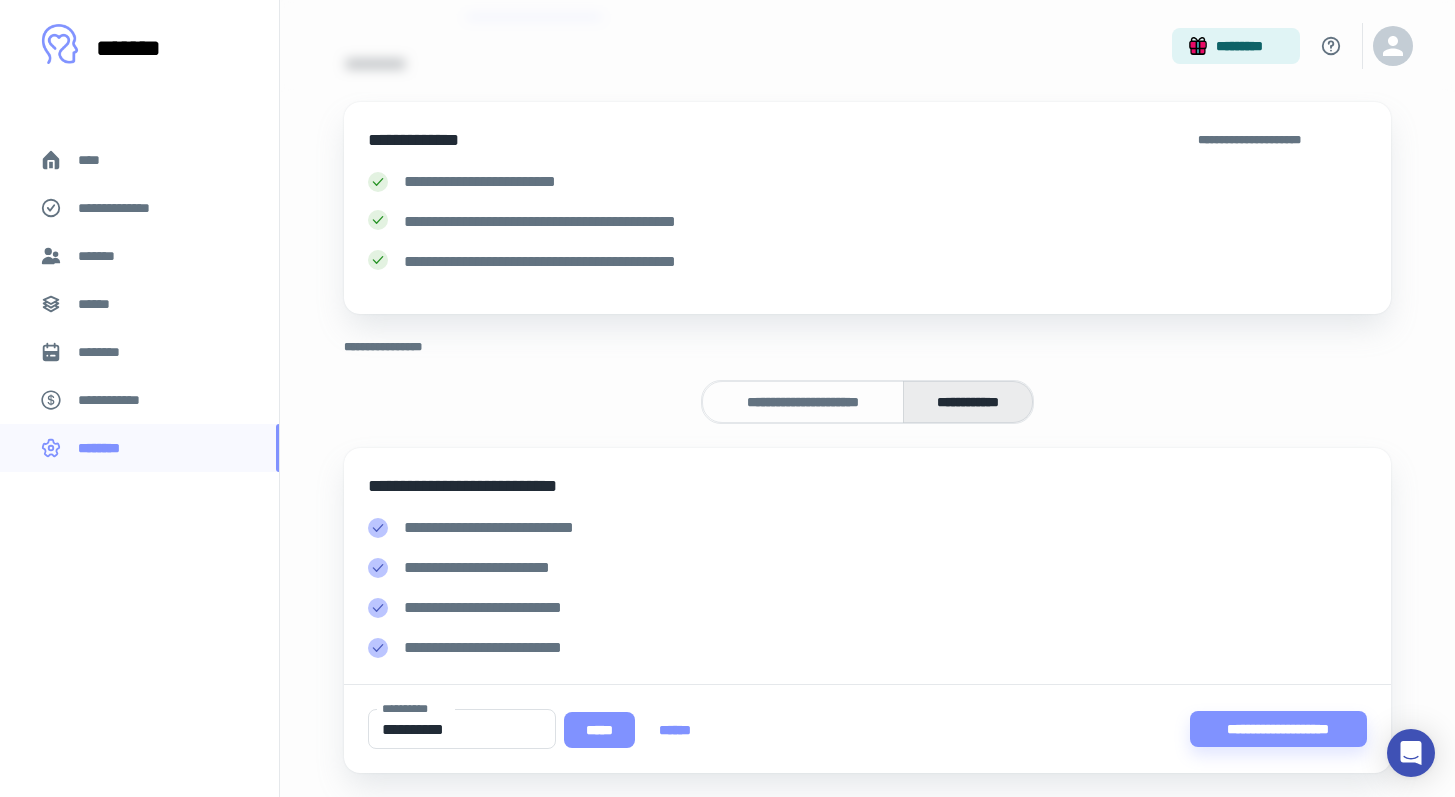 click on "*****" at bounding box center [599, 730] 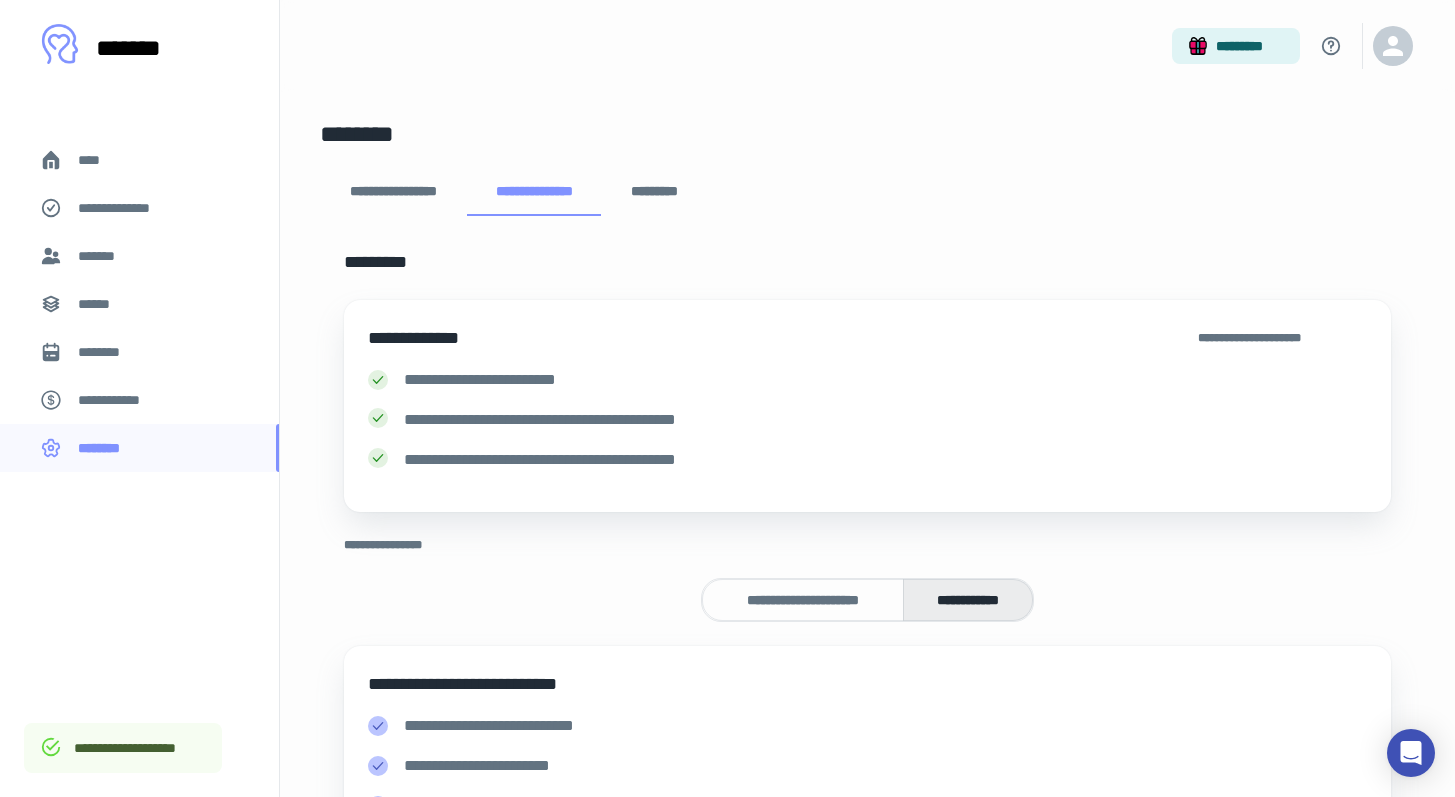 scroll, scrollTop: 254, scrollLeft: 0, axis: vertical 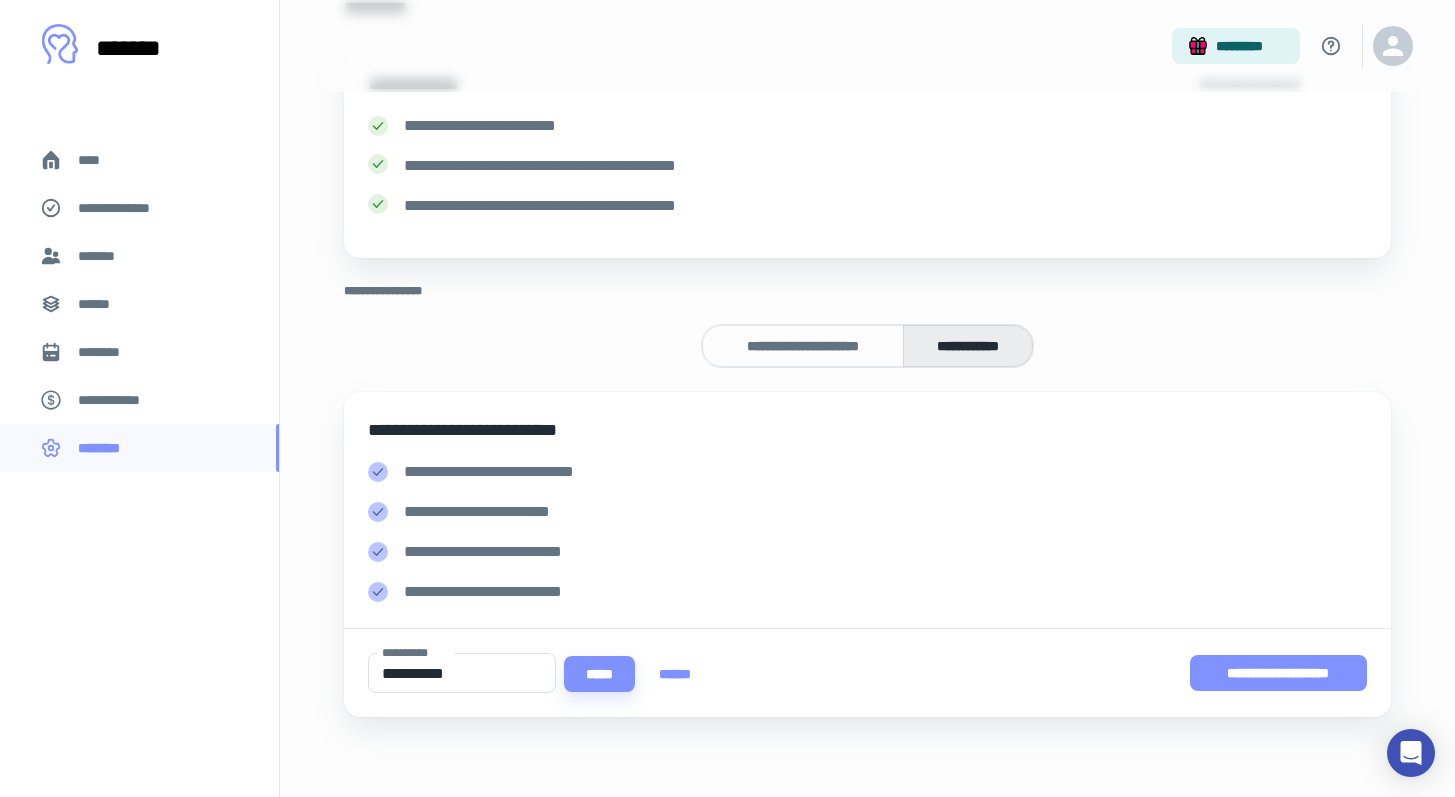 click on "**********" at bounding box center (1278, 673) 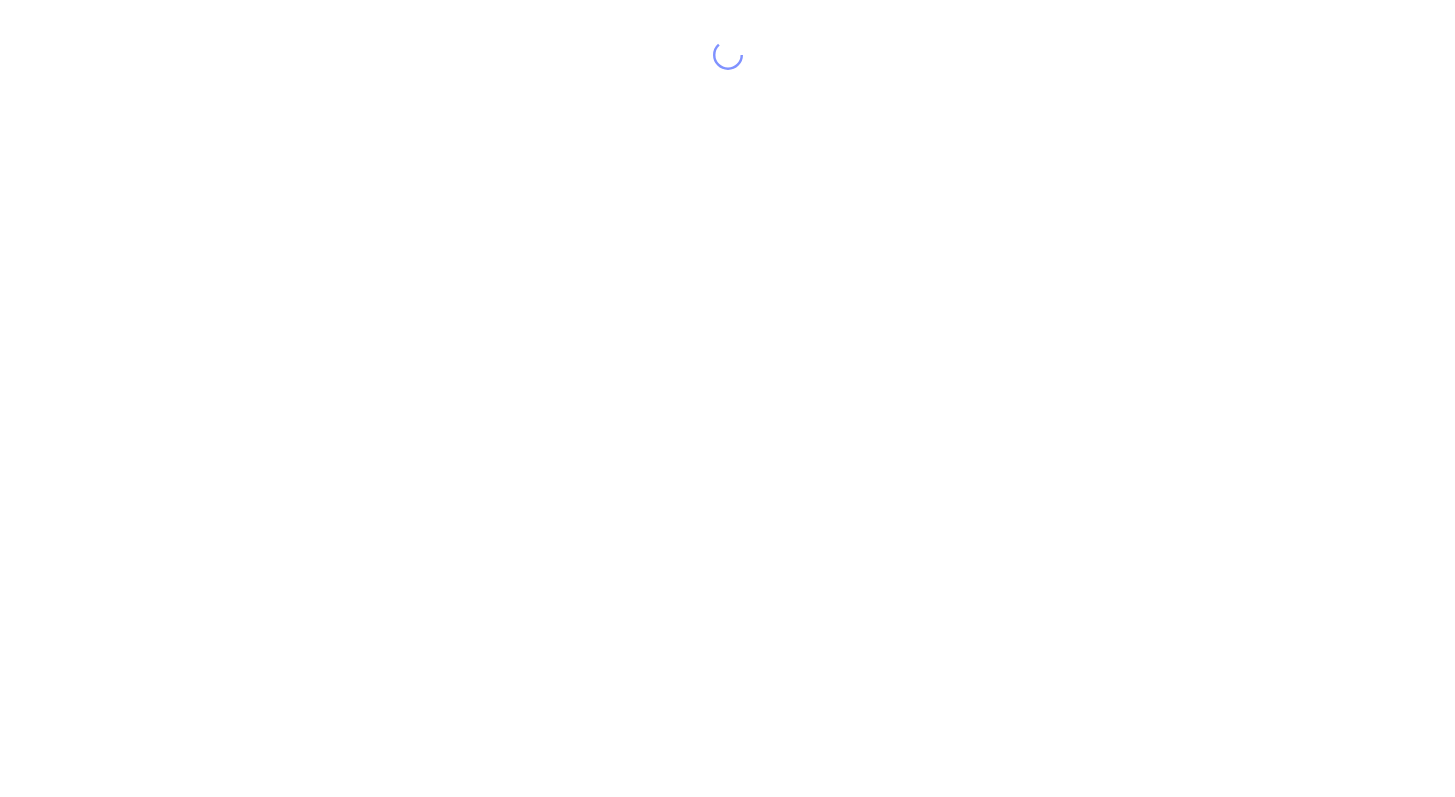 scroll, scrollTop: 0, scrollLeft: 0, axis: both 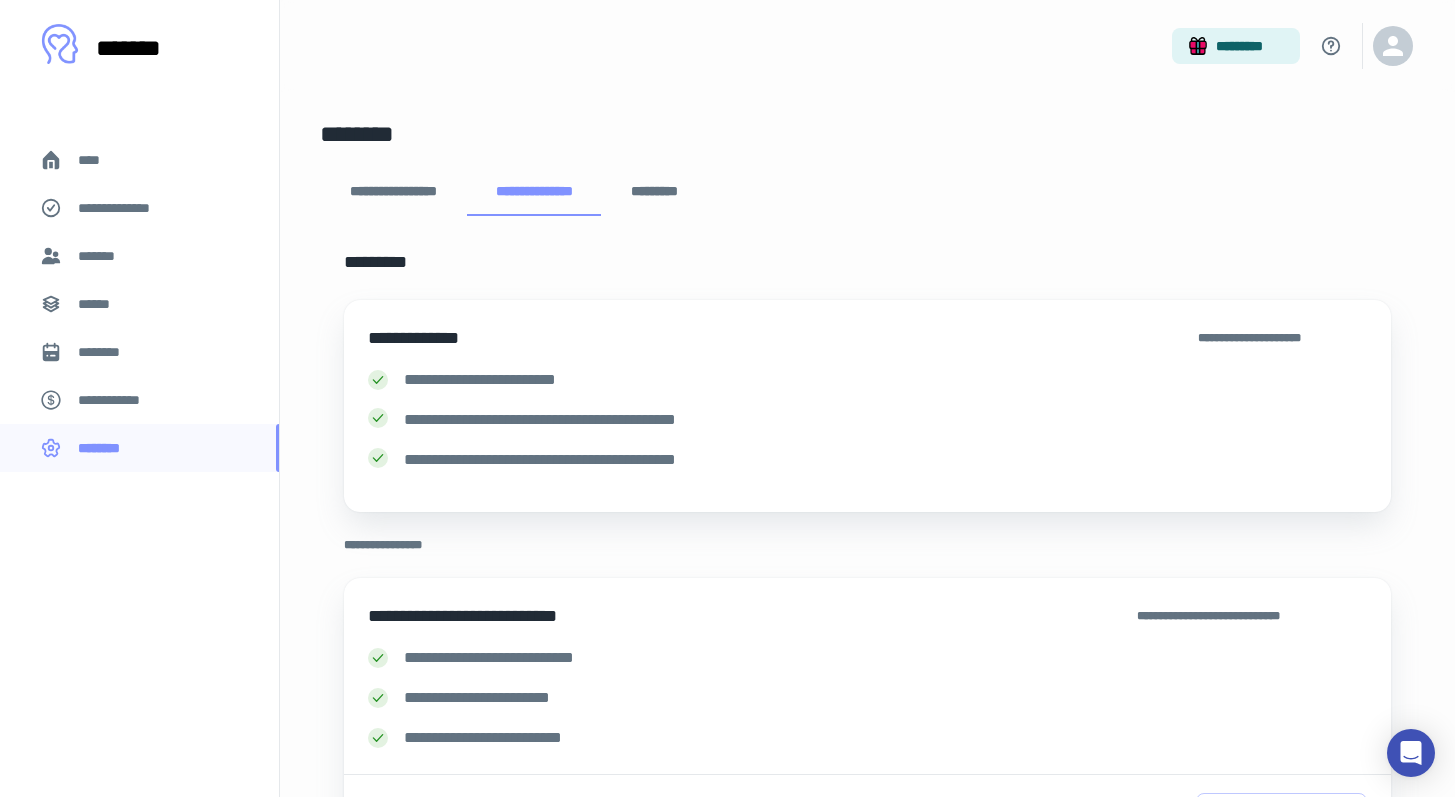 click on "**********" at bounding box center [139, 208] 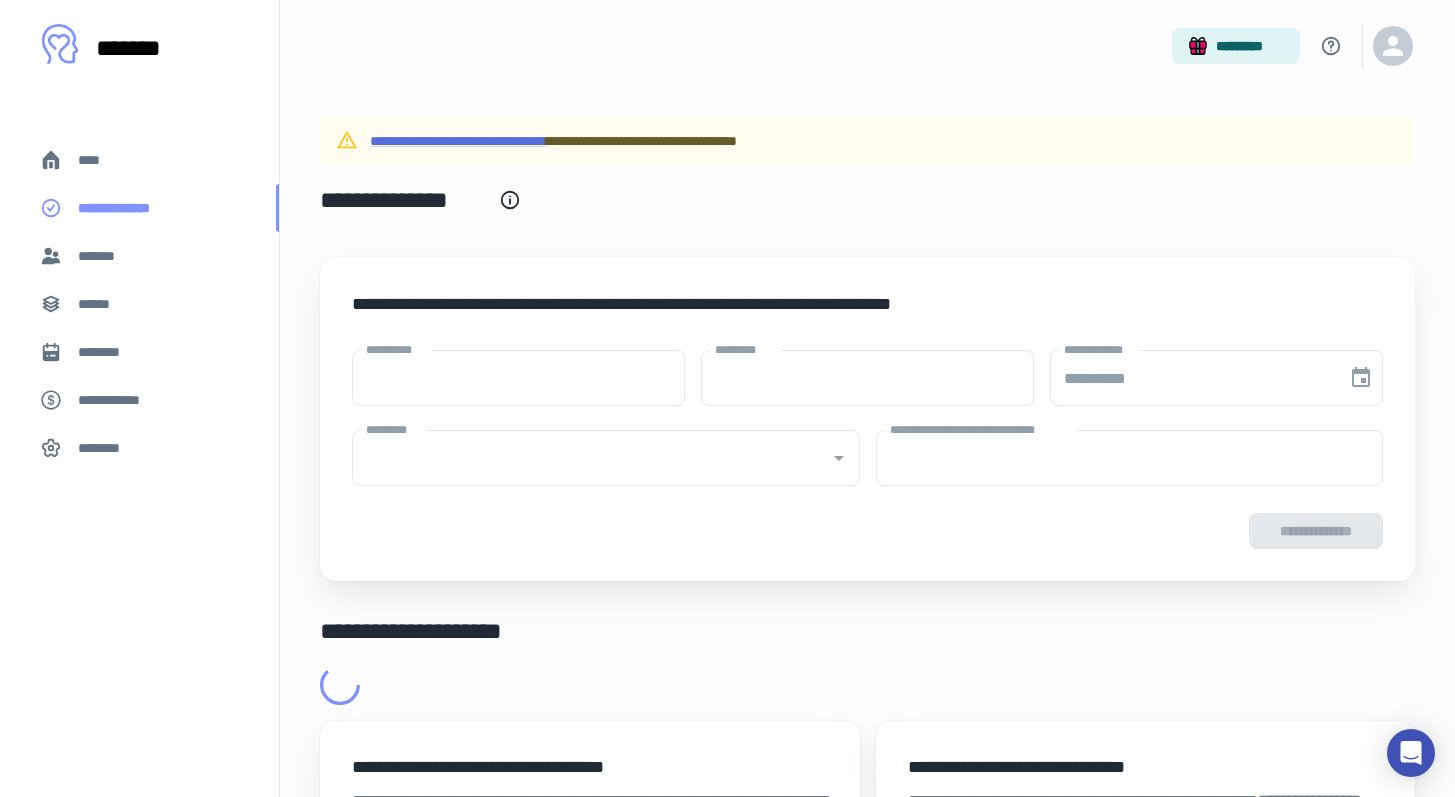 type on "****" 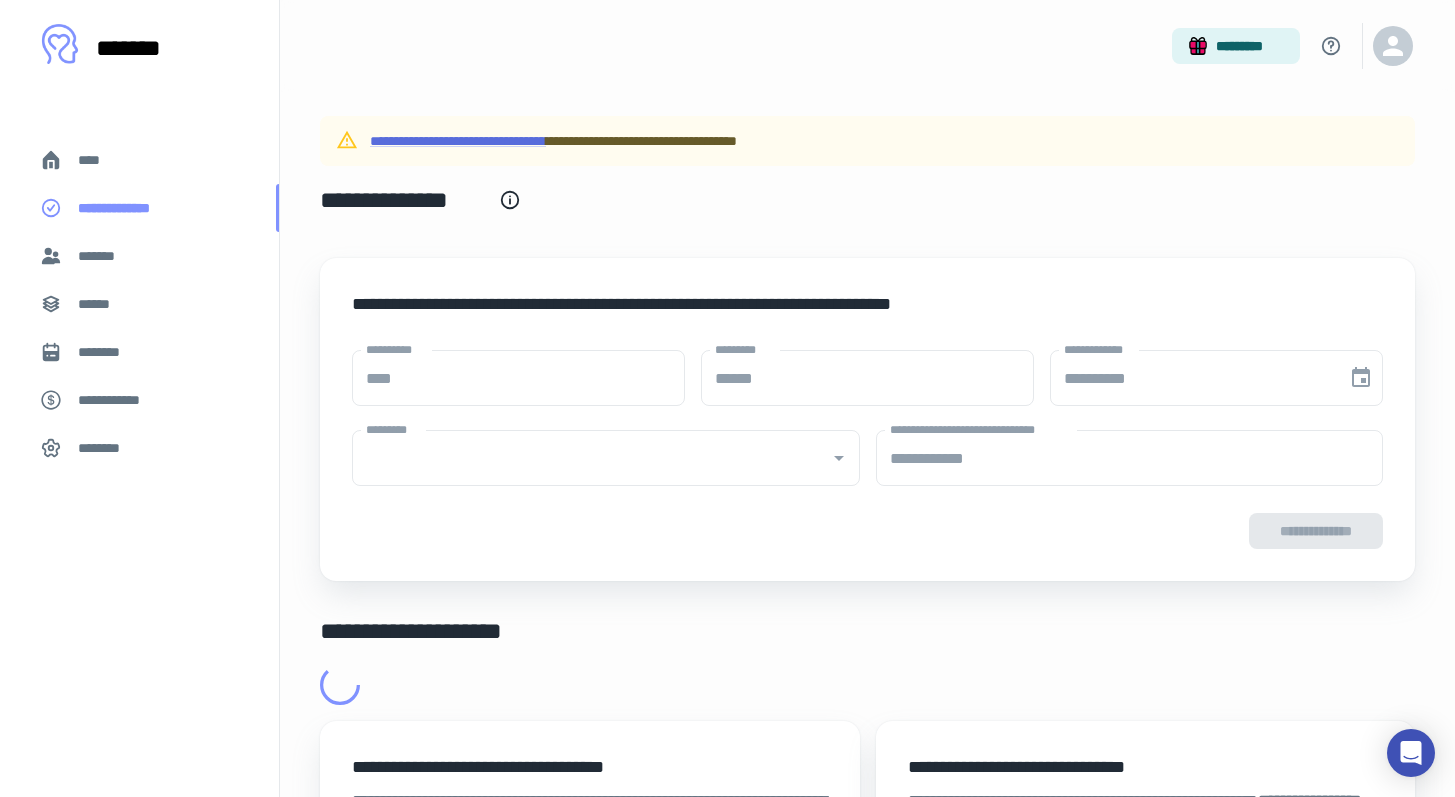 type on "**********" 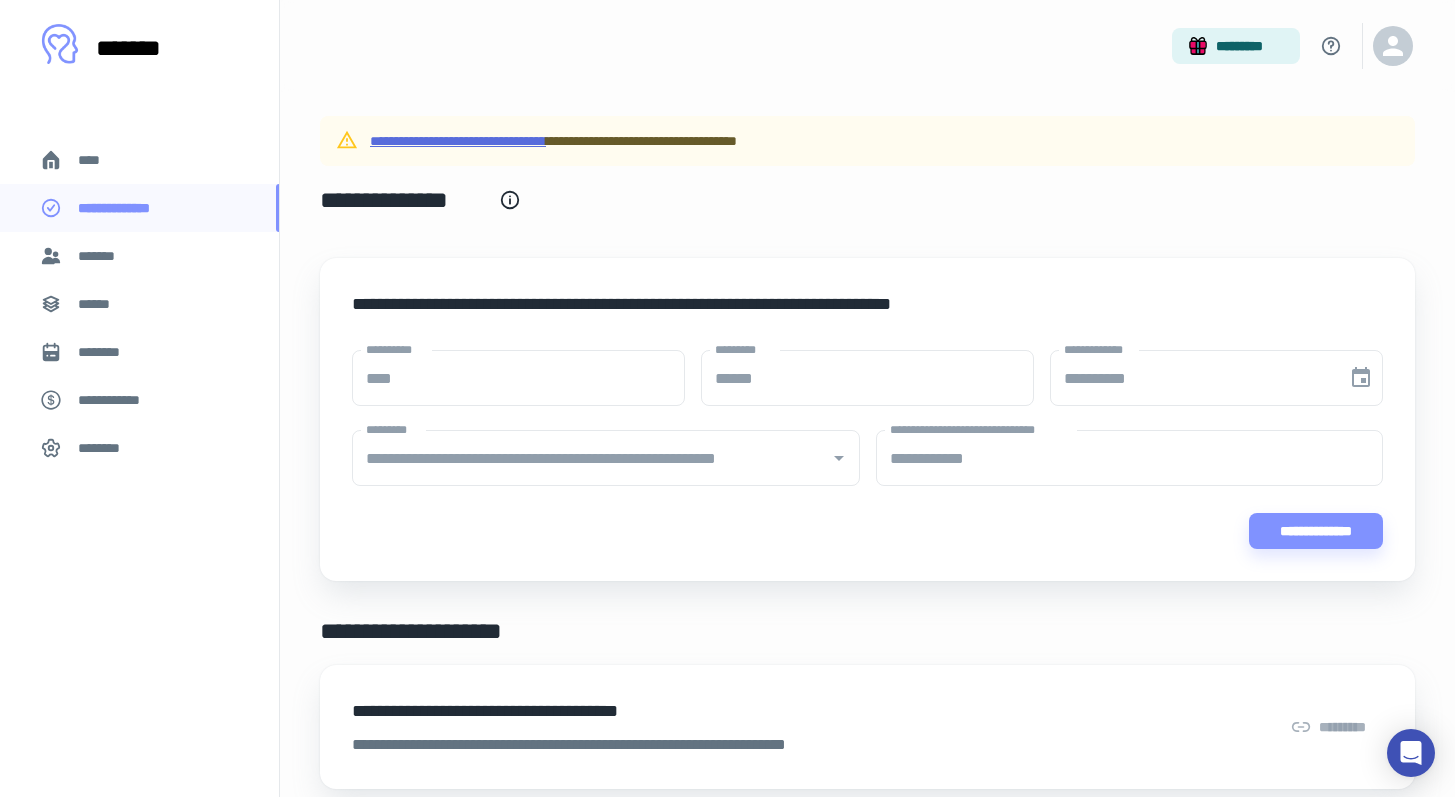 click on "**********" at bounding box center (458, 141) 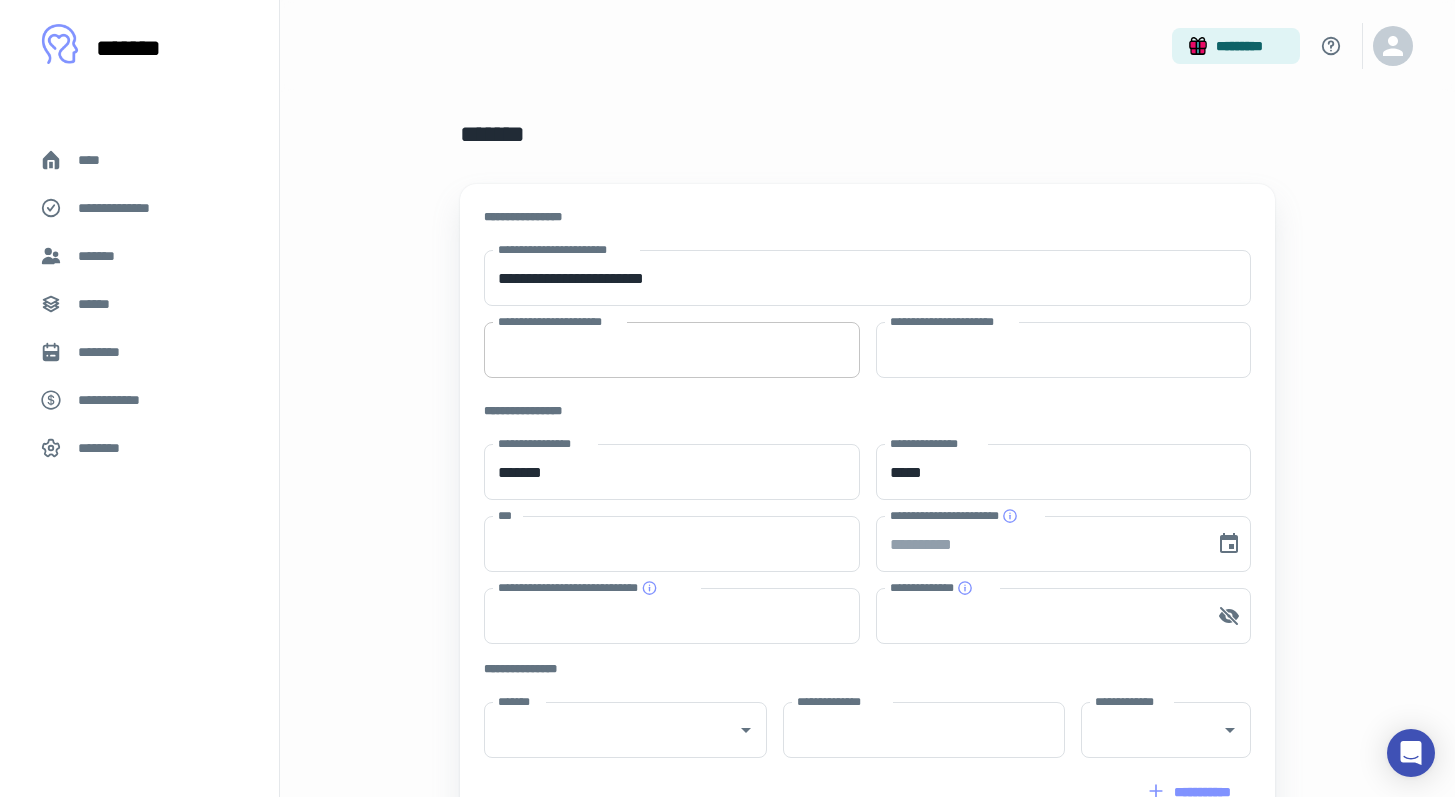 click on "**********" at bounding box center [672, 350] 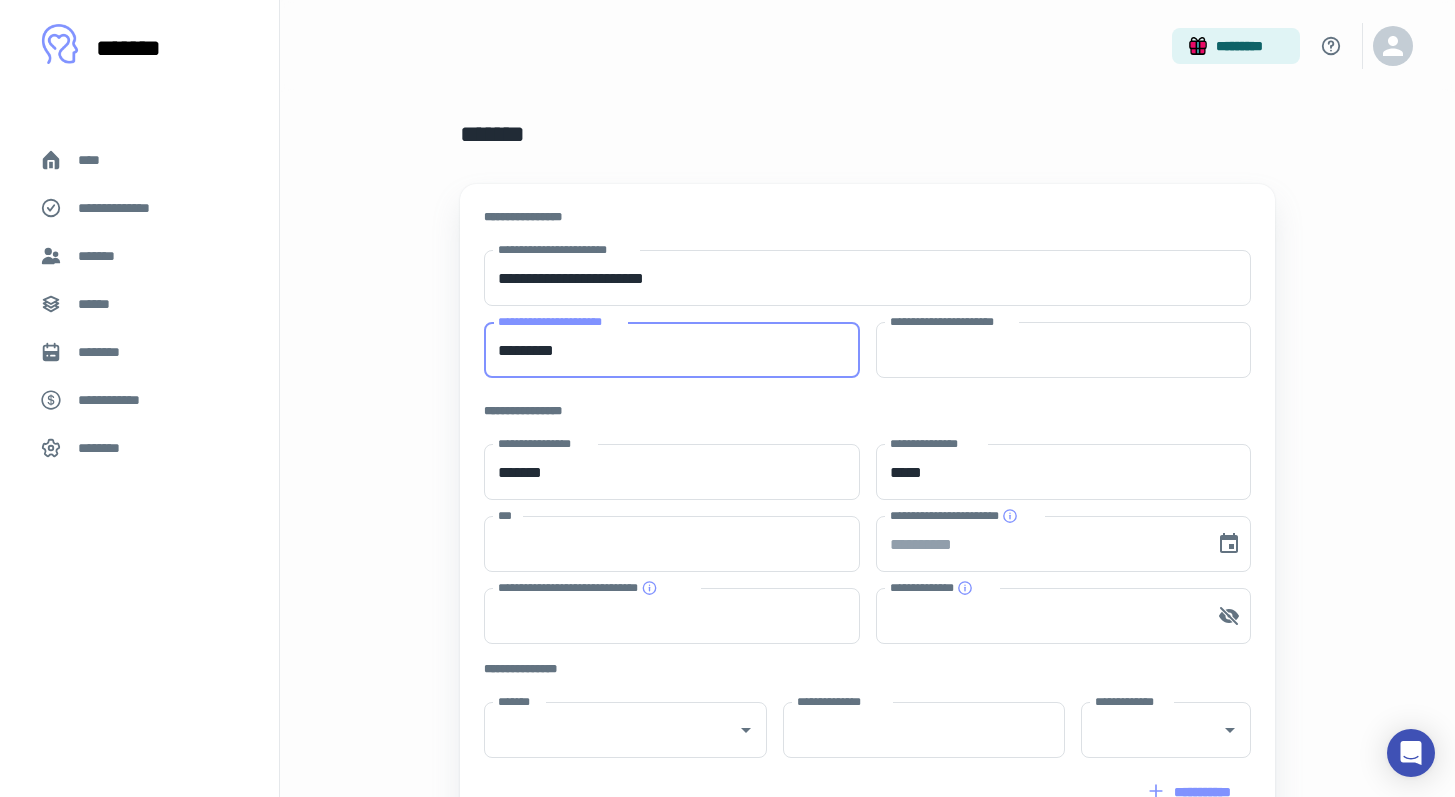 type on "*********" 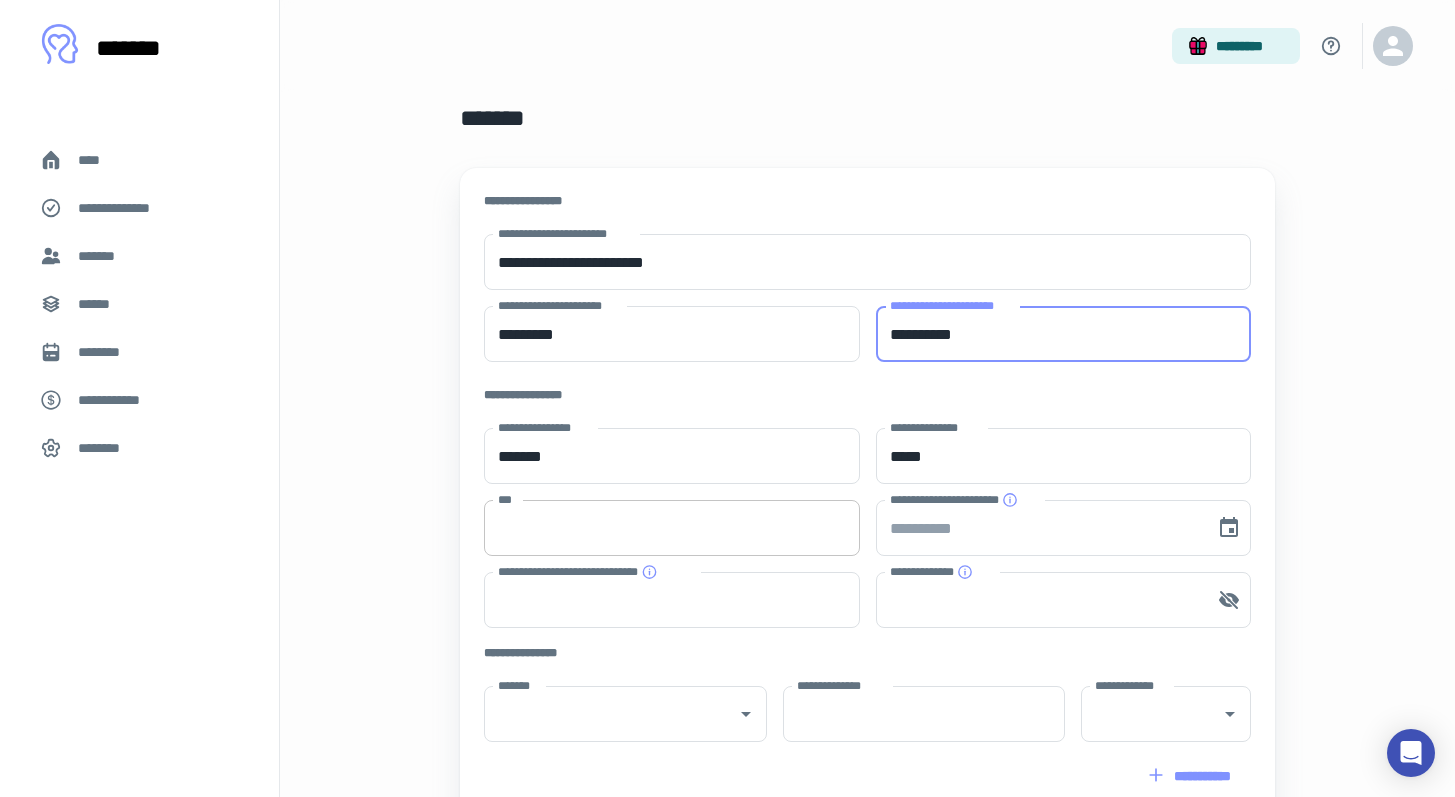 scroll, scrollTop: 17, scrollLeft: 0, axis: vertical 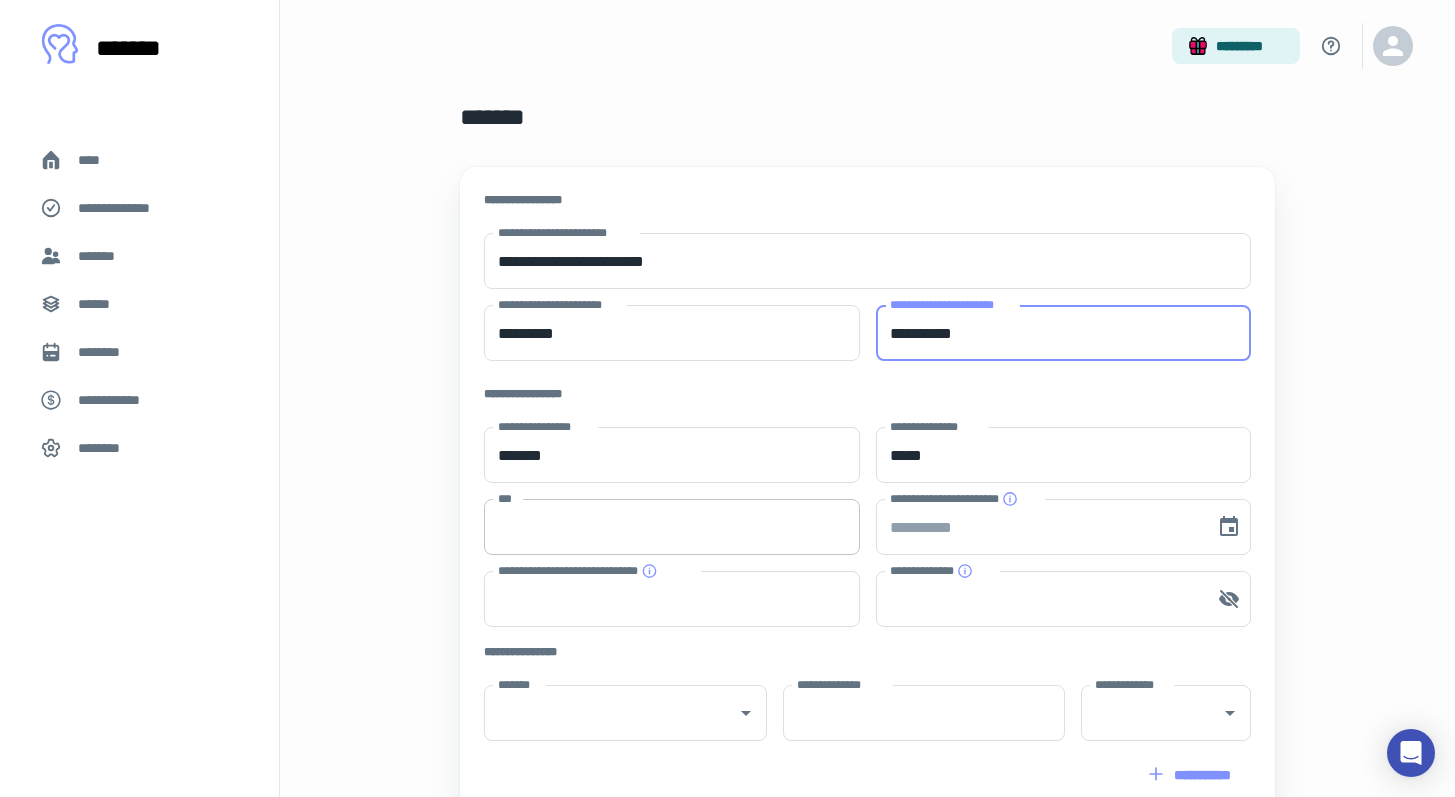 type on "**********" 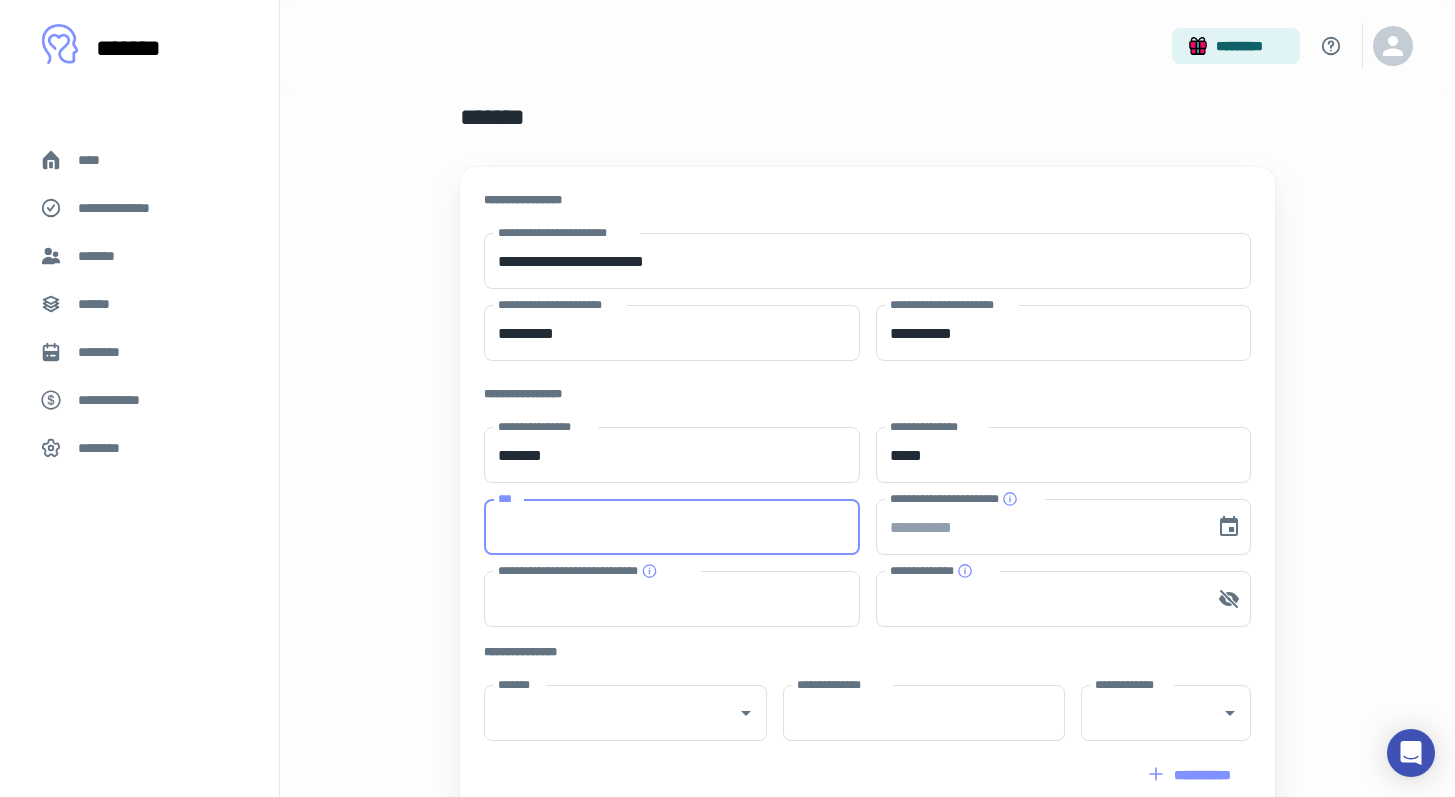 click on "***" at bounding box center [672, 527] 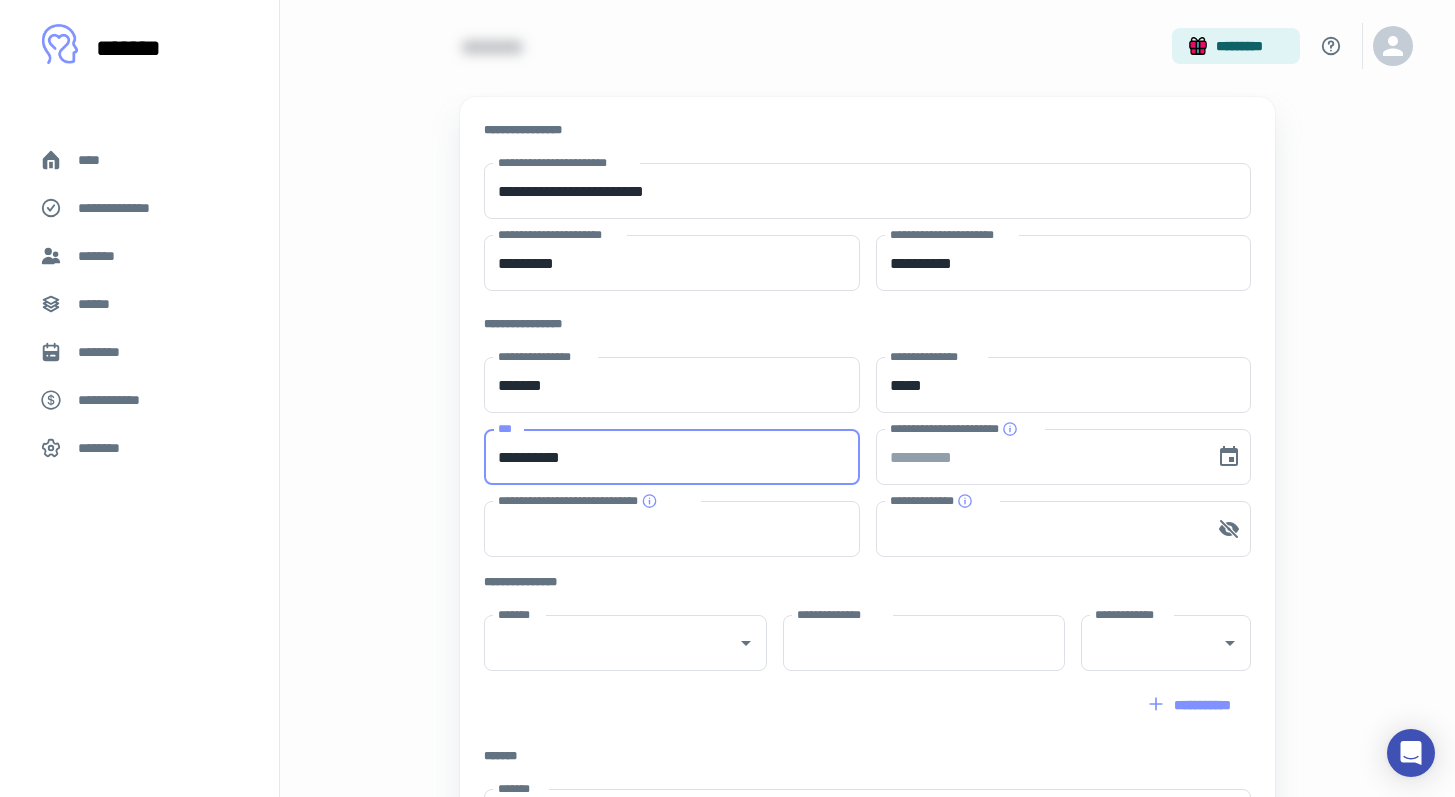 scroll, scrollTop: 135, scrollLeft: 0, axis: vertical 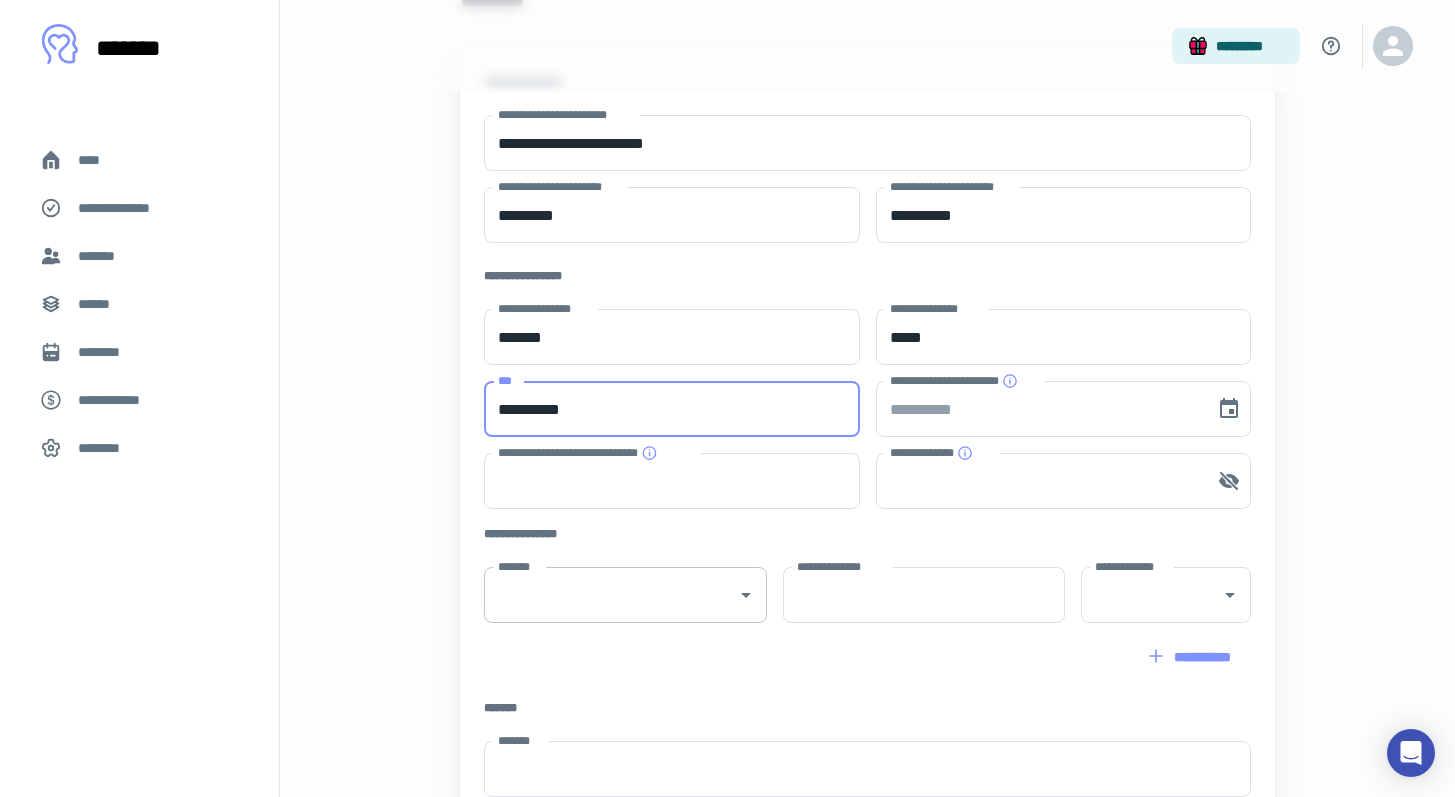 type on "**********" 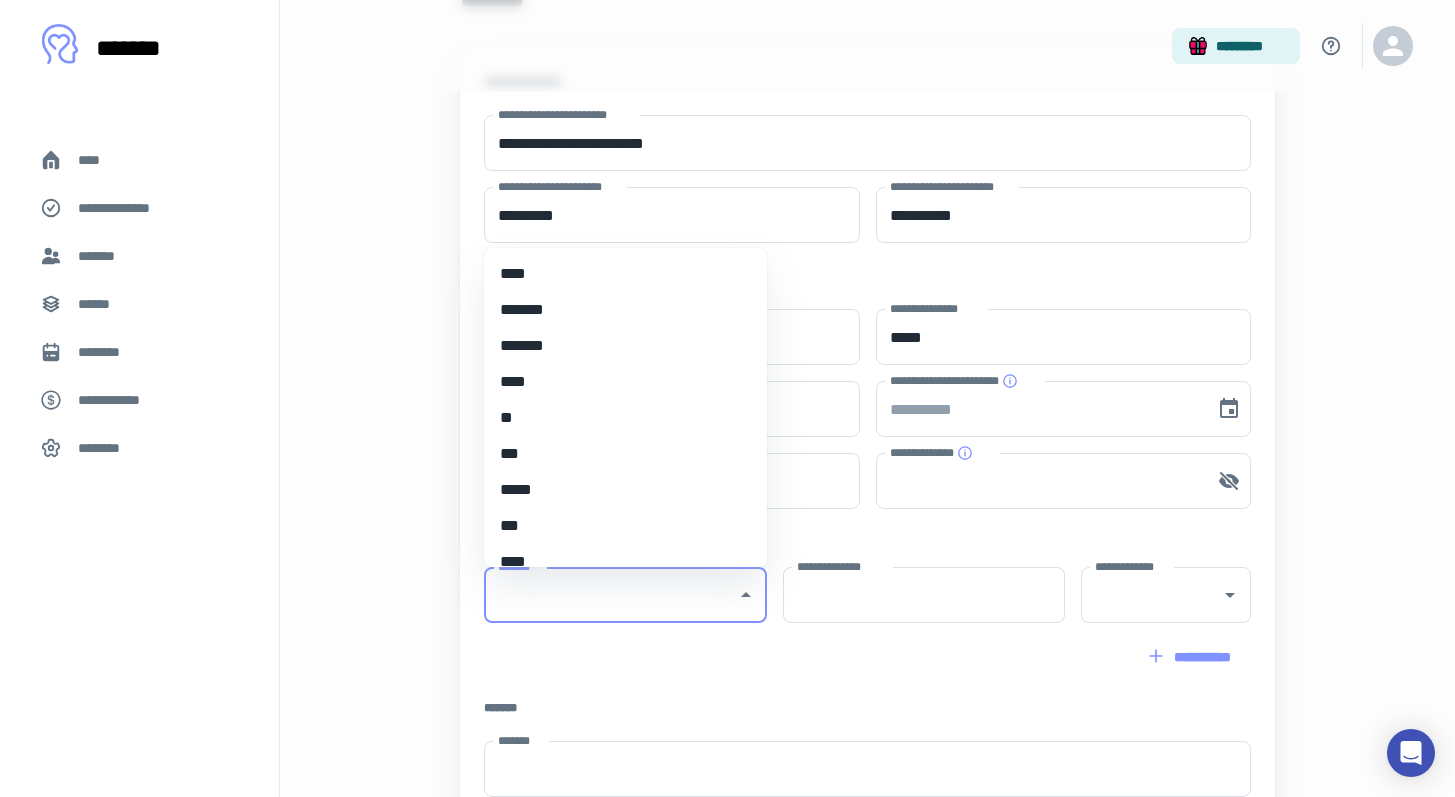 click on "*******" at bounding box center [610, 595] 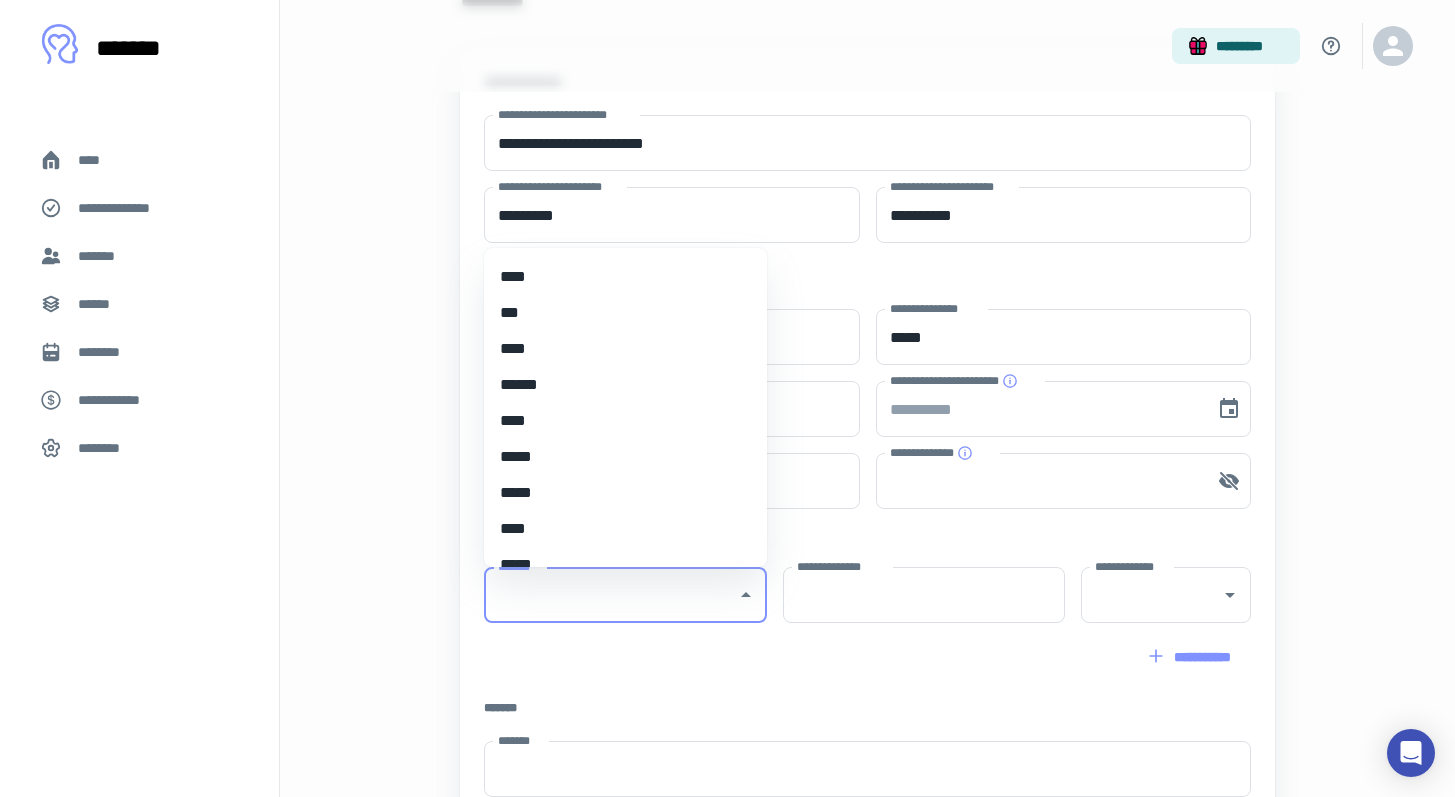 scroll, scrollTop: 271, scrollLeft: 0, axis: vertical 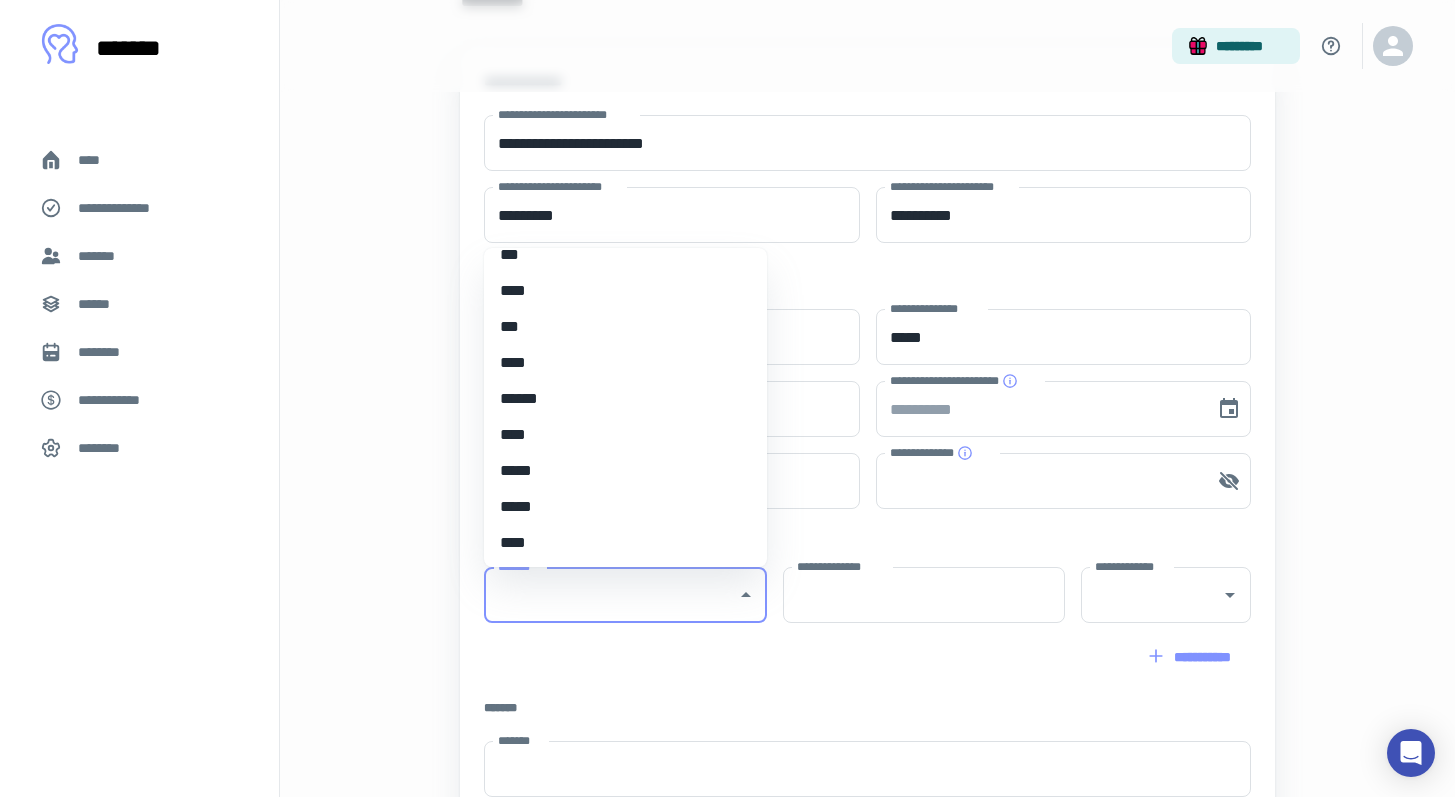 click on "****" at bounding box center [618, 363] 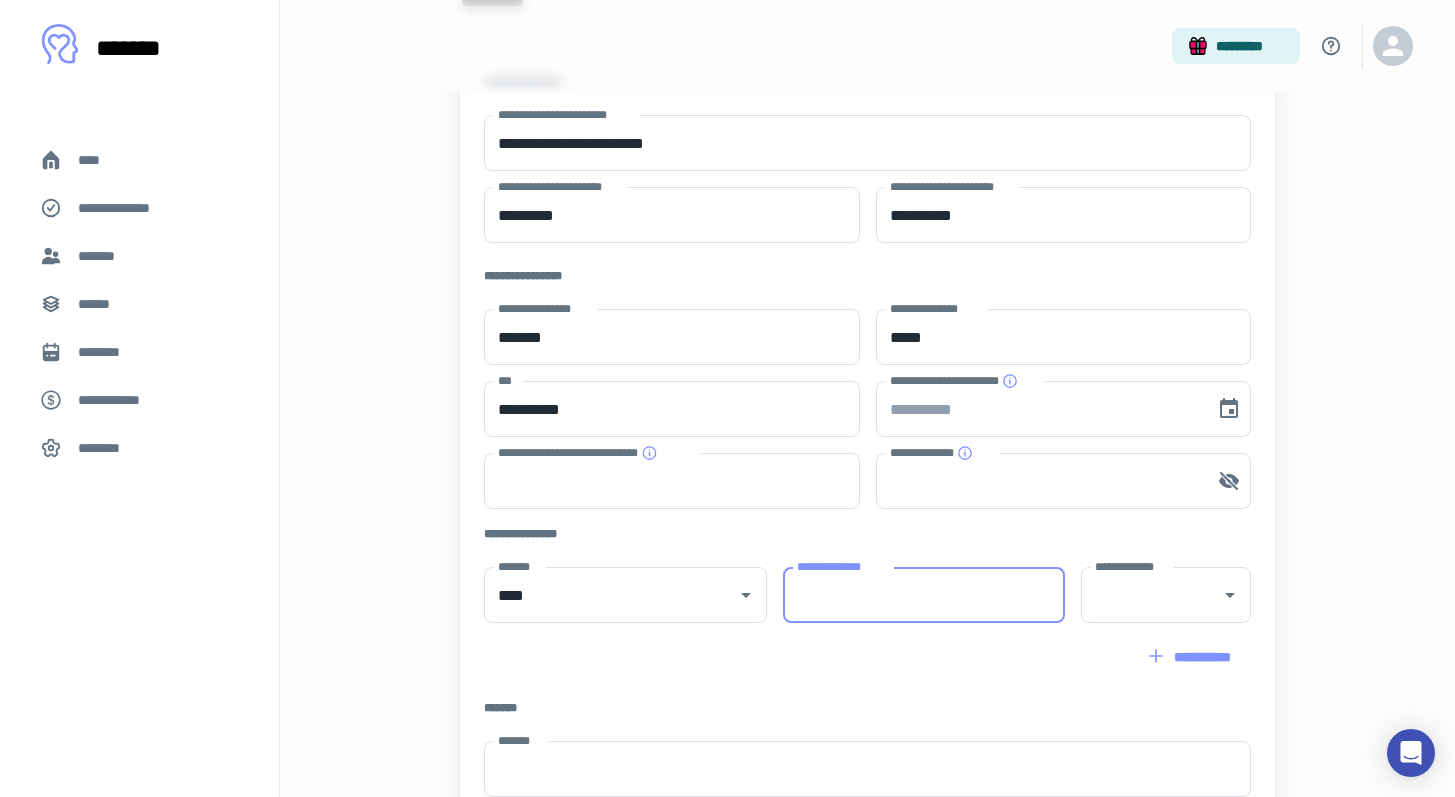click on "**********" at bounding box center (924, 595) 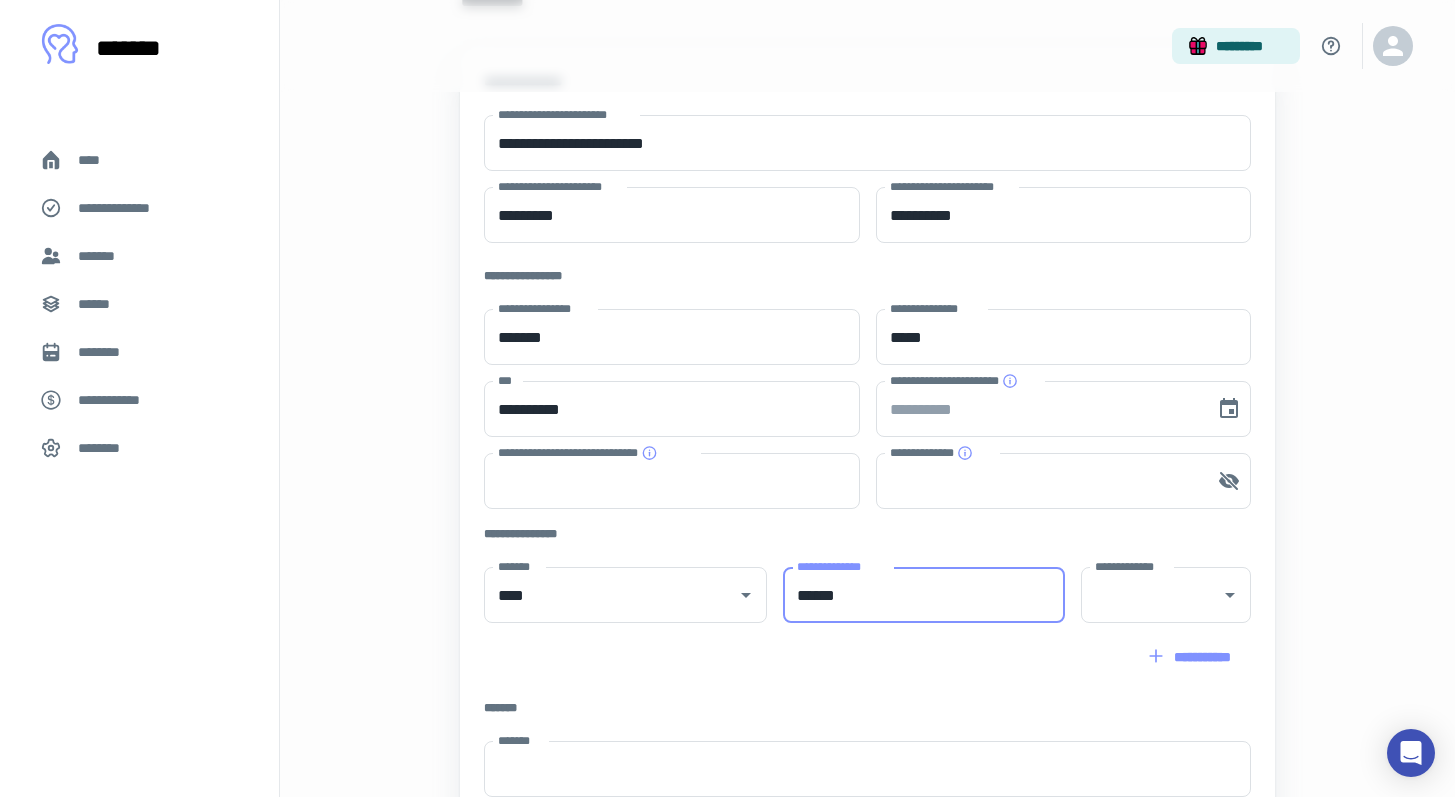 drag, startPoint x: 858, startPoint y: 597, endPoint x: 774, endPoint y: 594, distance: 84.05355 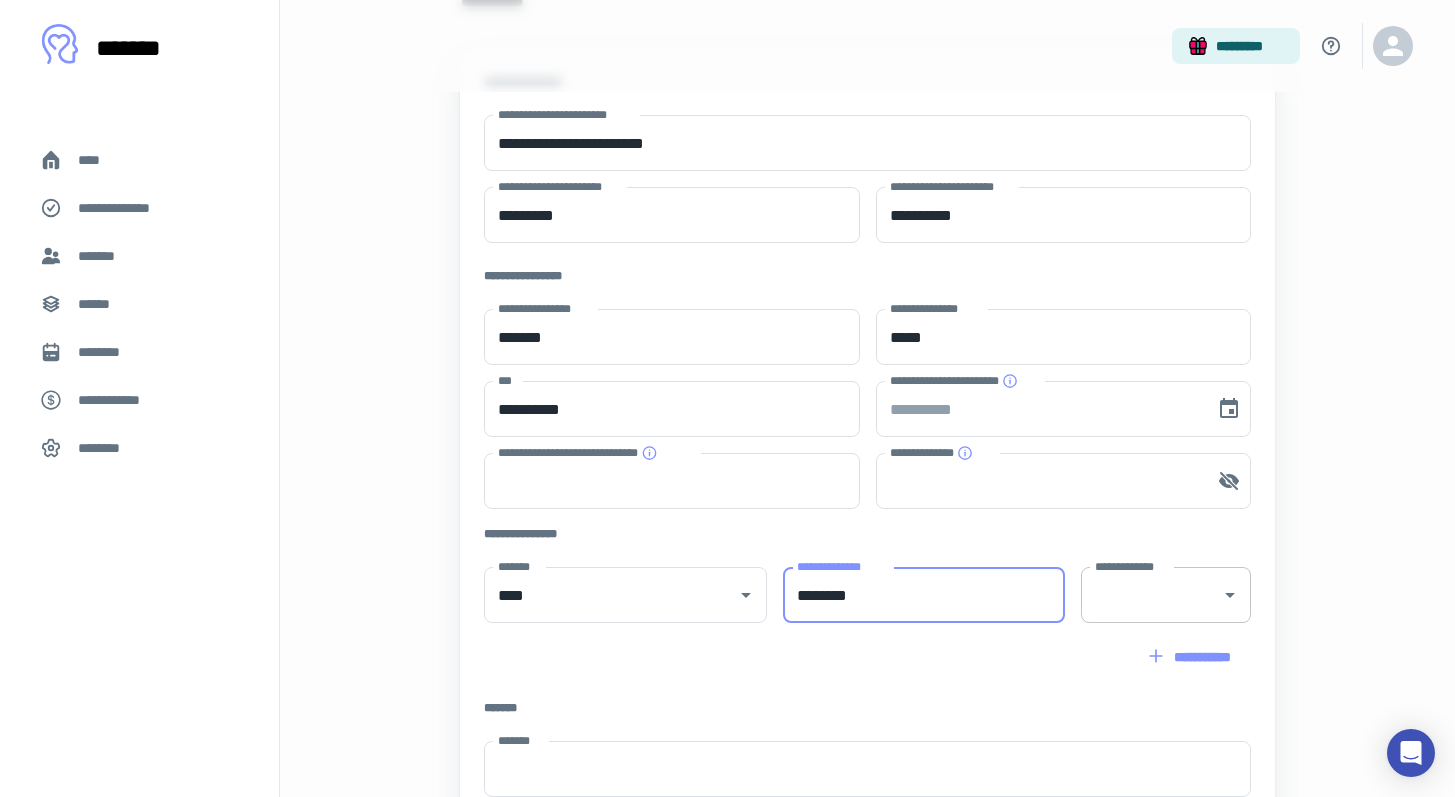 type on "********" 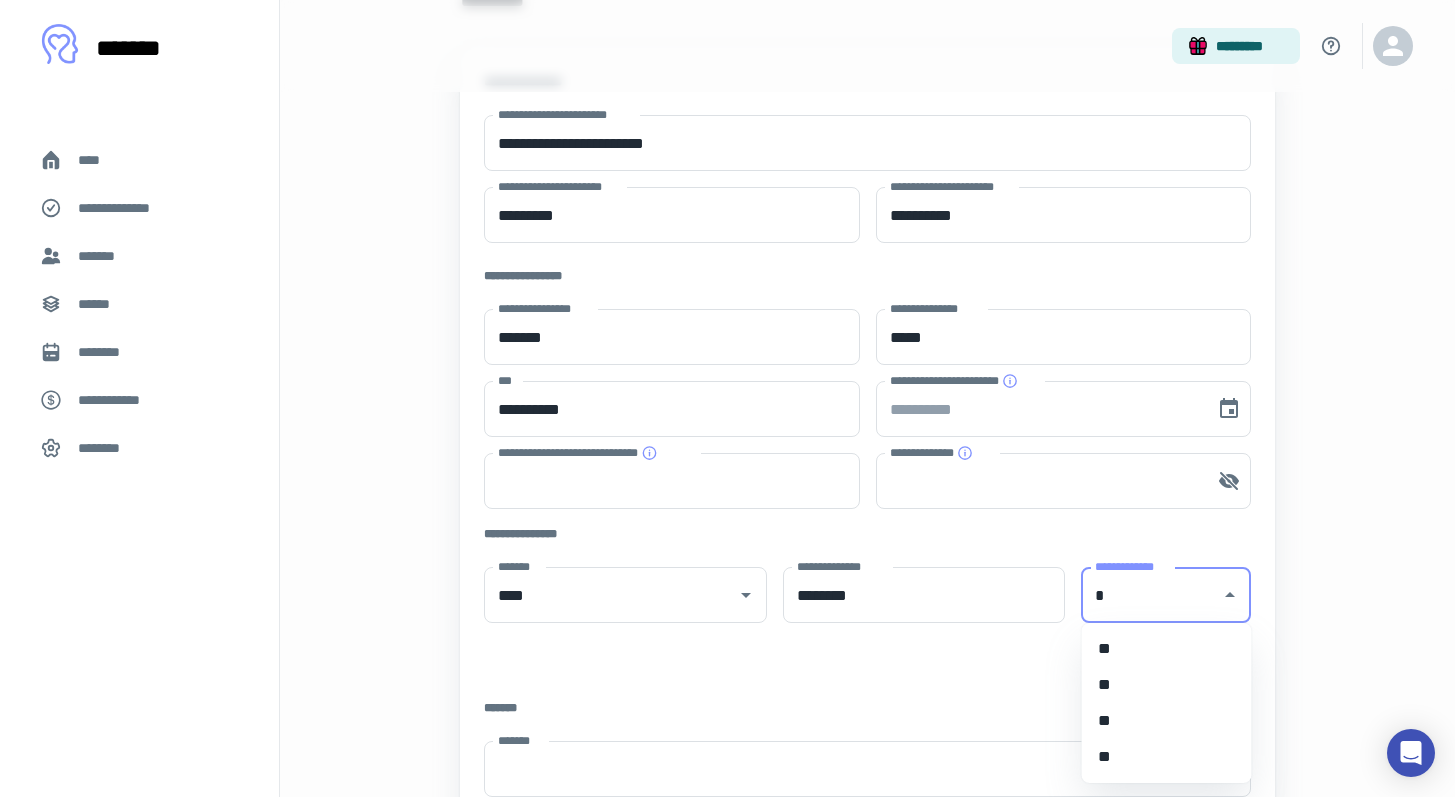 click on "**" at bounding box center (1167, 721) 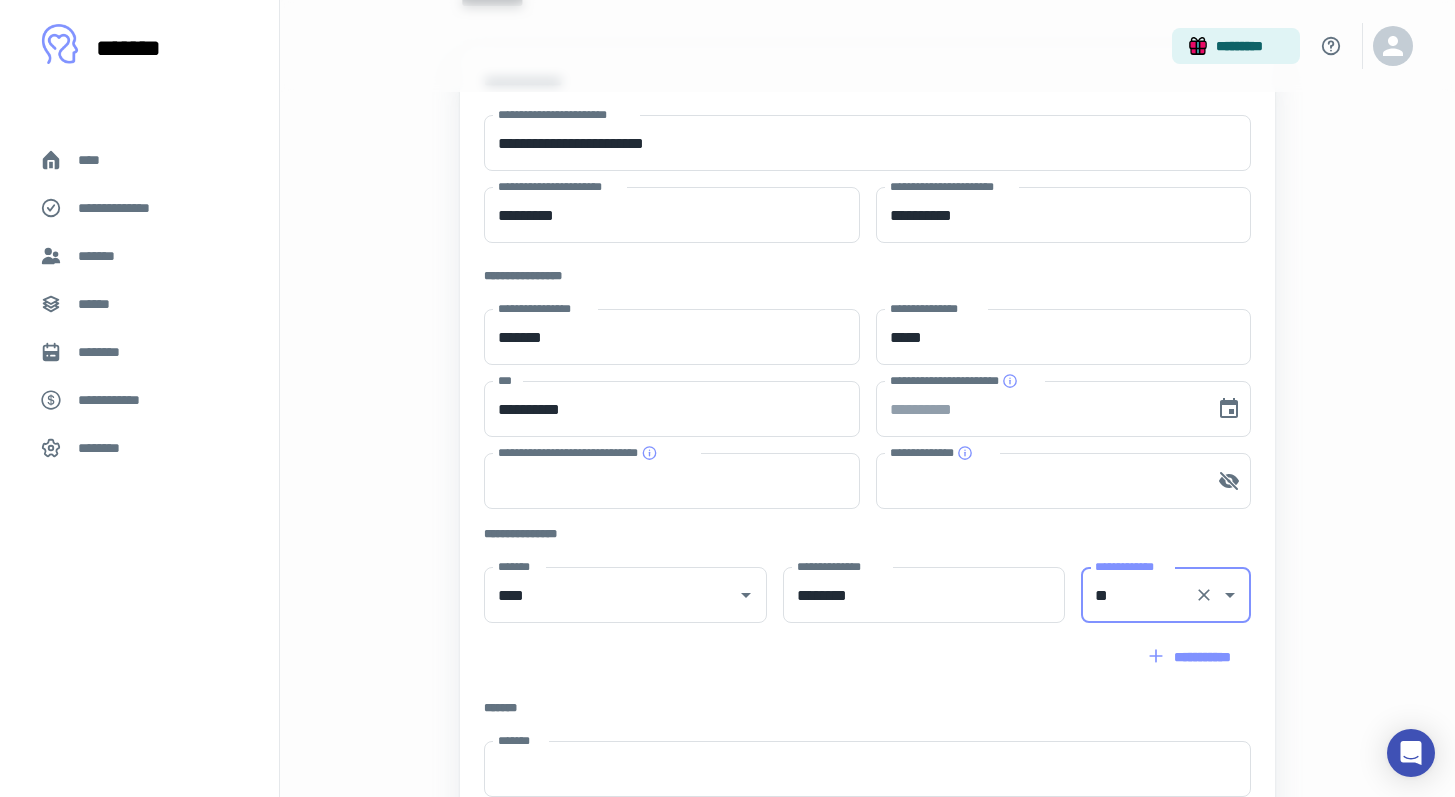 type on "**" 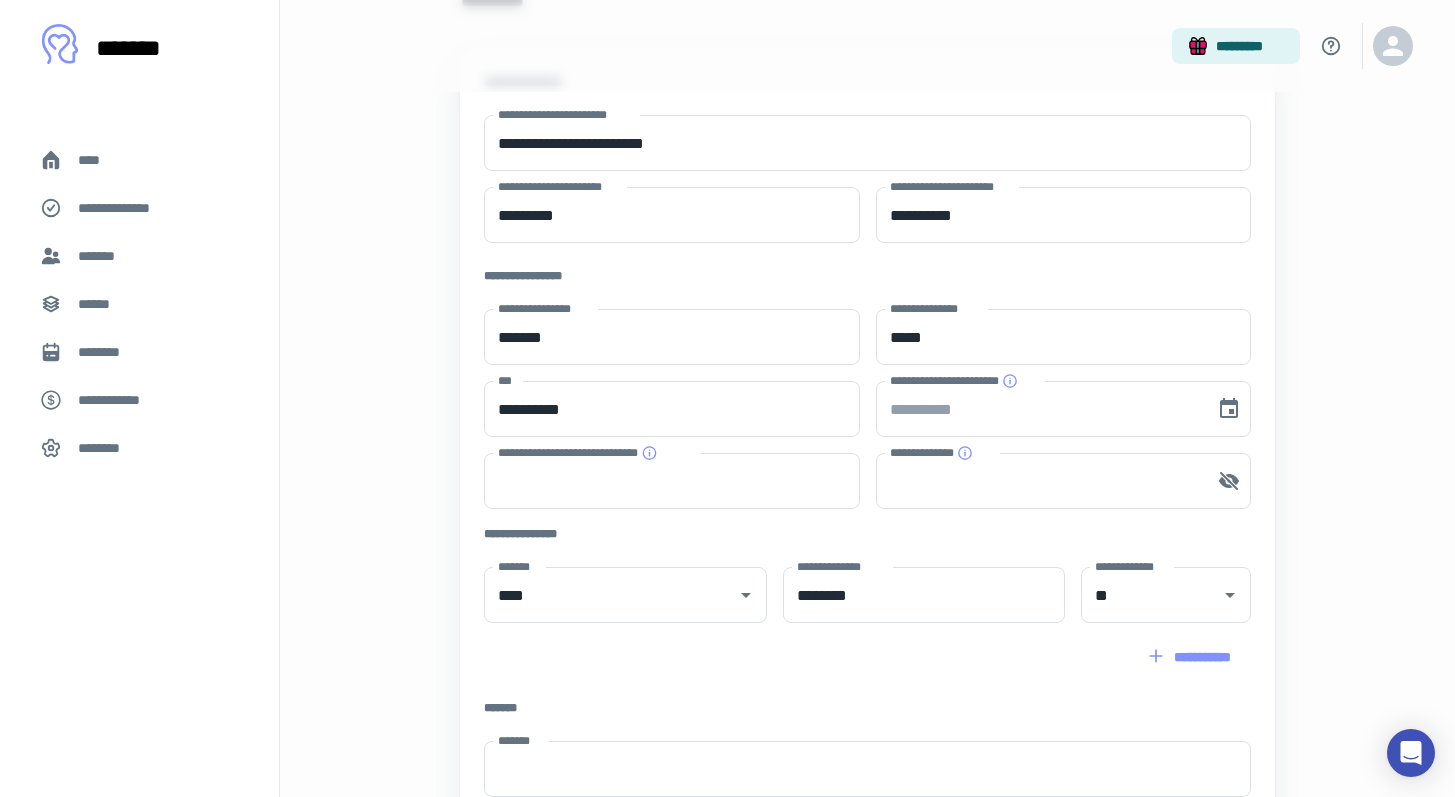scroll, scrollTop: 443, scrollLeft: 0, axis: vertical 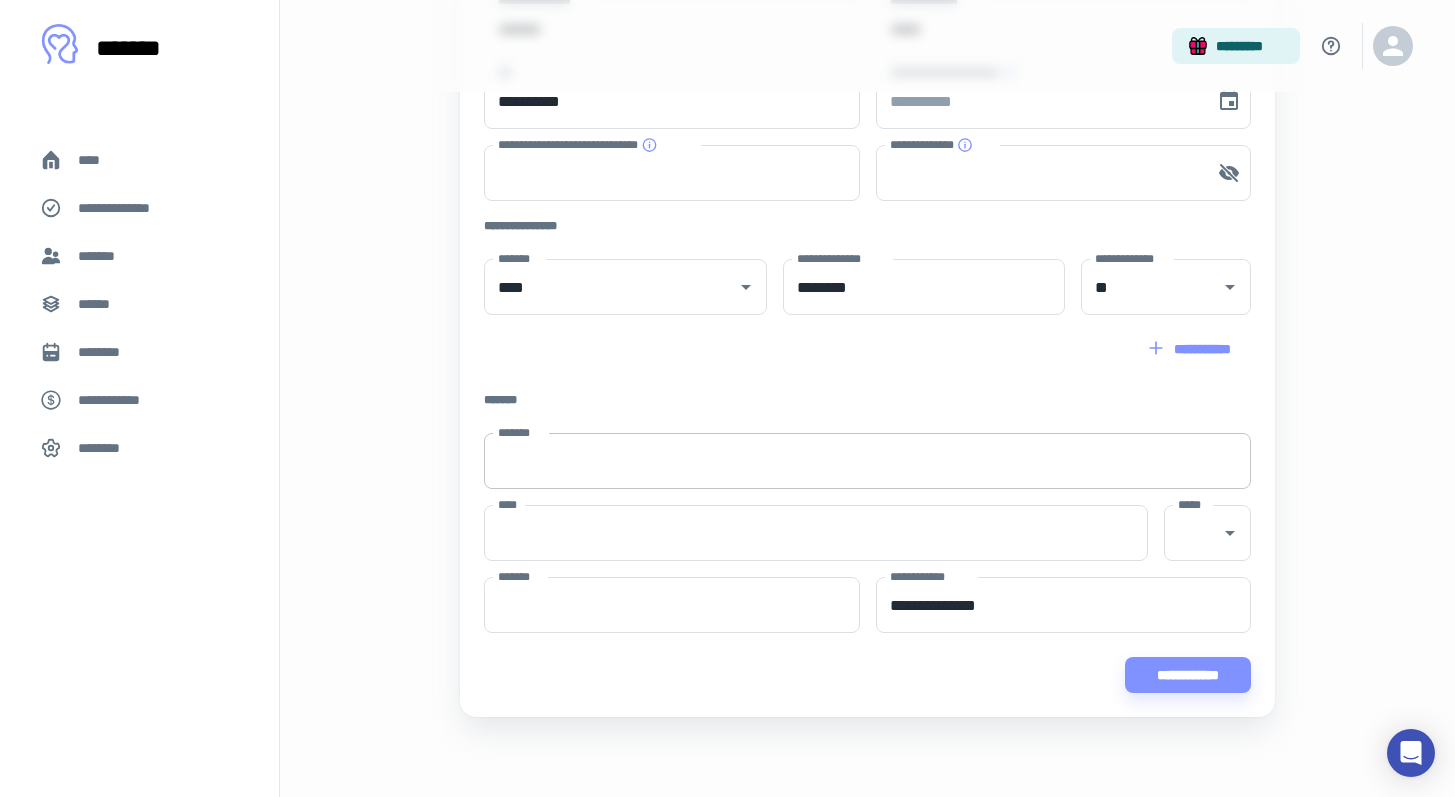 click on "*******" at bounding box center (867, 461) 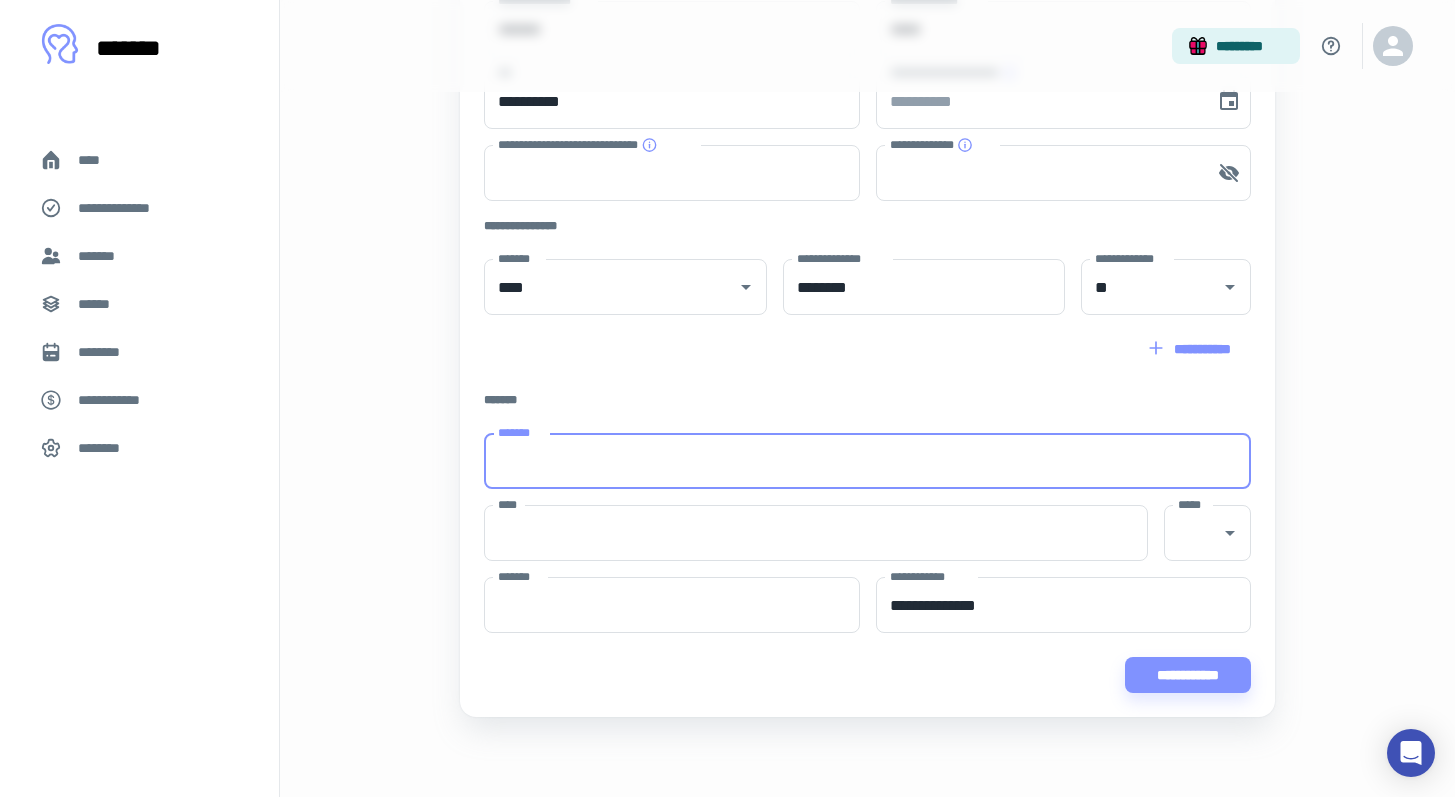 type on "**********" 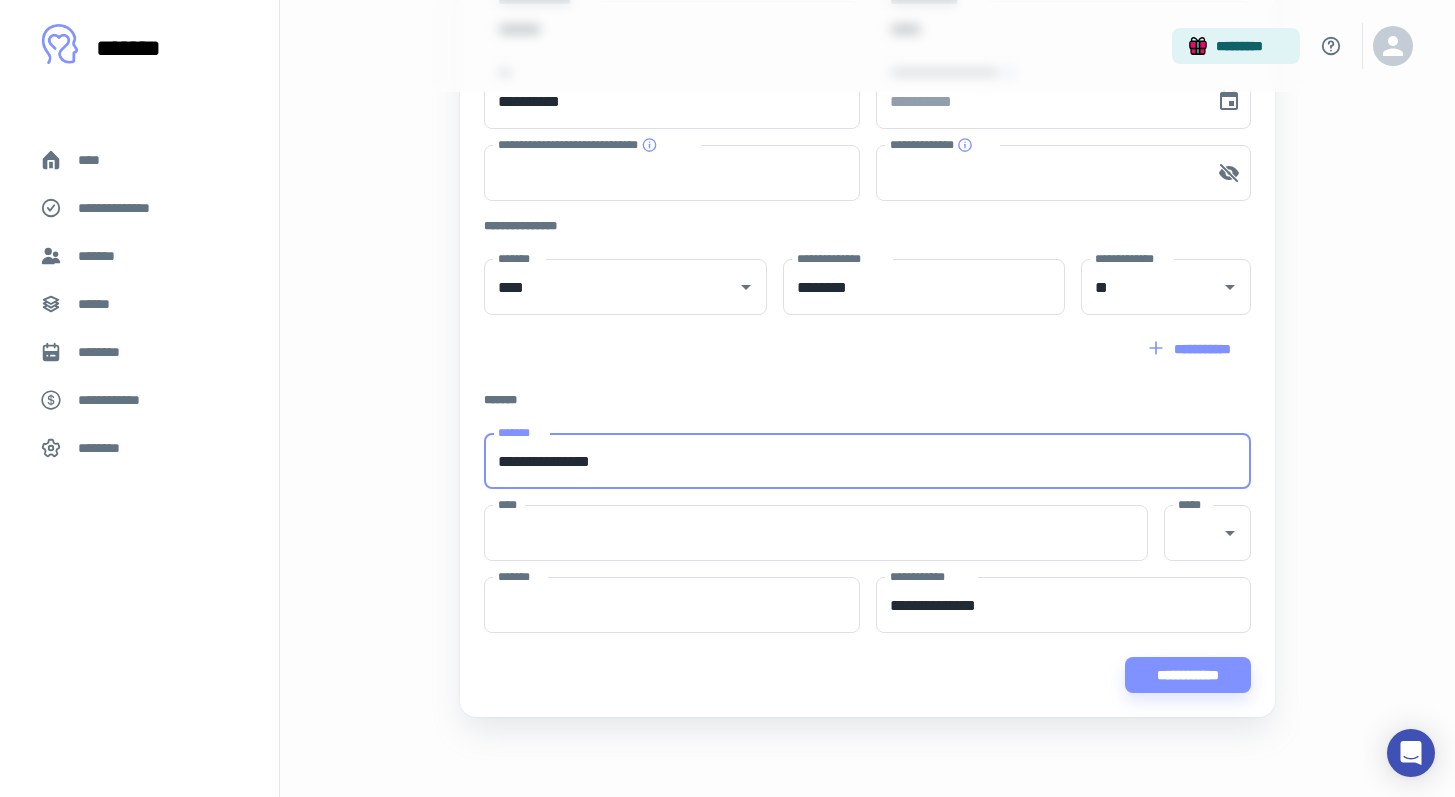 type on "*********" 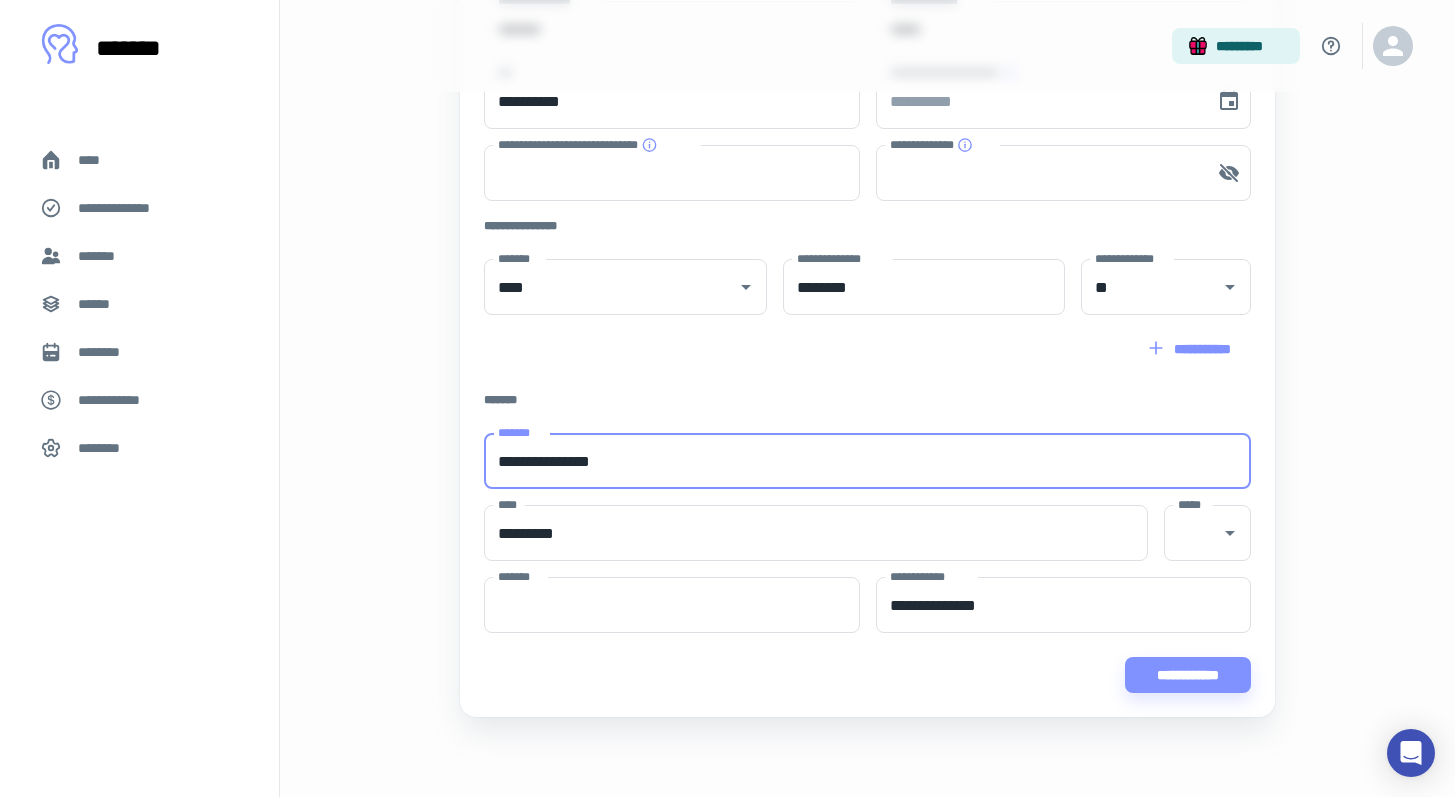 type on "**" 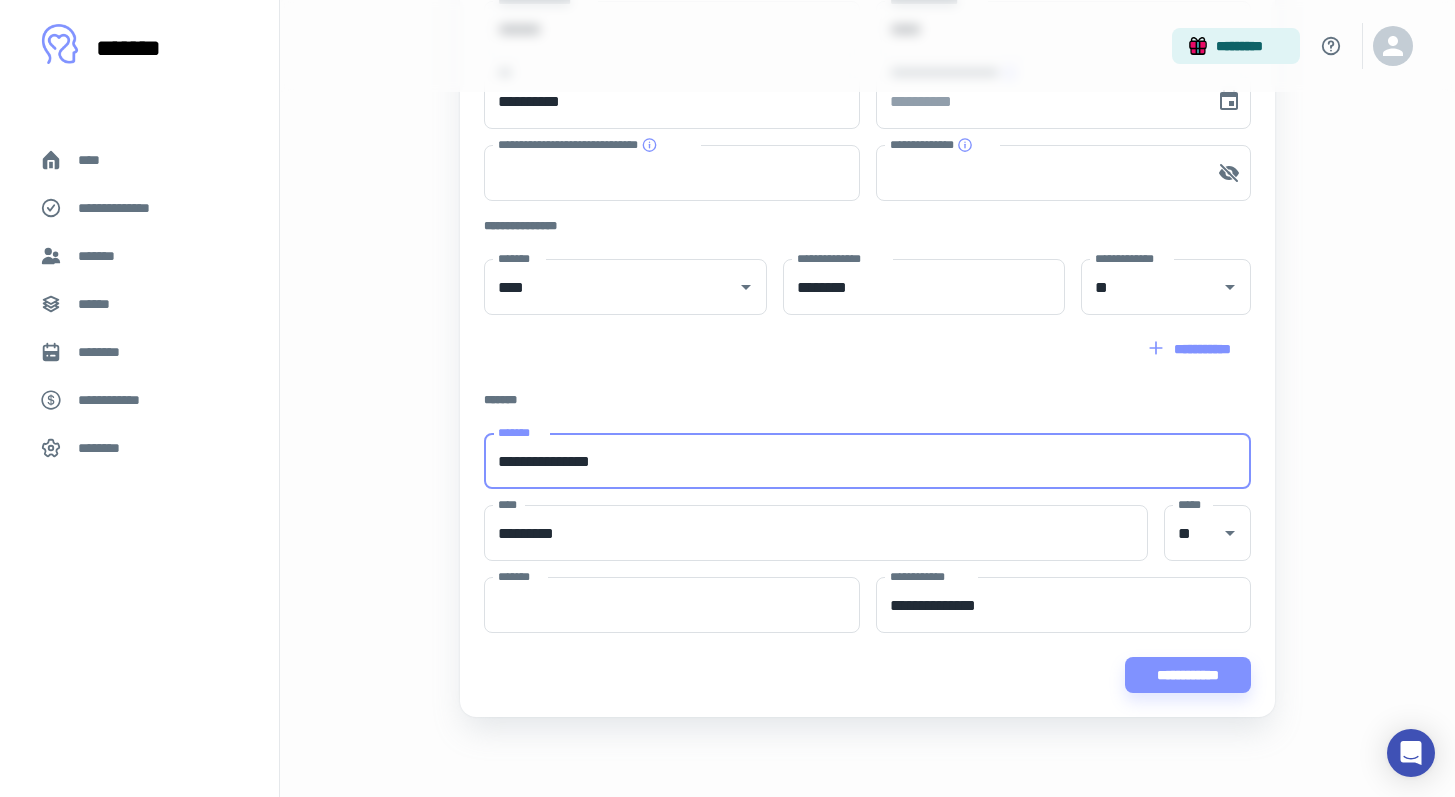 type on "*****" 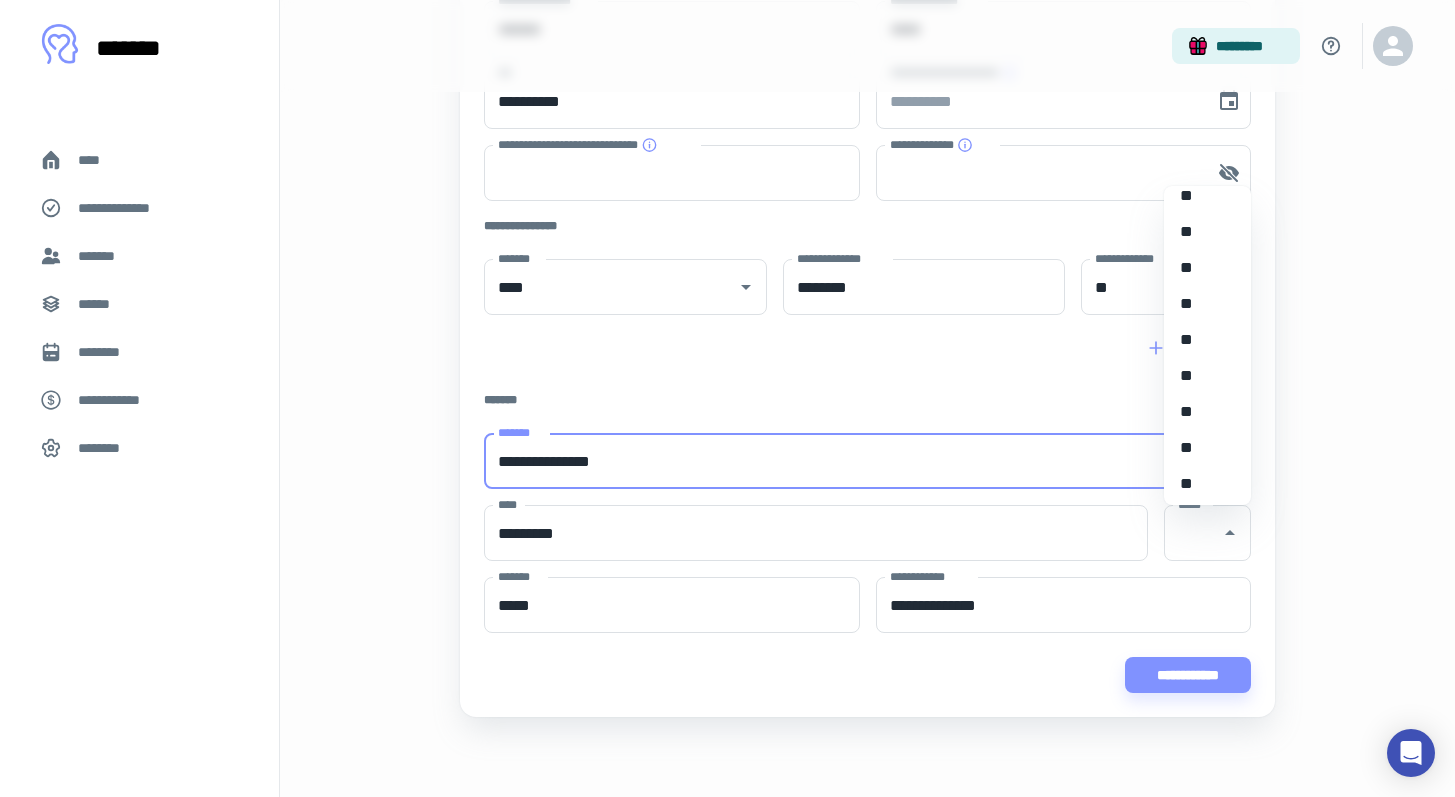 scroll, scrollTop: 1602, scrollLeft: 0, axis: vertical 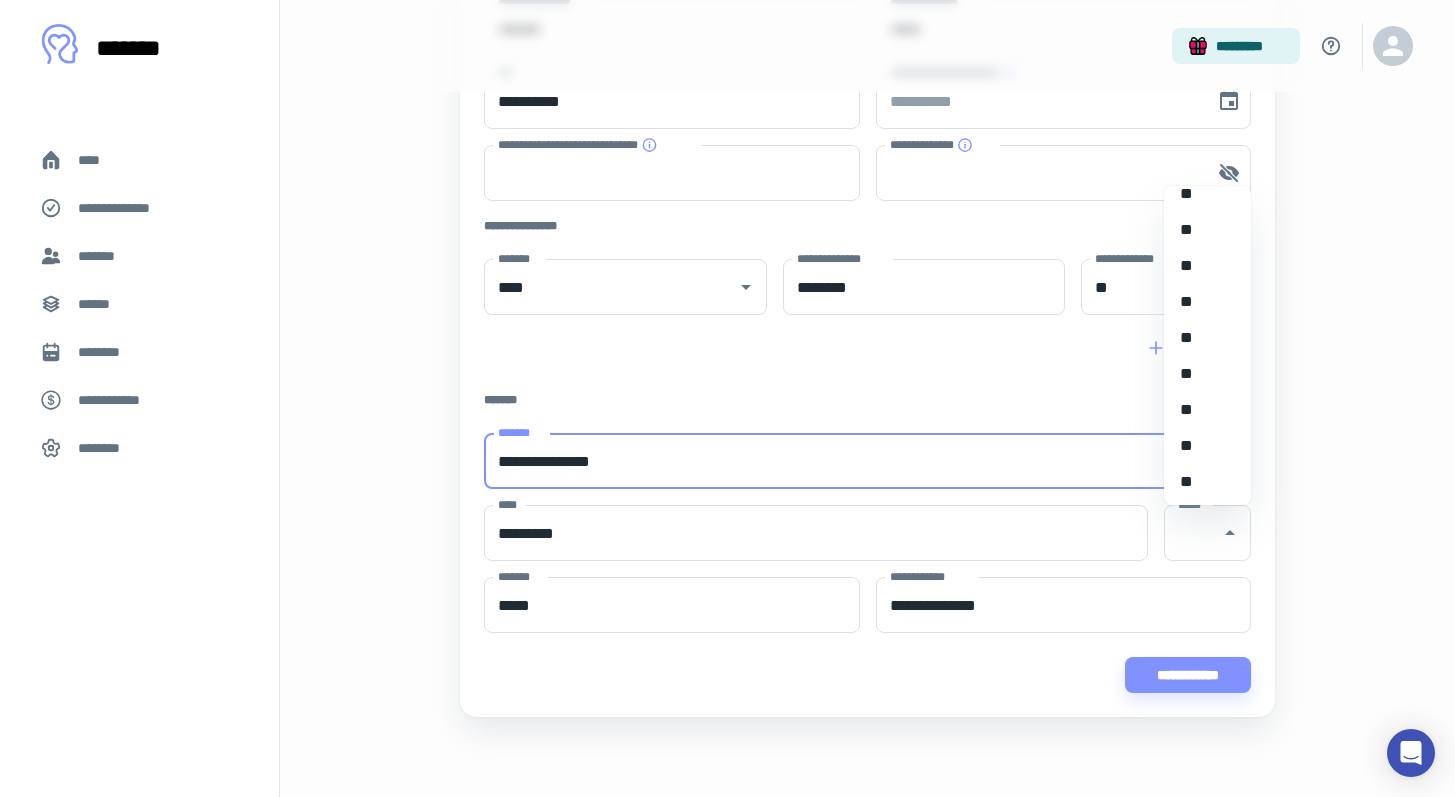 click on "**" at bounding box center (1200, 194) 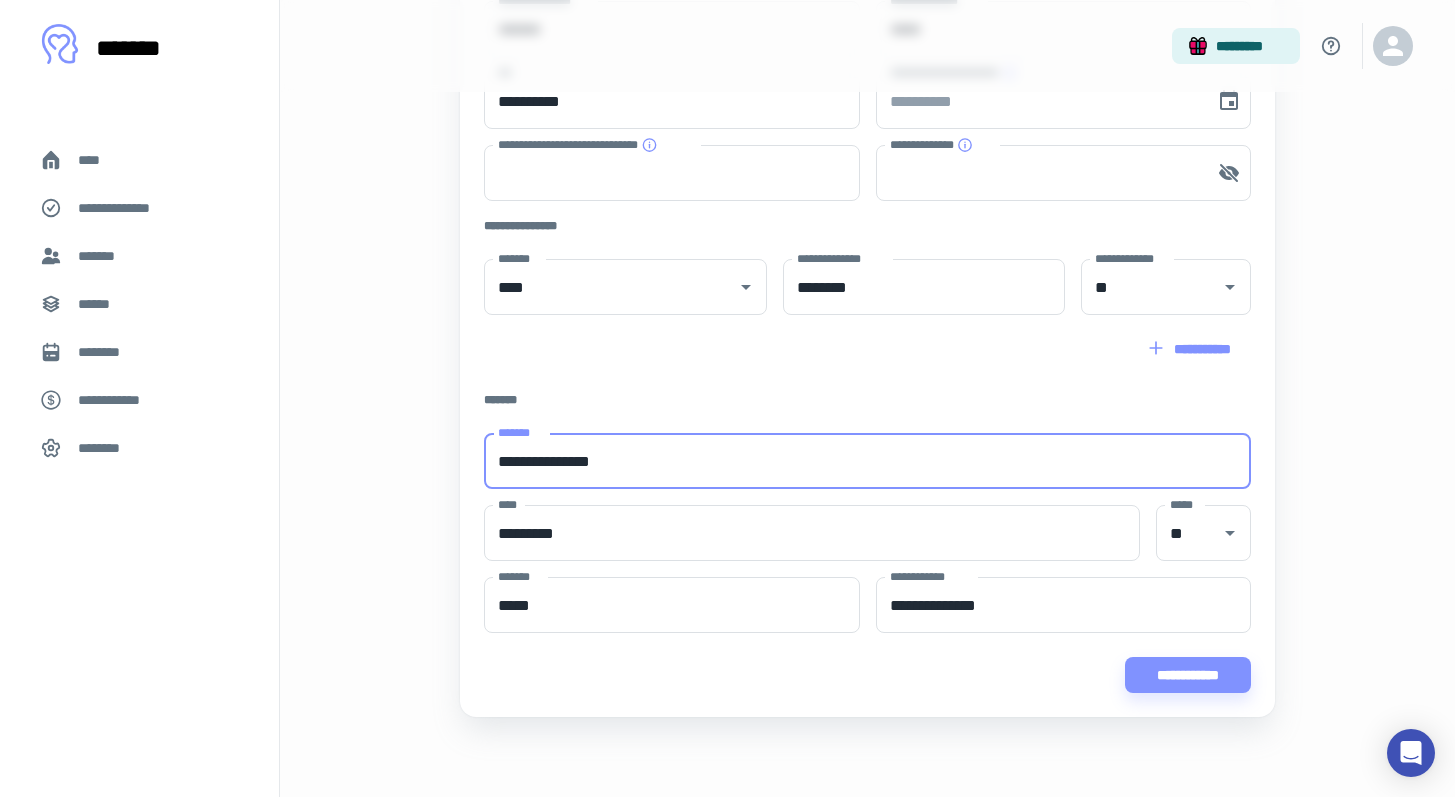 click on "**********" at bounding box center (855, 183) 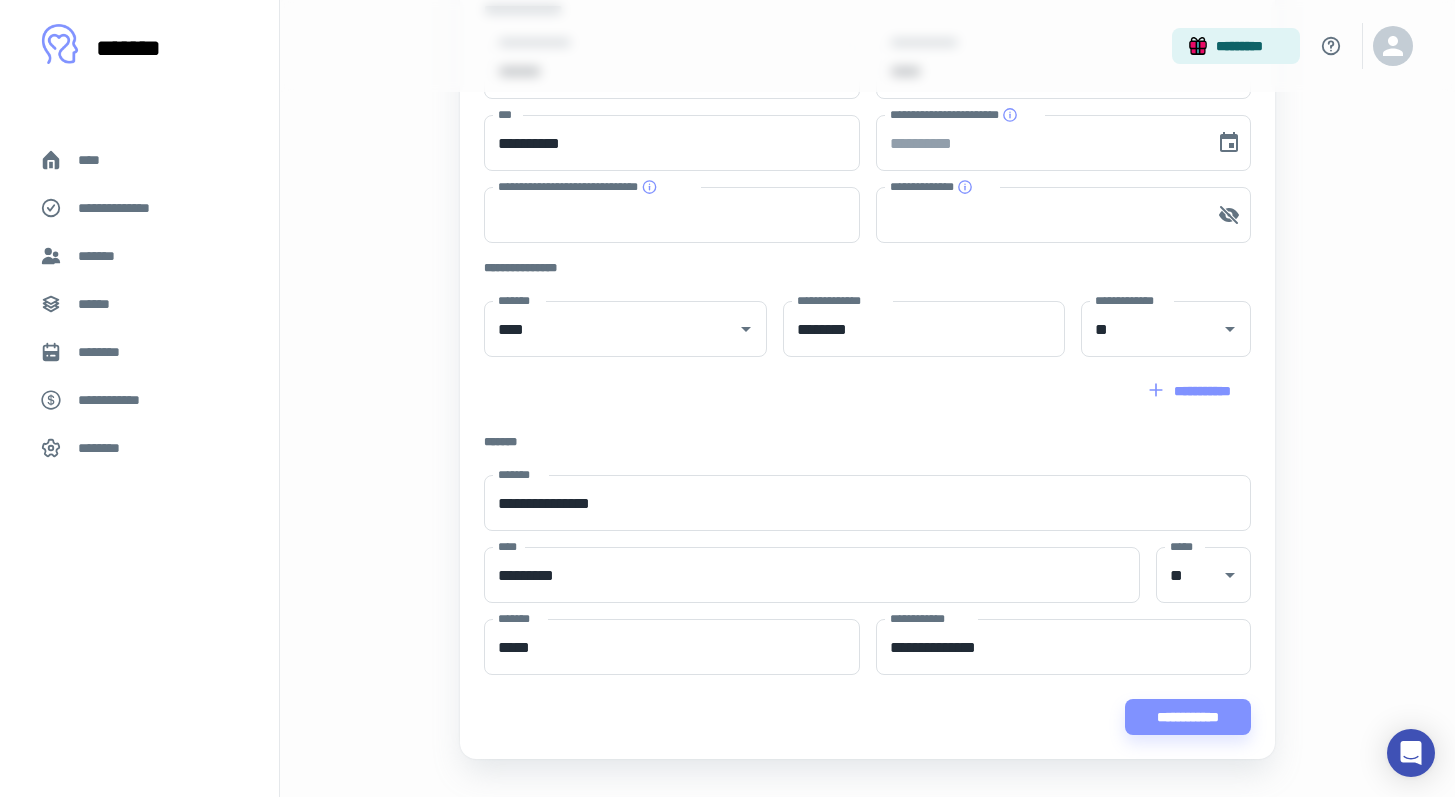 scroll, scrollTop: 443, scrollLeft: 0, axis: vertical 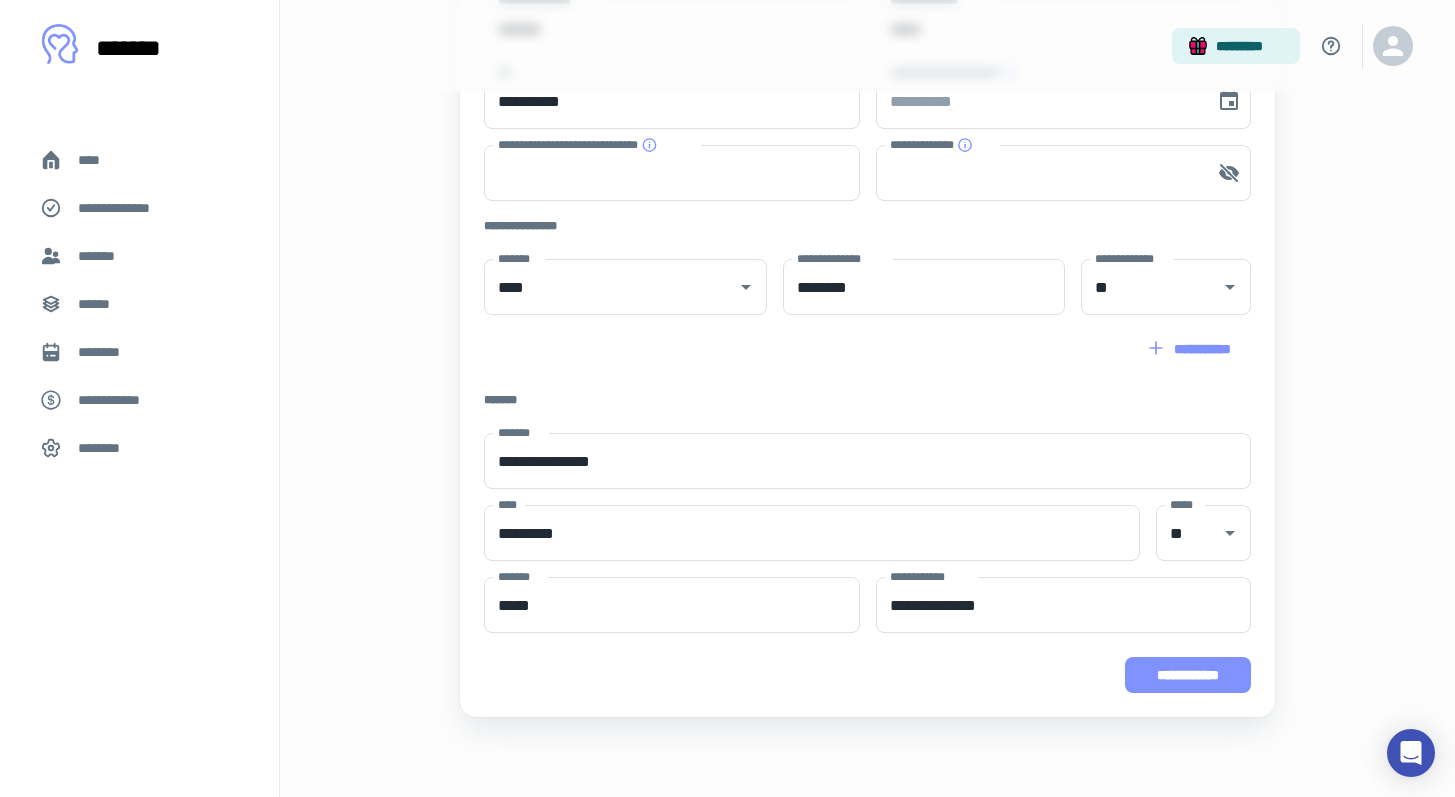 click on "**********" at bounding box center (1188, 675) 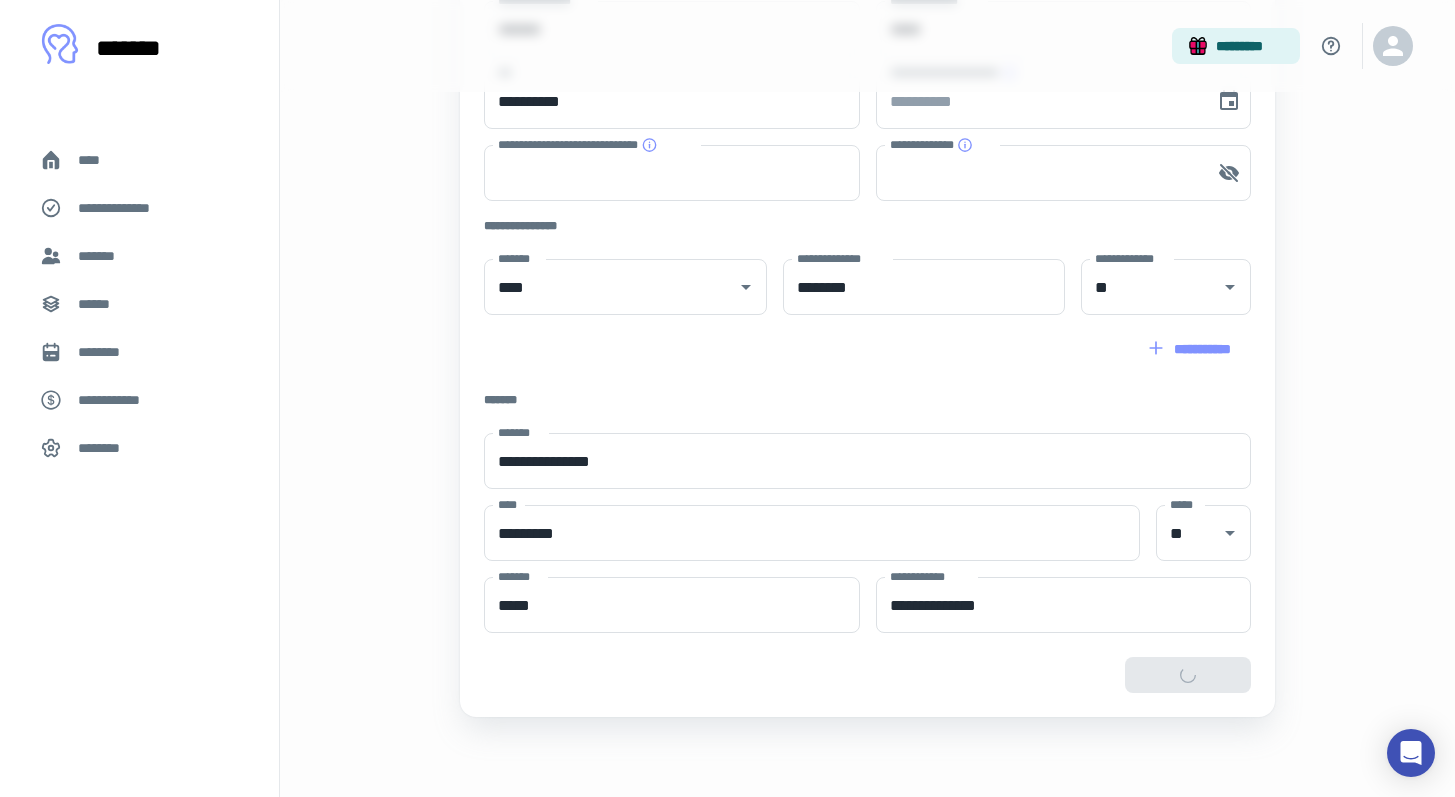 type on "**********" 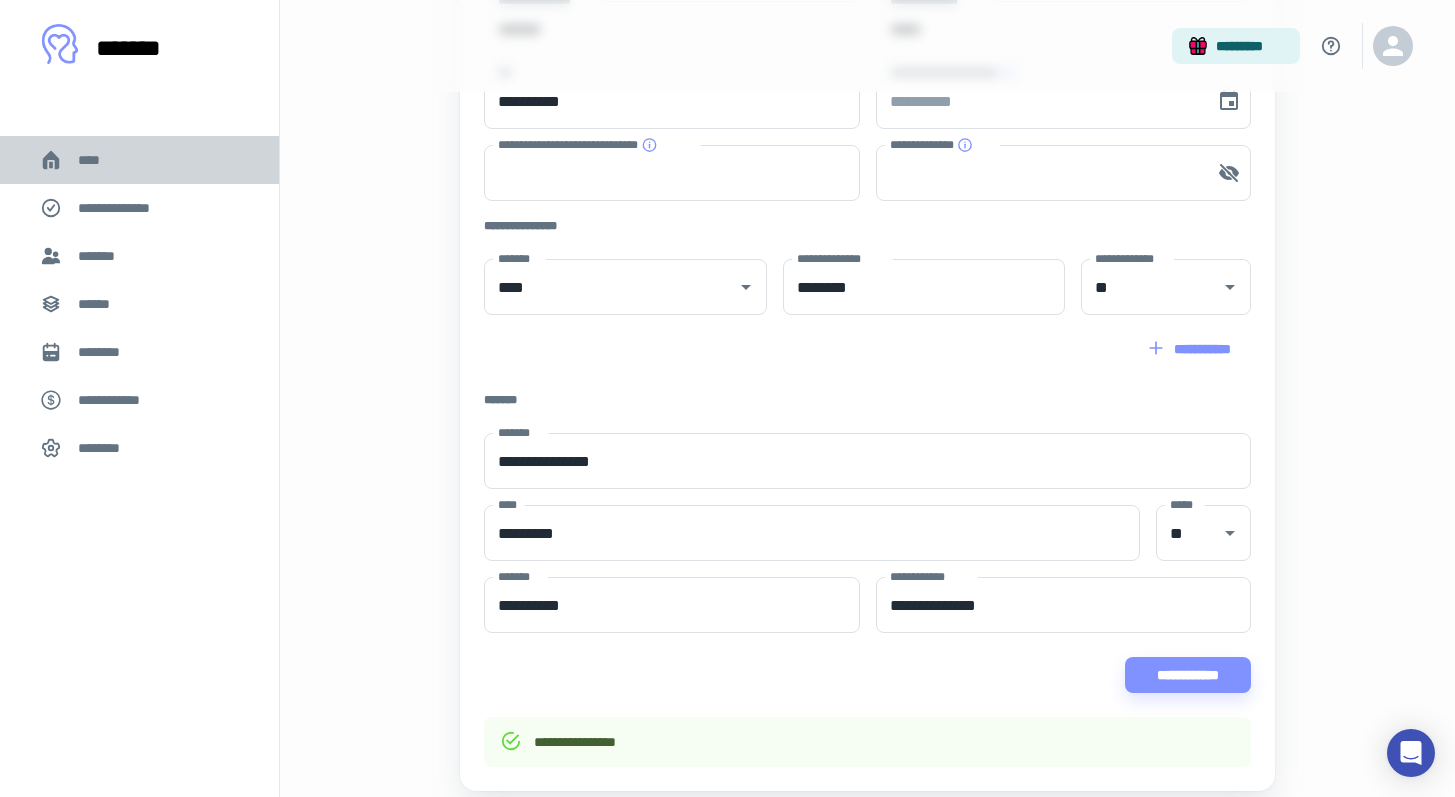click on "****" at bounding box center (97, 160) 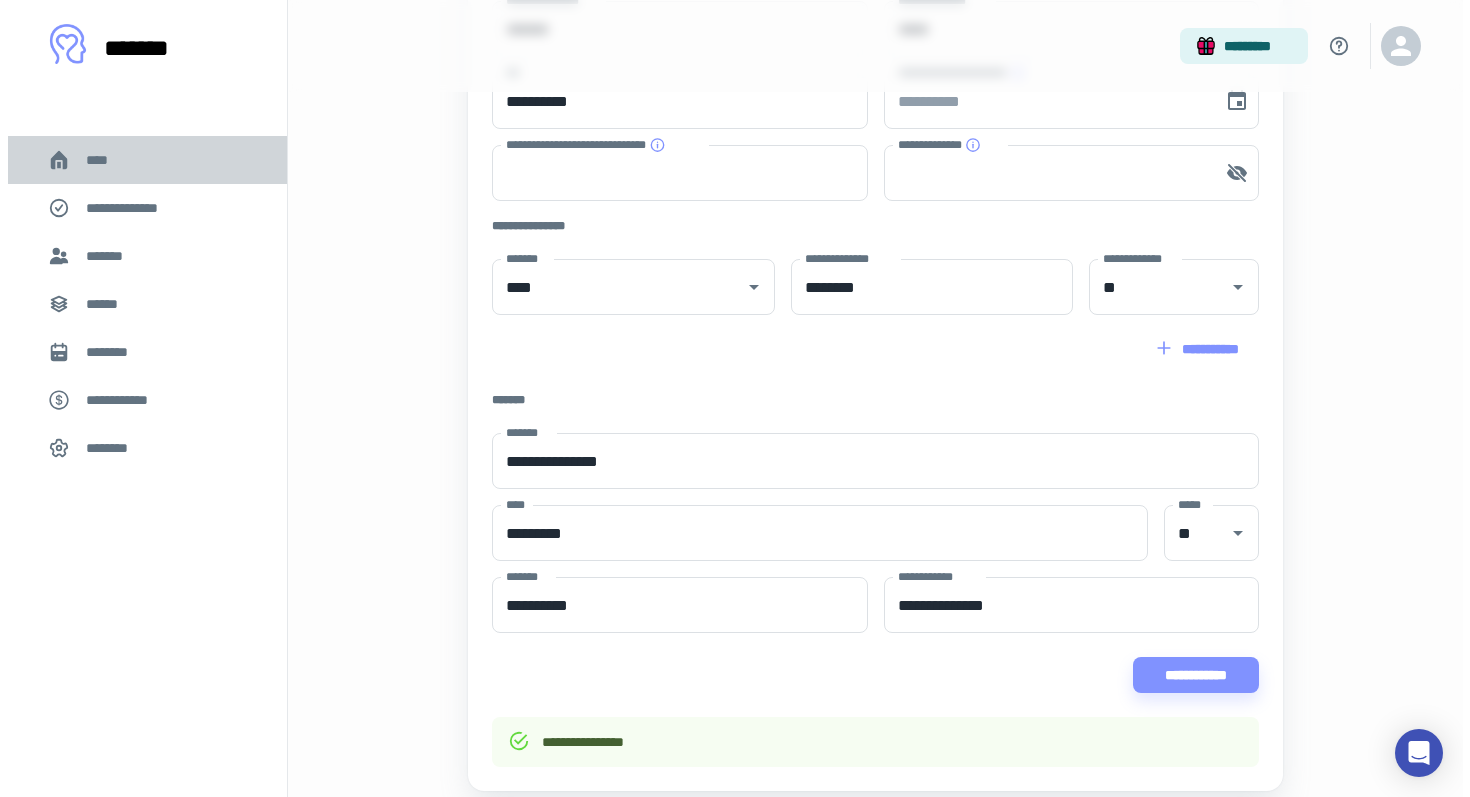scroll, scrollTop: 0, scrollLeft: 0, axis: both 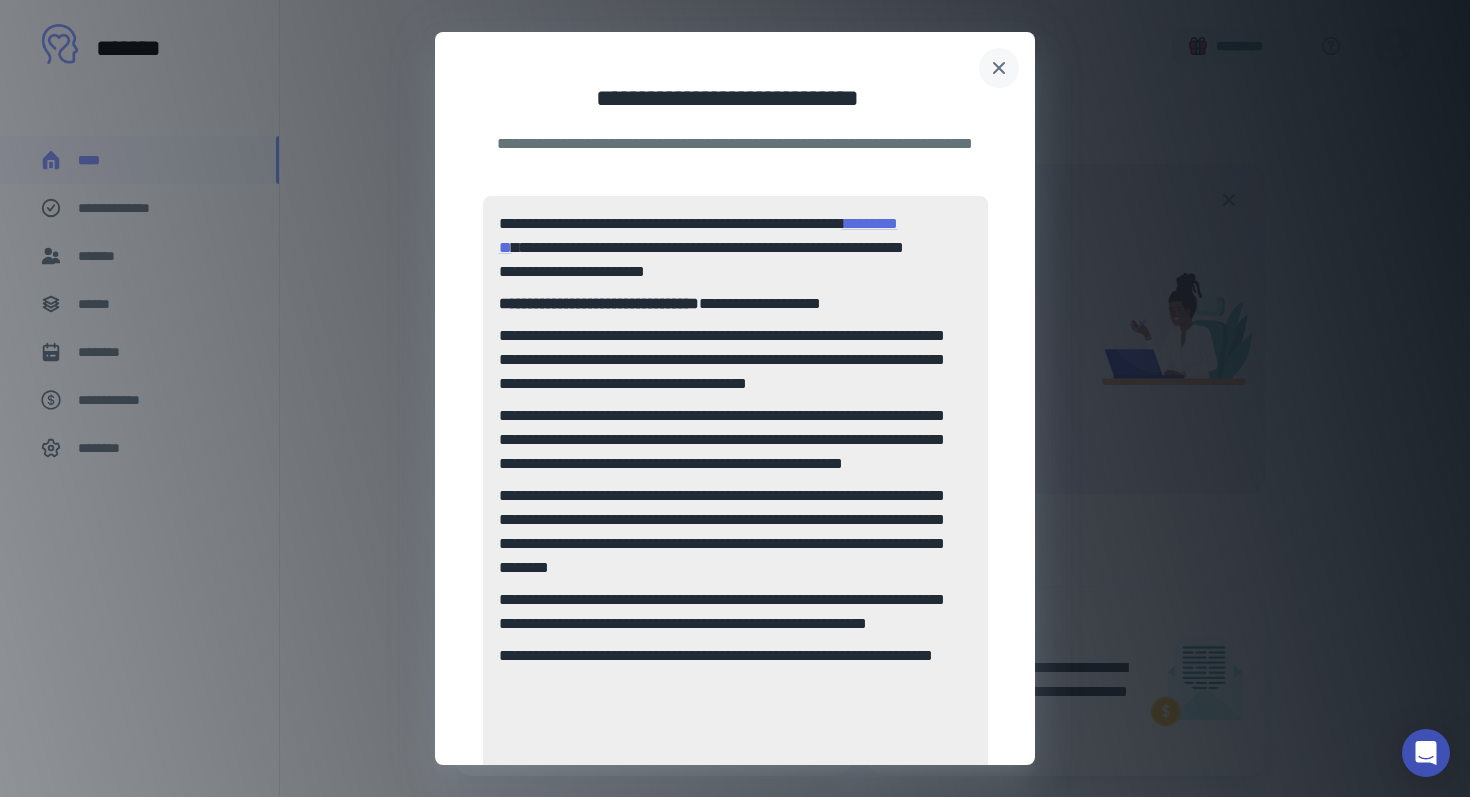 click 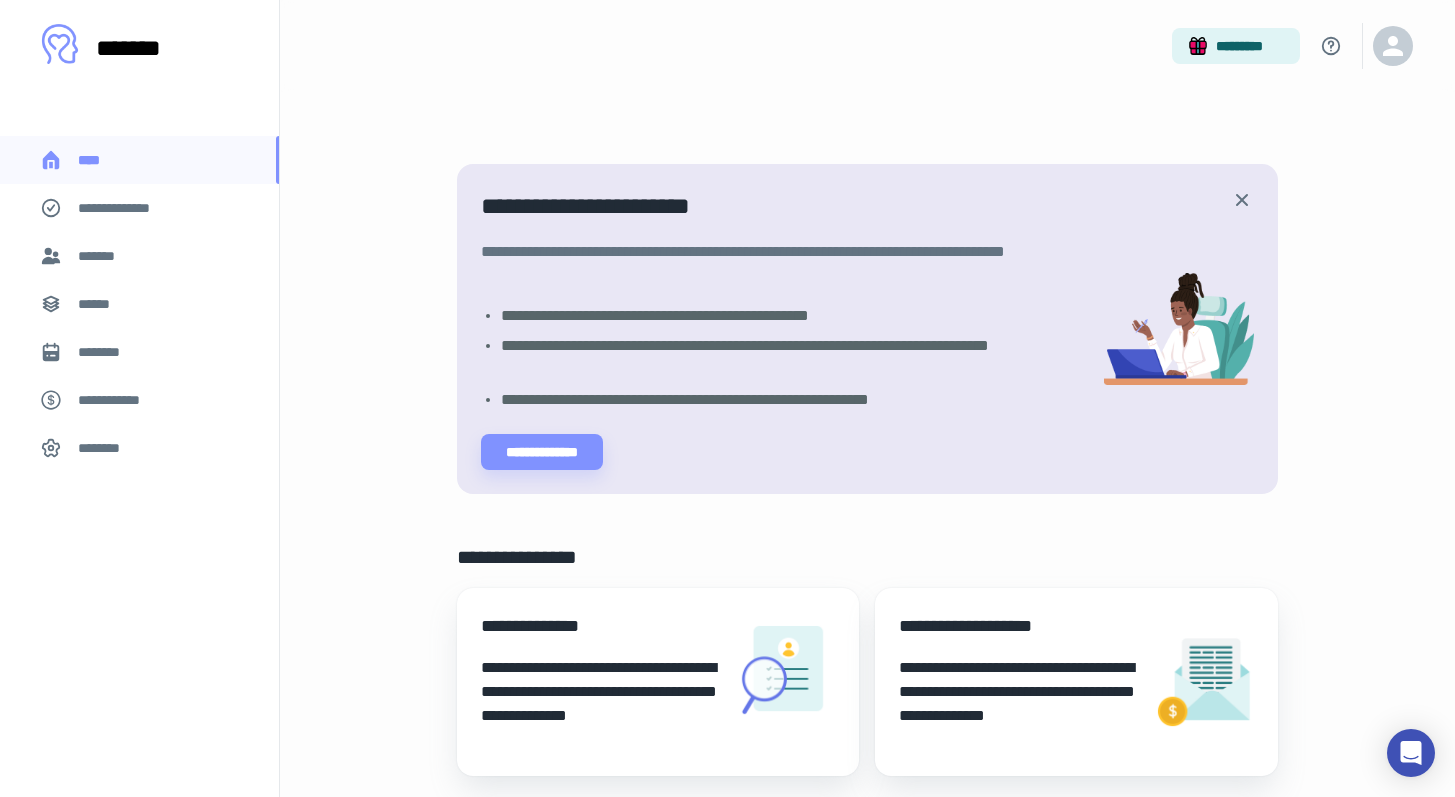 click on "**********" at bounding box center (127, 208) 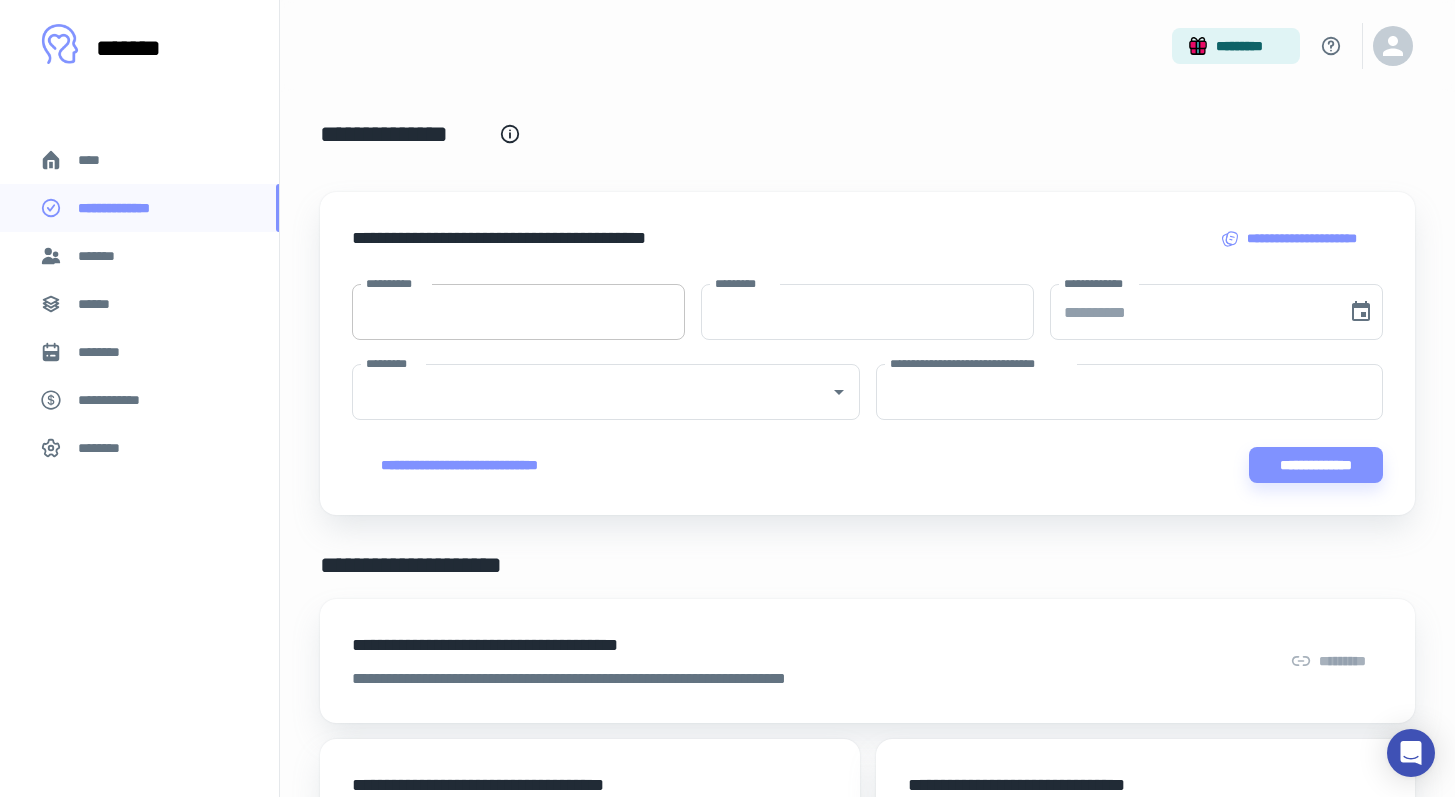 click on "**********" at bounding box center [518, 312] 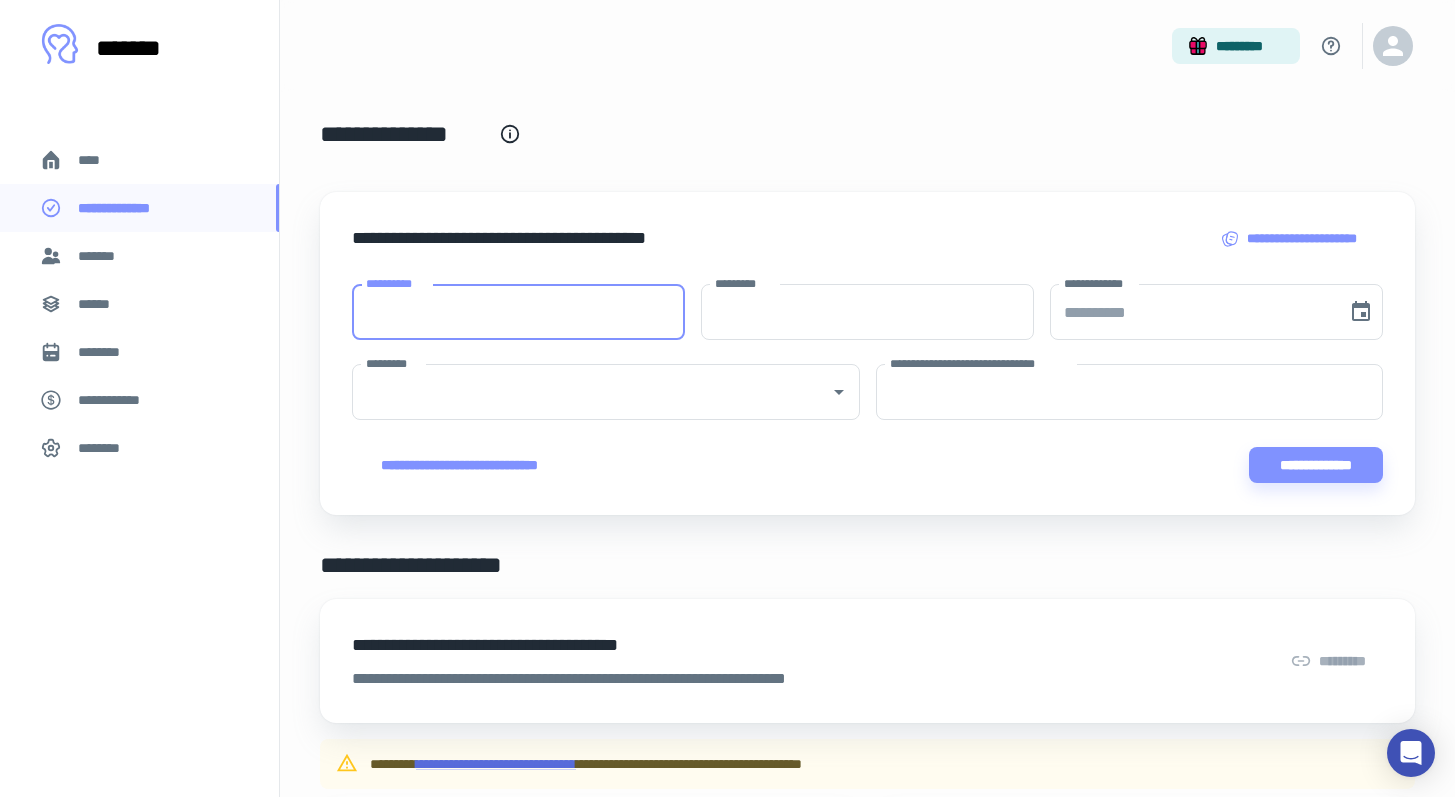 type on "*" 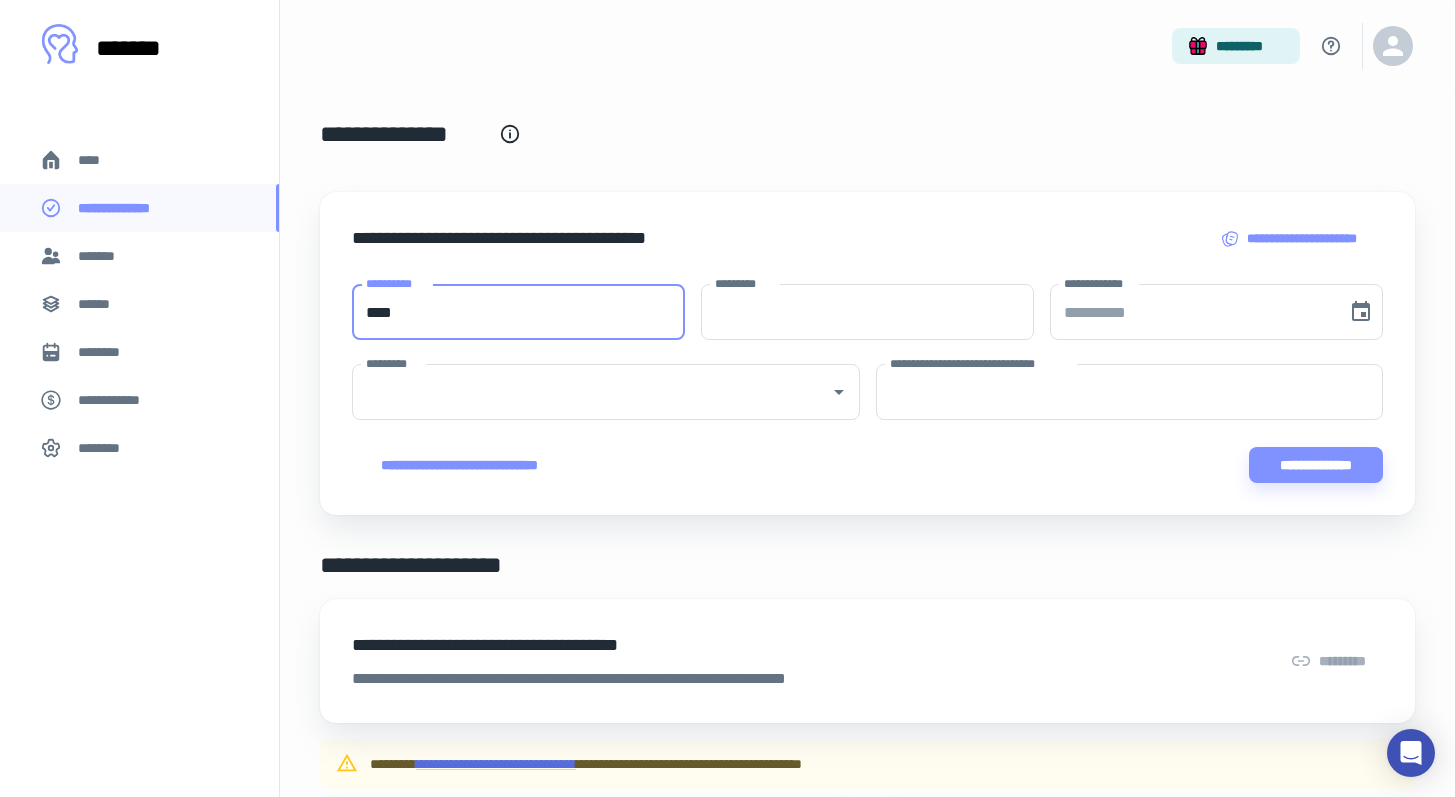 type on "****" 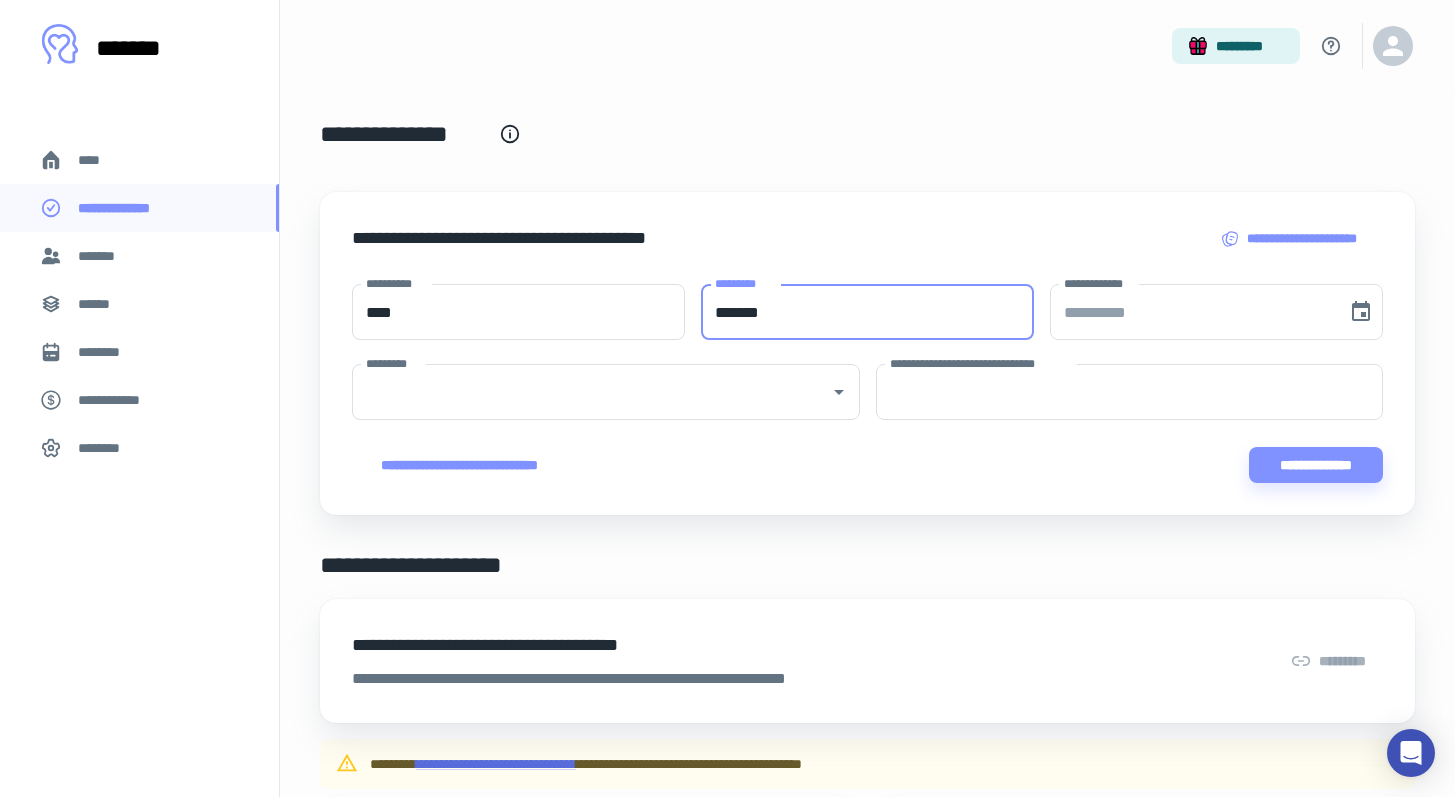 type on "*******" 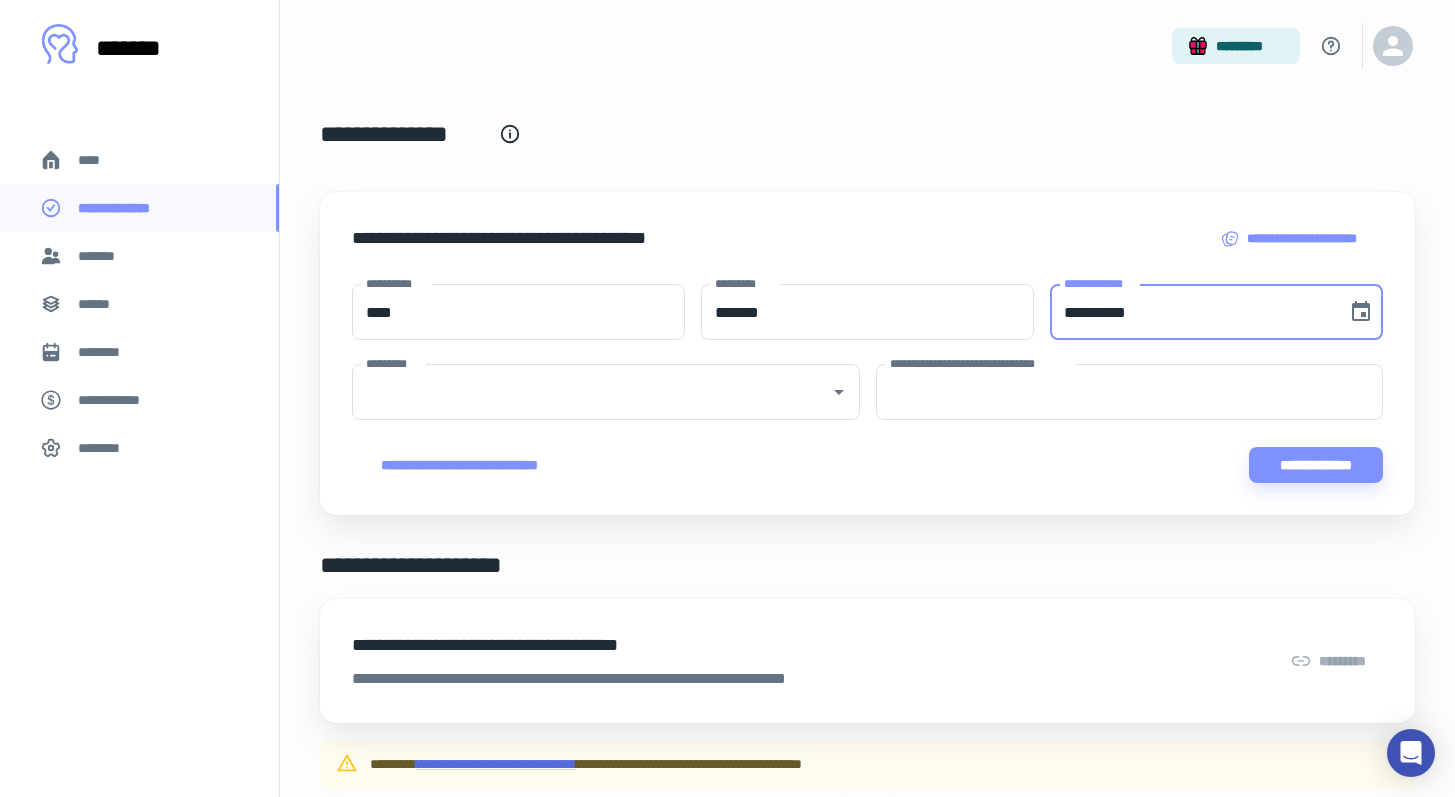 type on "**********" 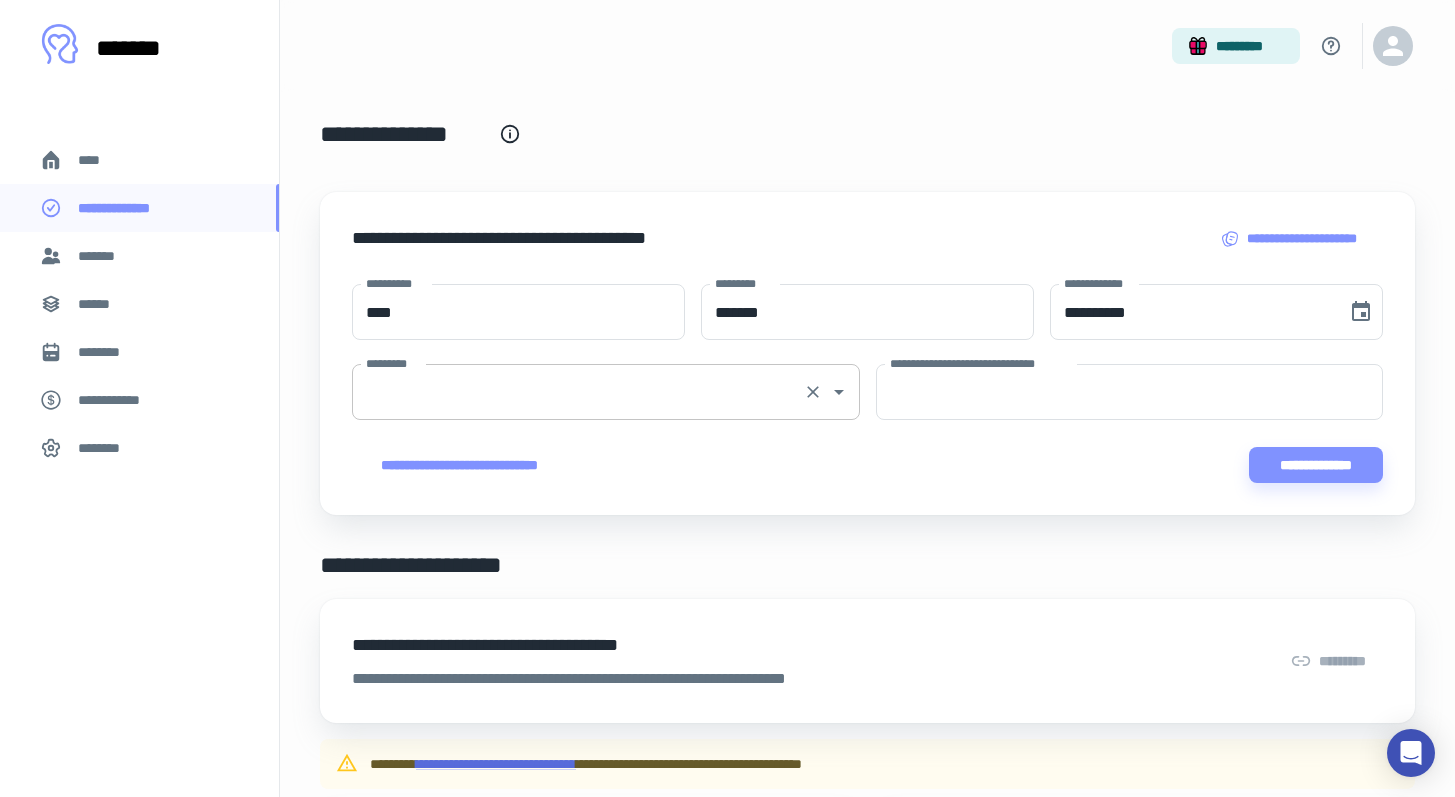 click on "*********" at bounding box center [578, 392] 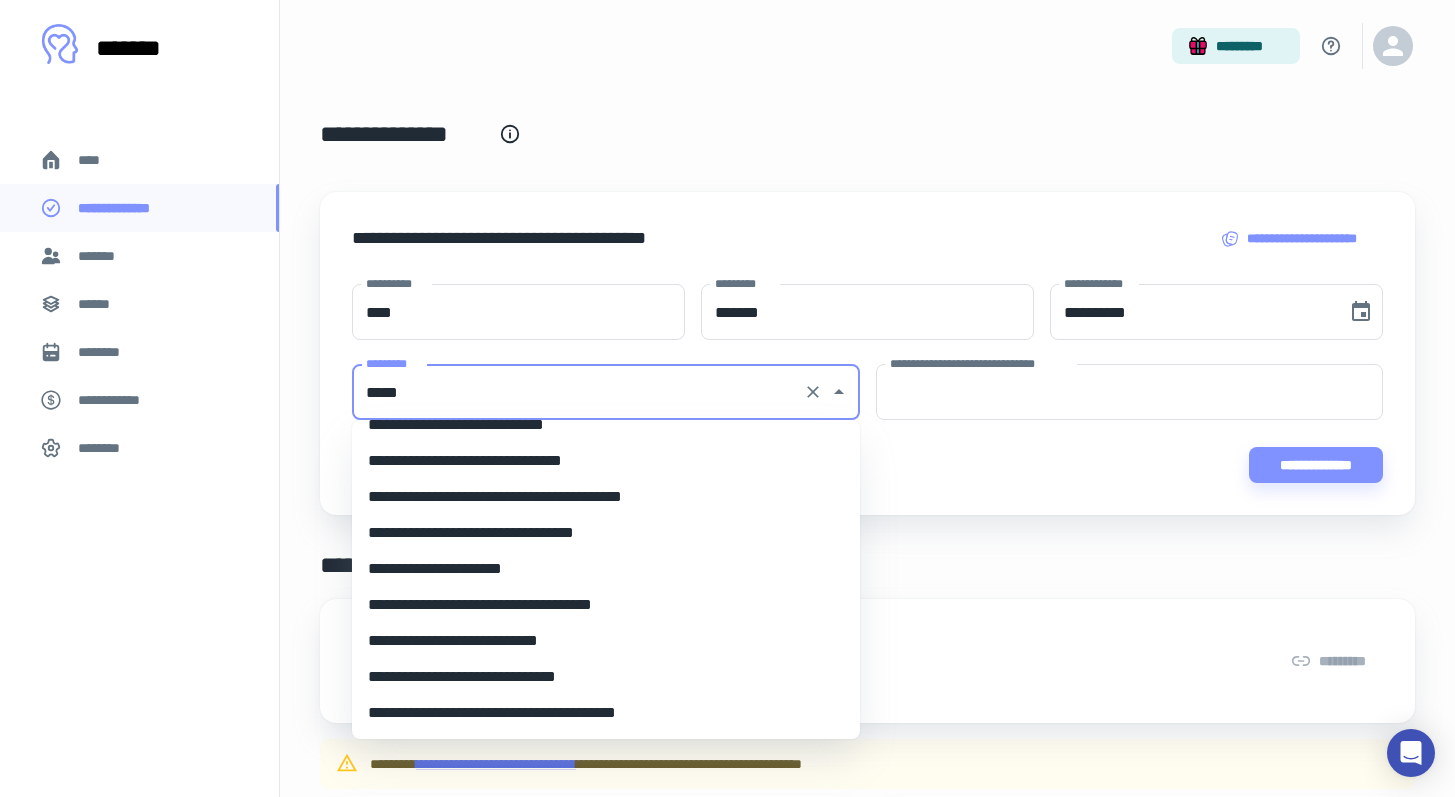 scroll, scrollTop: 8, scrollLeft: 0, axis: vertical 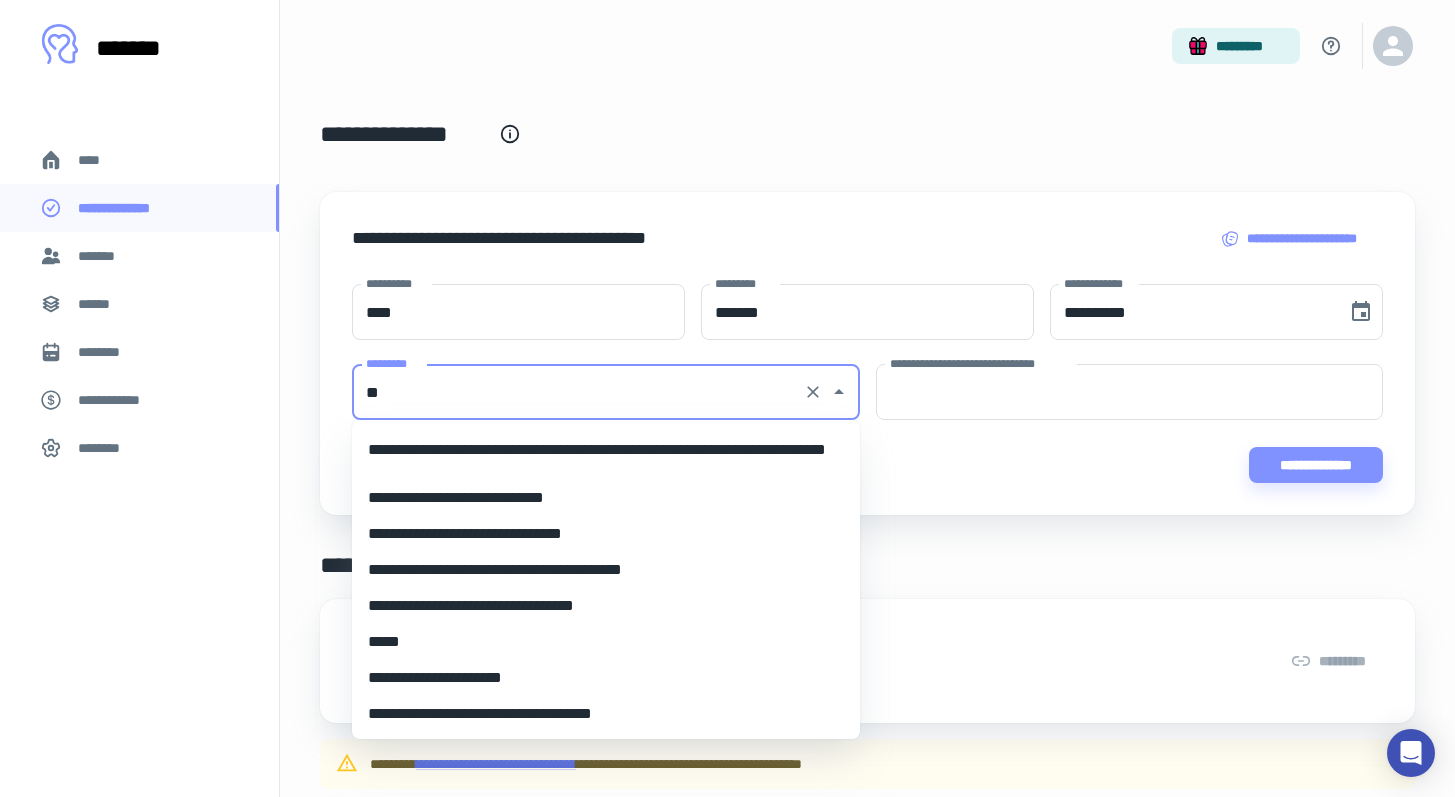 type on "*" 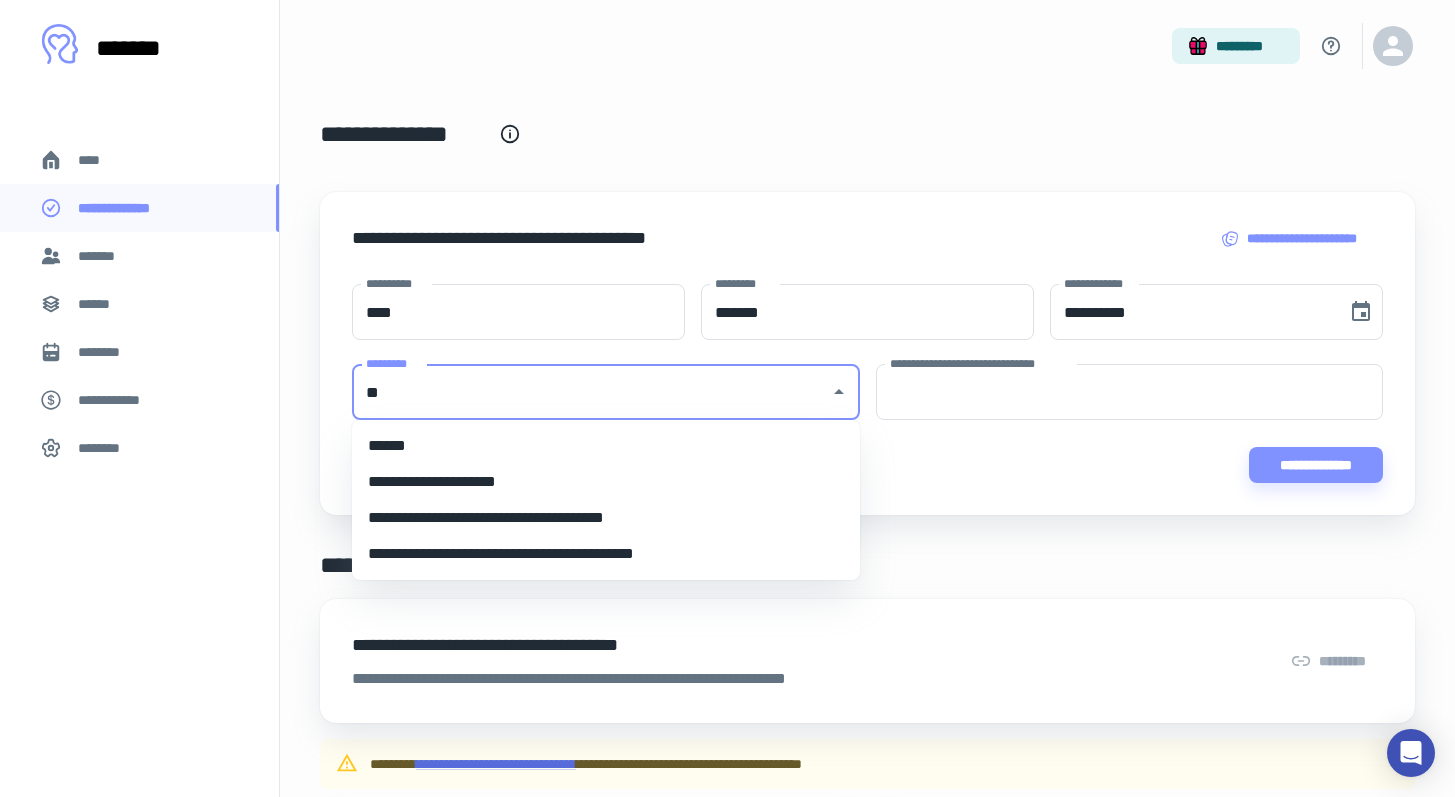 scroll, scrollTop: 0, scrollLeft: 0, axis: both 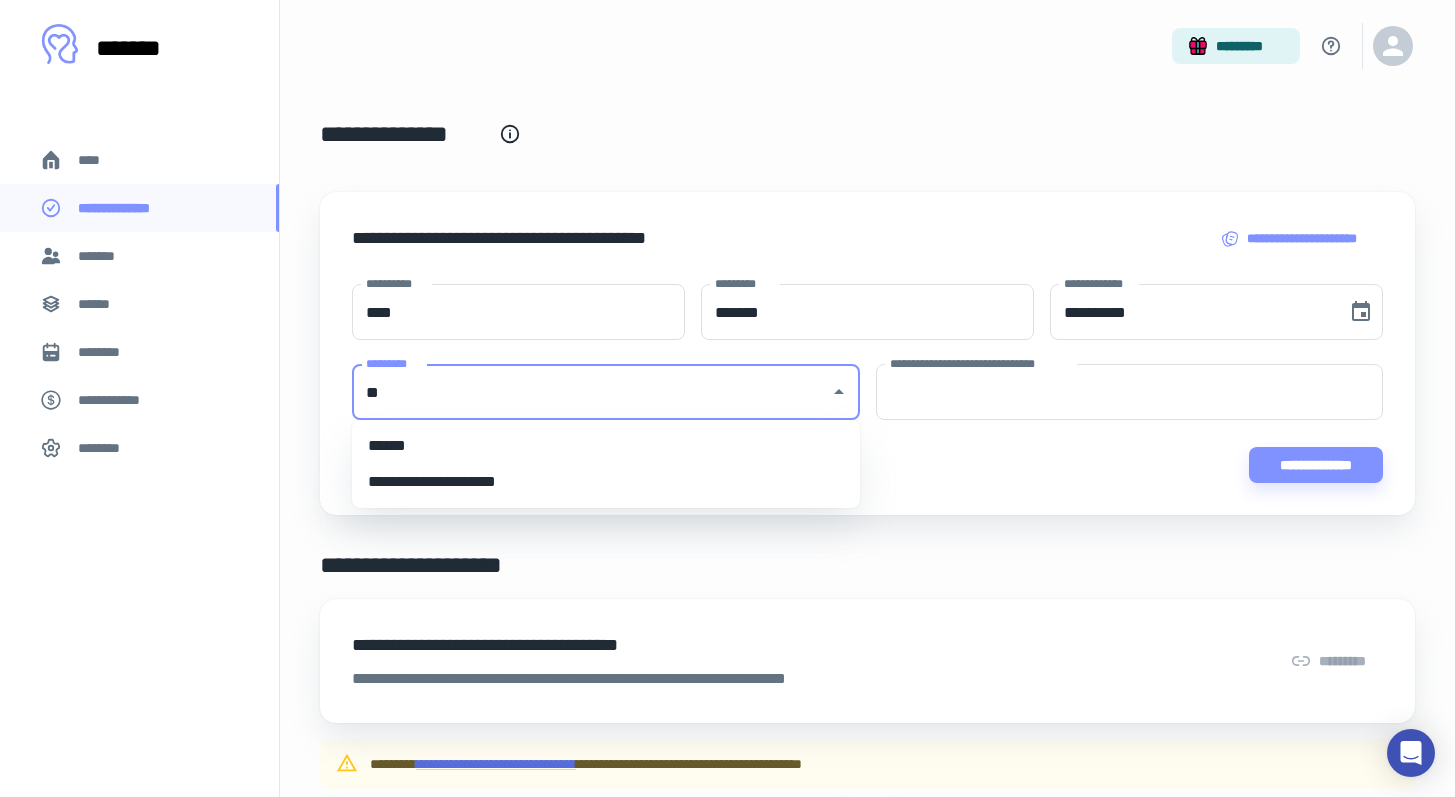 type on "*" 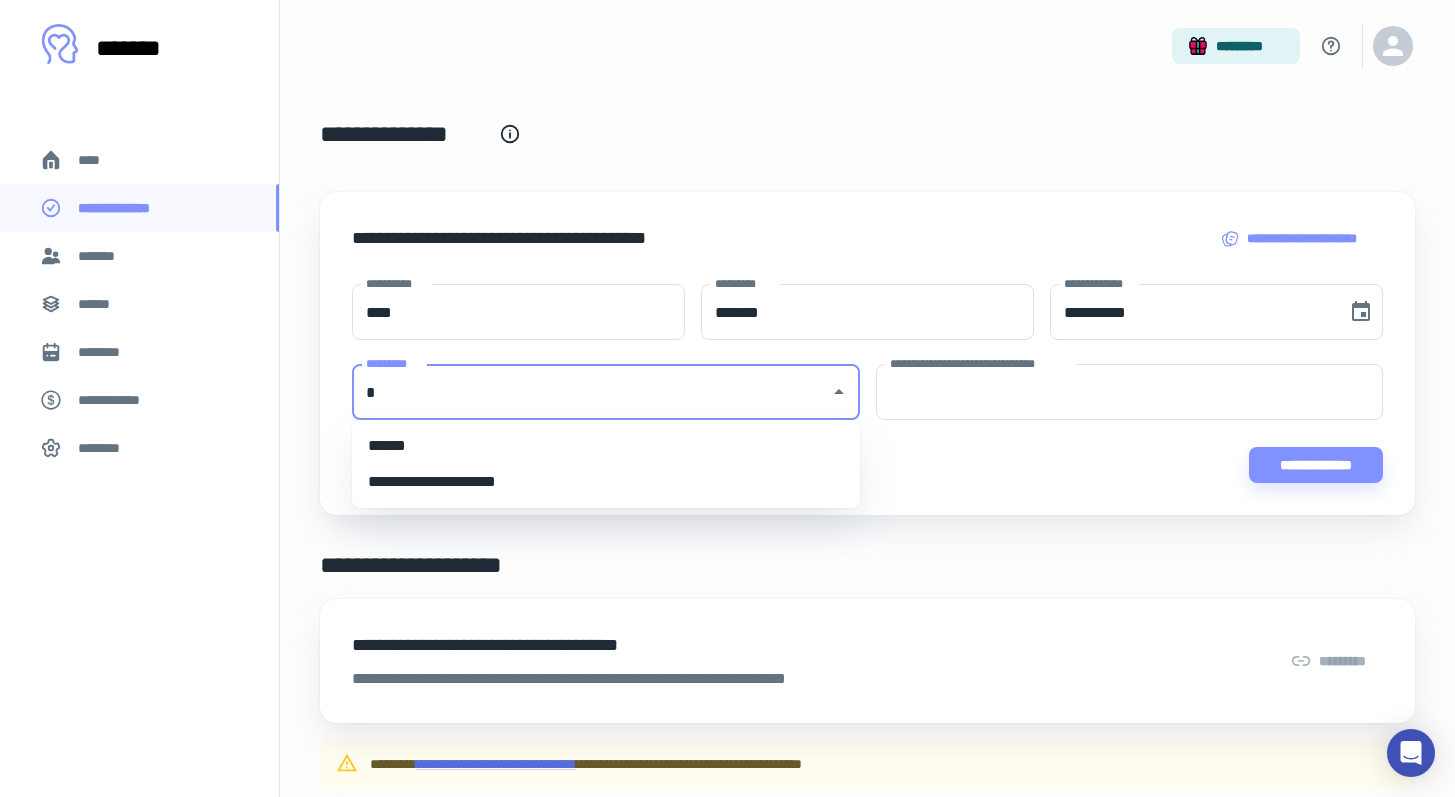 type 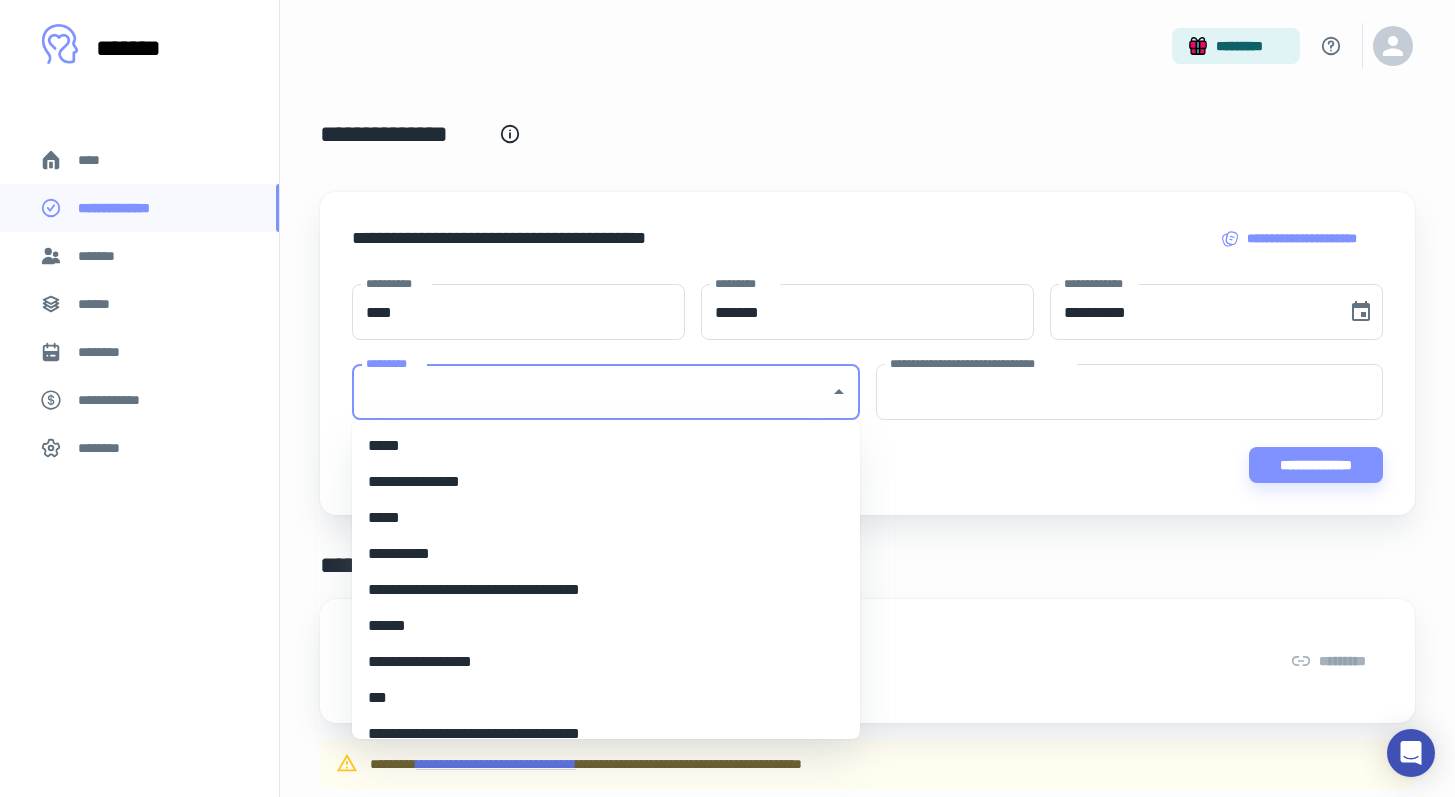 click on "**********" at bounding box center (867, 465) 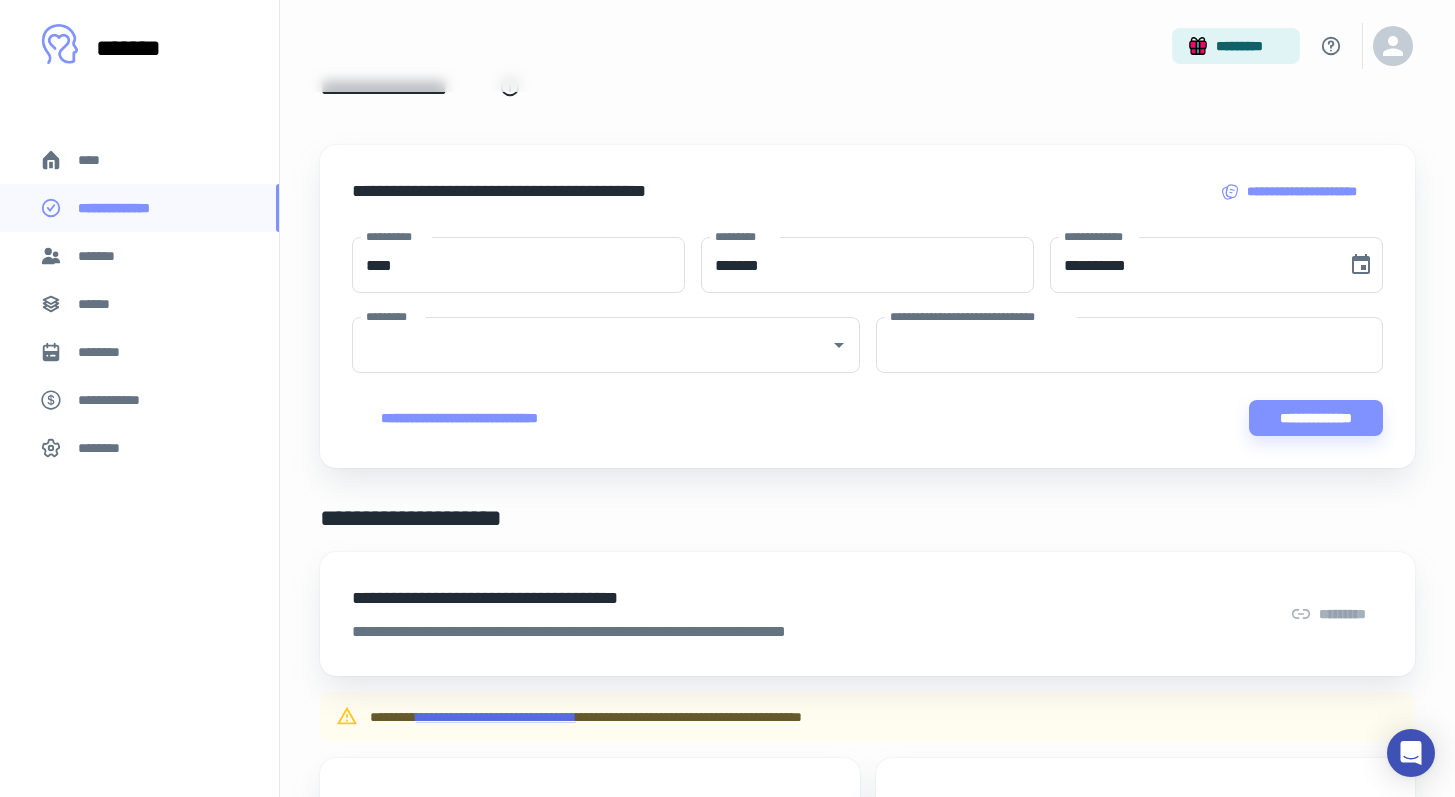 scroll, scrollTop: 0, scrollLeft: 0, axis: both 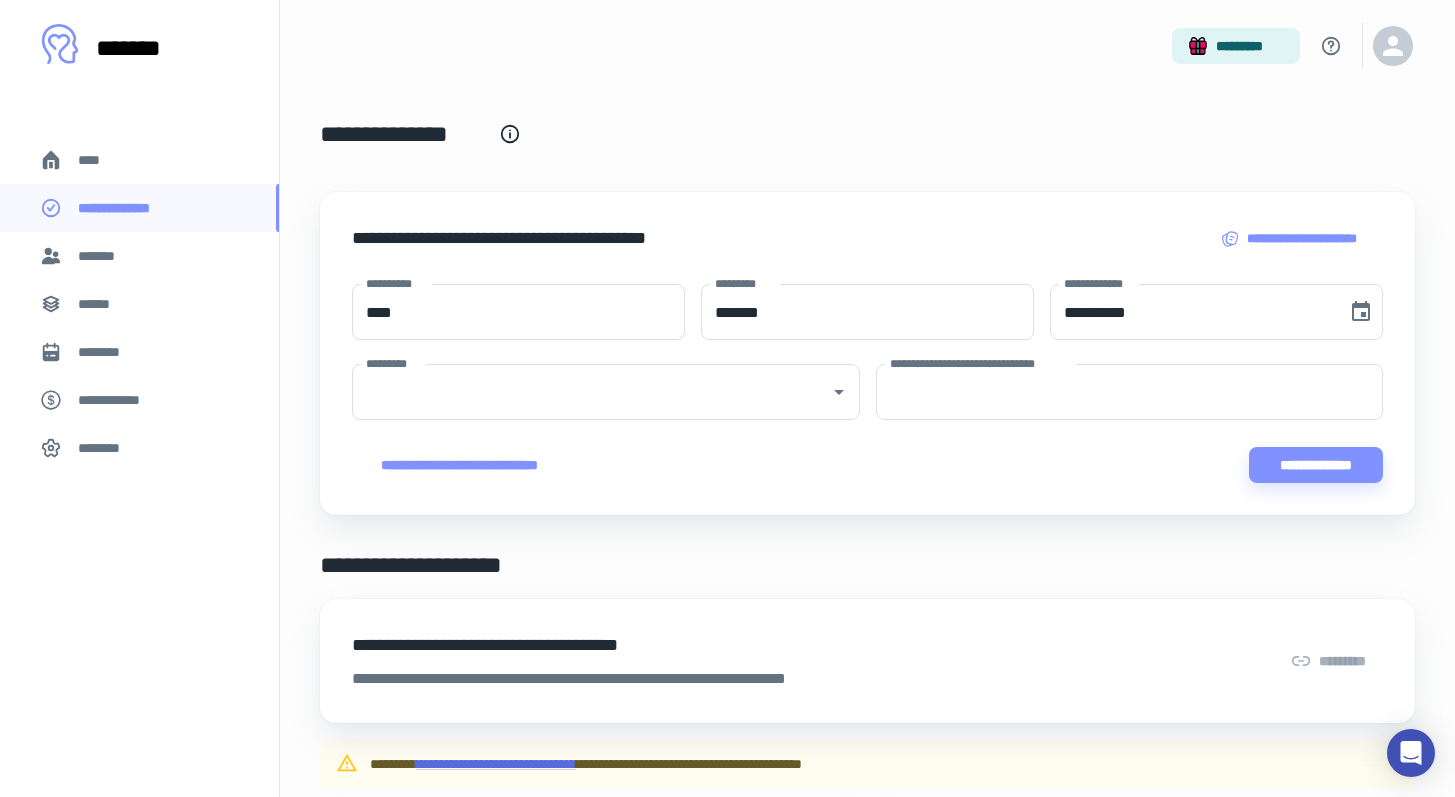 click on "**********" at bounding box center [1290, 239] 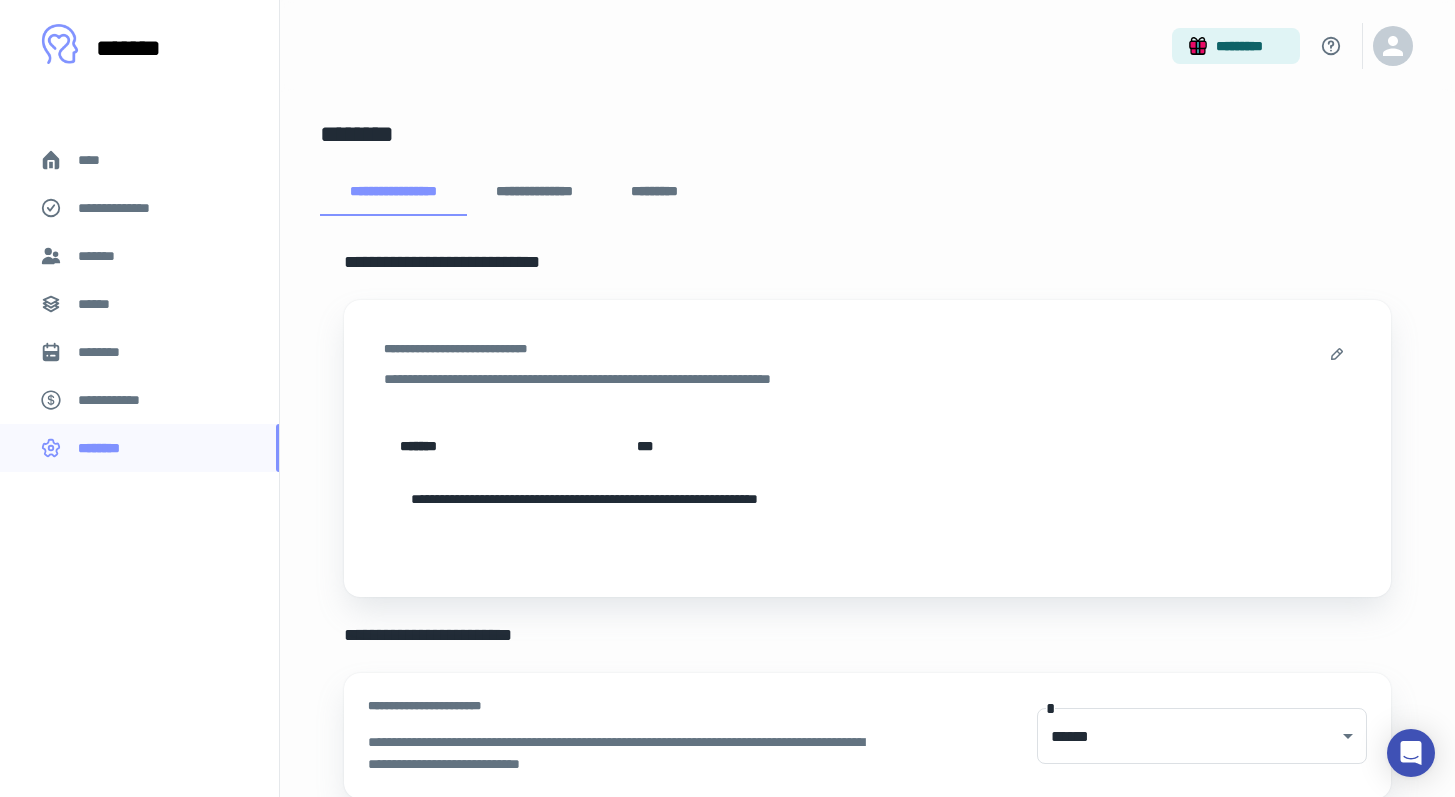 click on "**********" at bounding box center [502, 446] 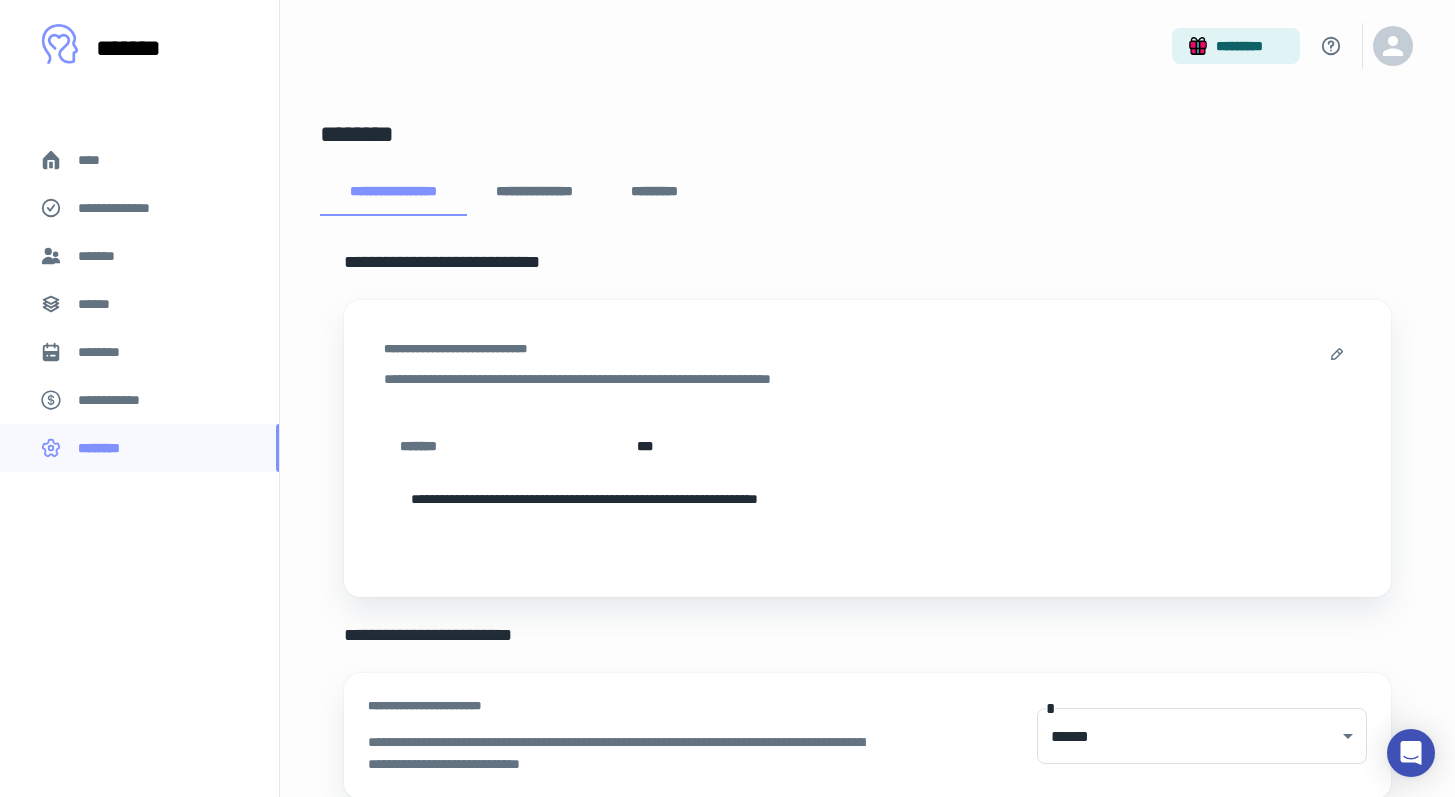 click on "**********" at bounding box center (425, 446) 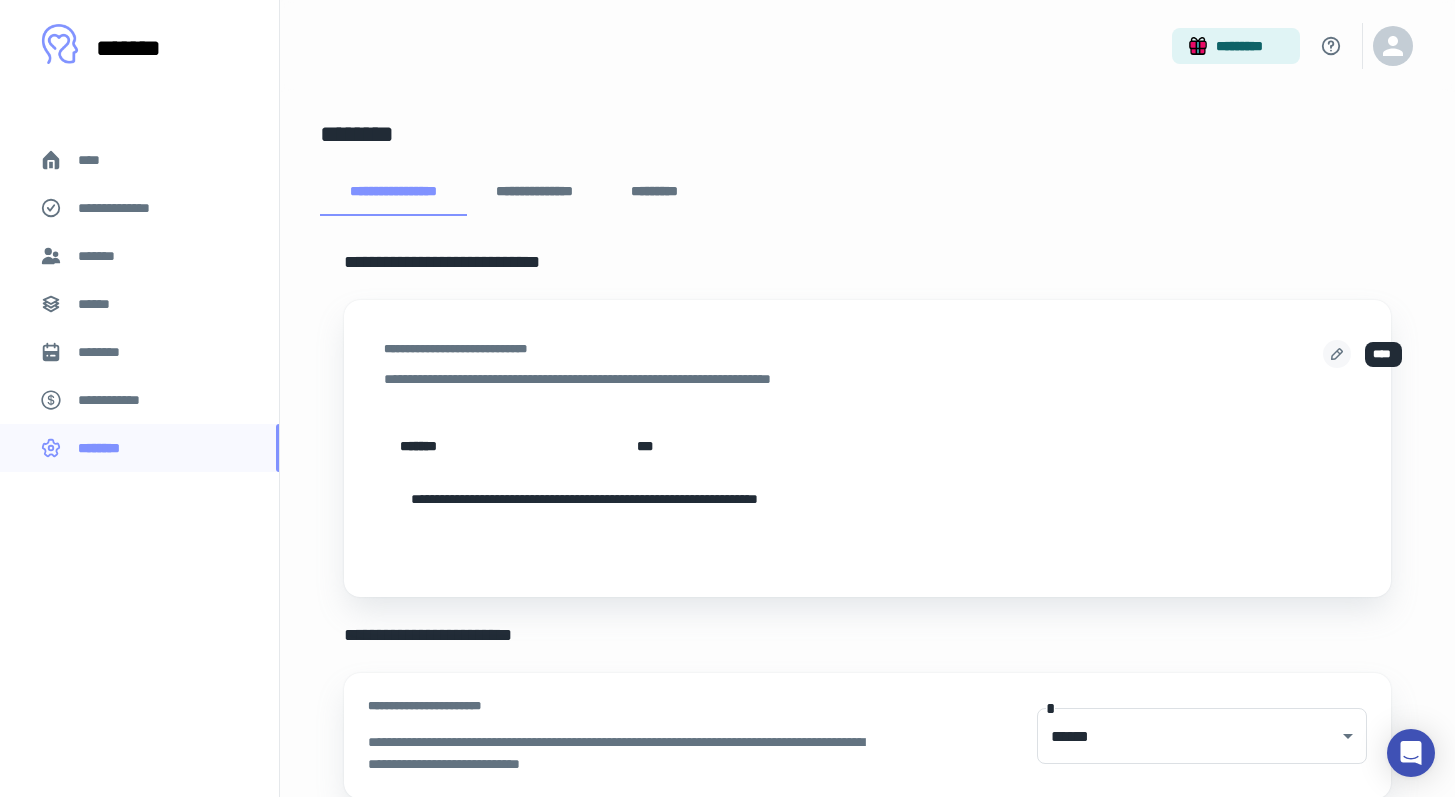 click 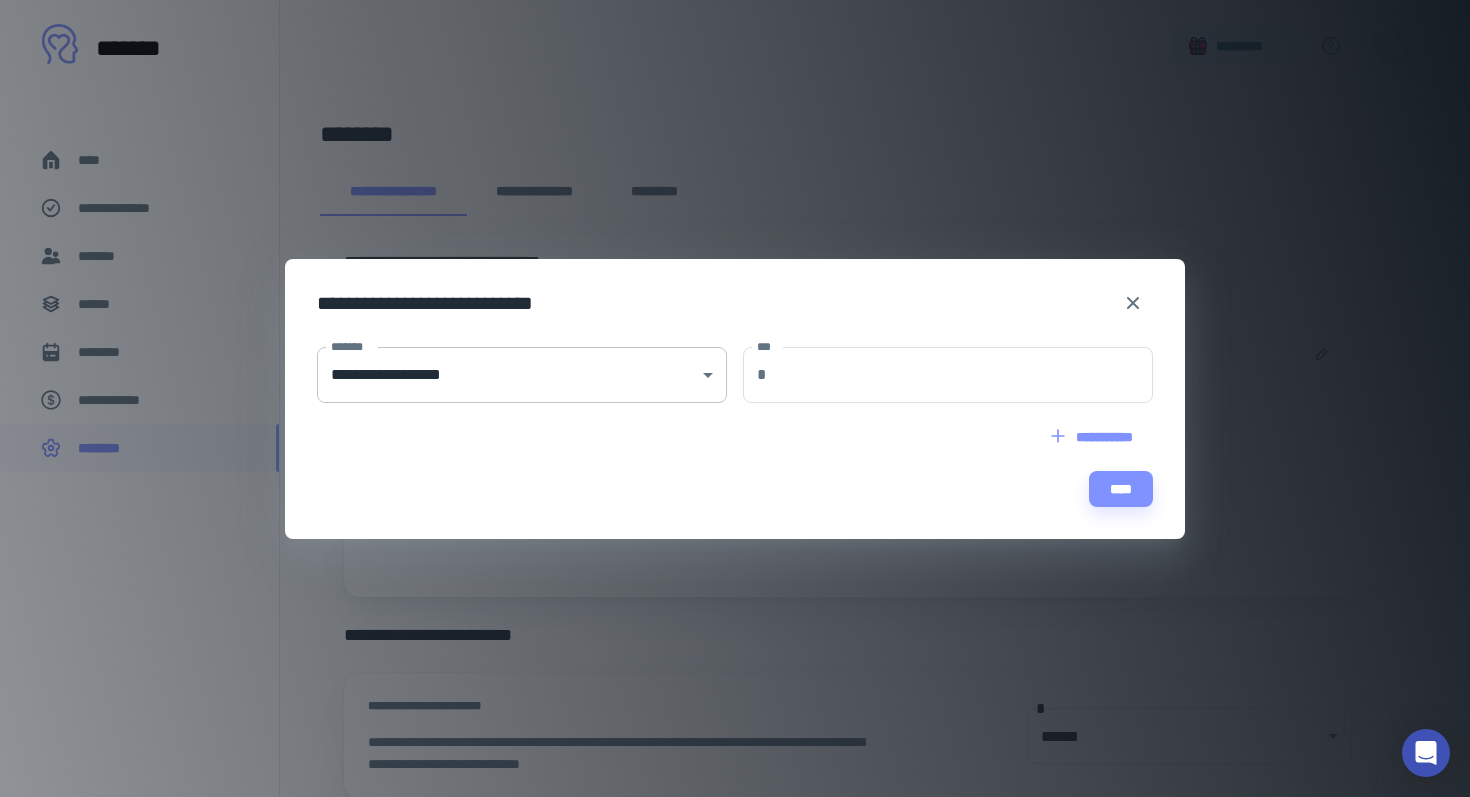 click on "**********" at bounding box center (727, 398) 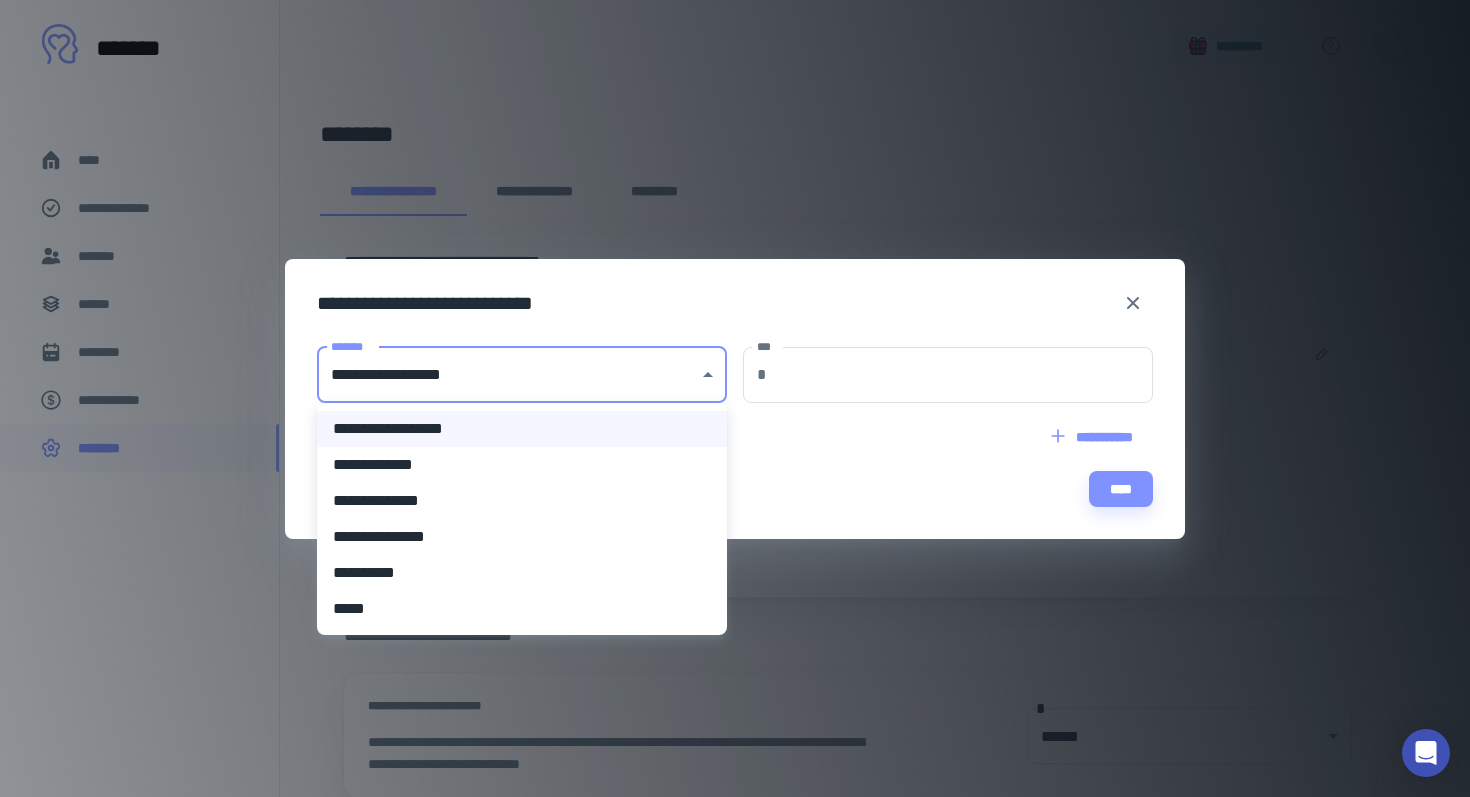click on "**********" at bounding box center (522, 573) 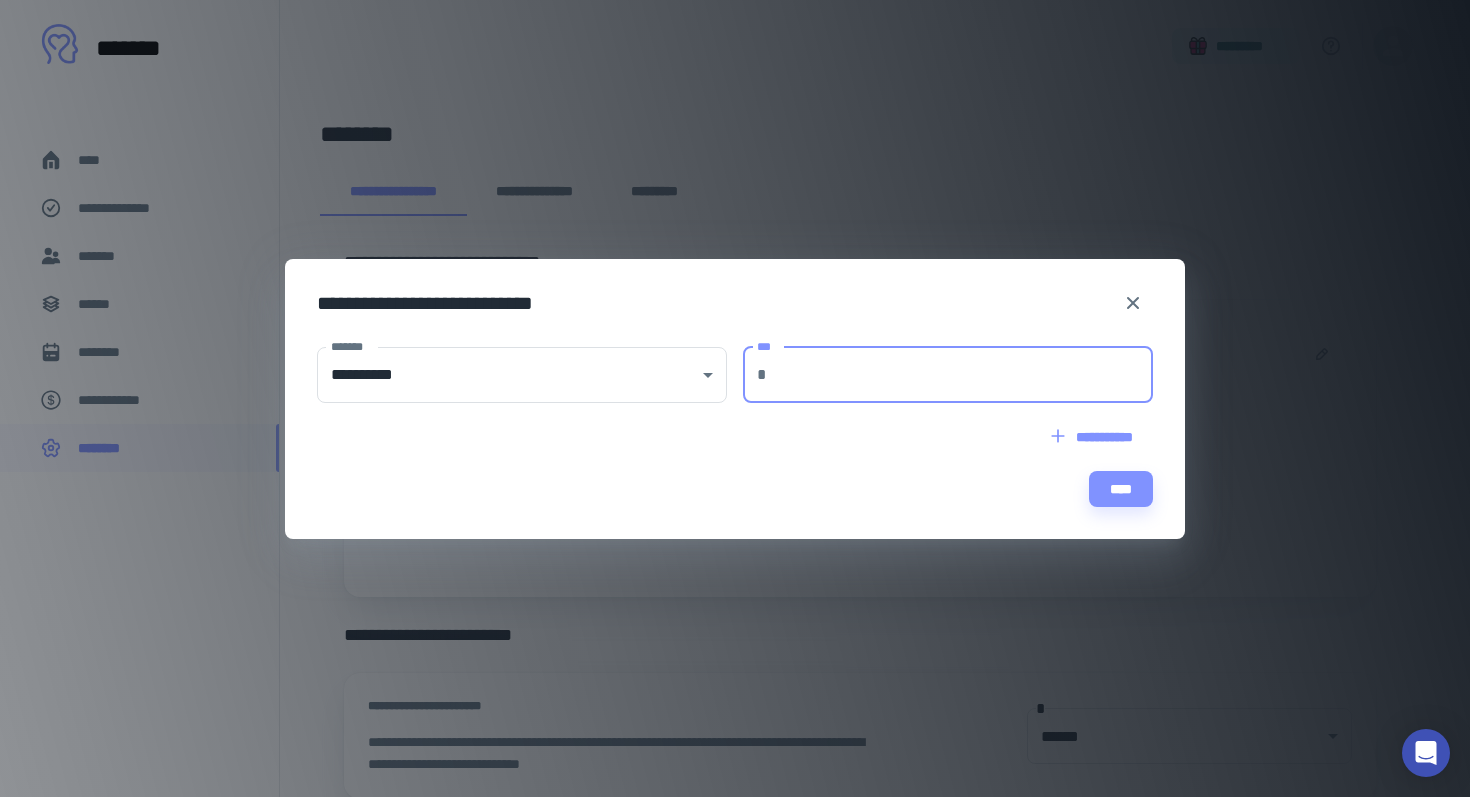 click on "***" at bounding box center (964, 375) 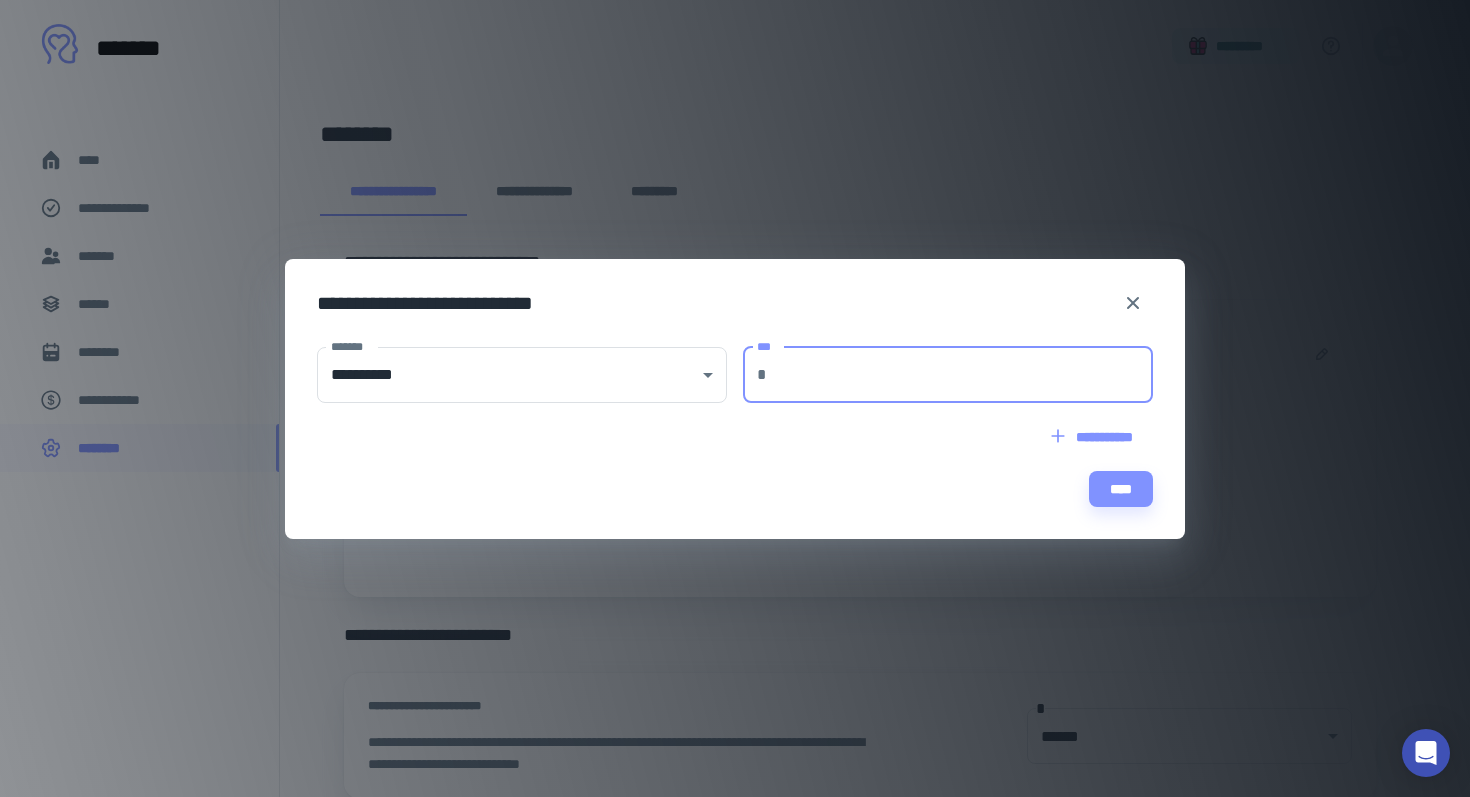 type on "***" 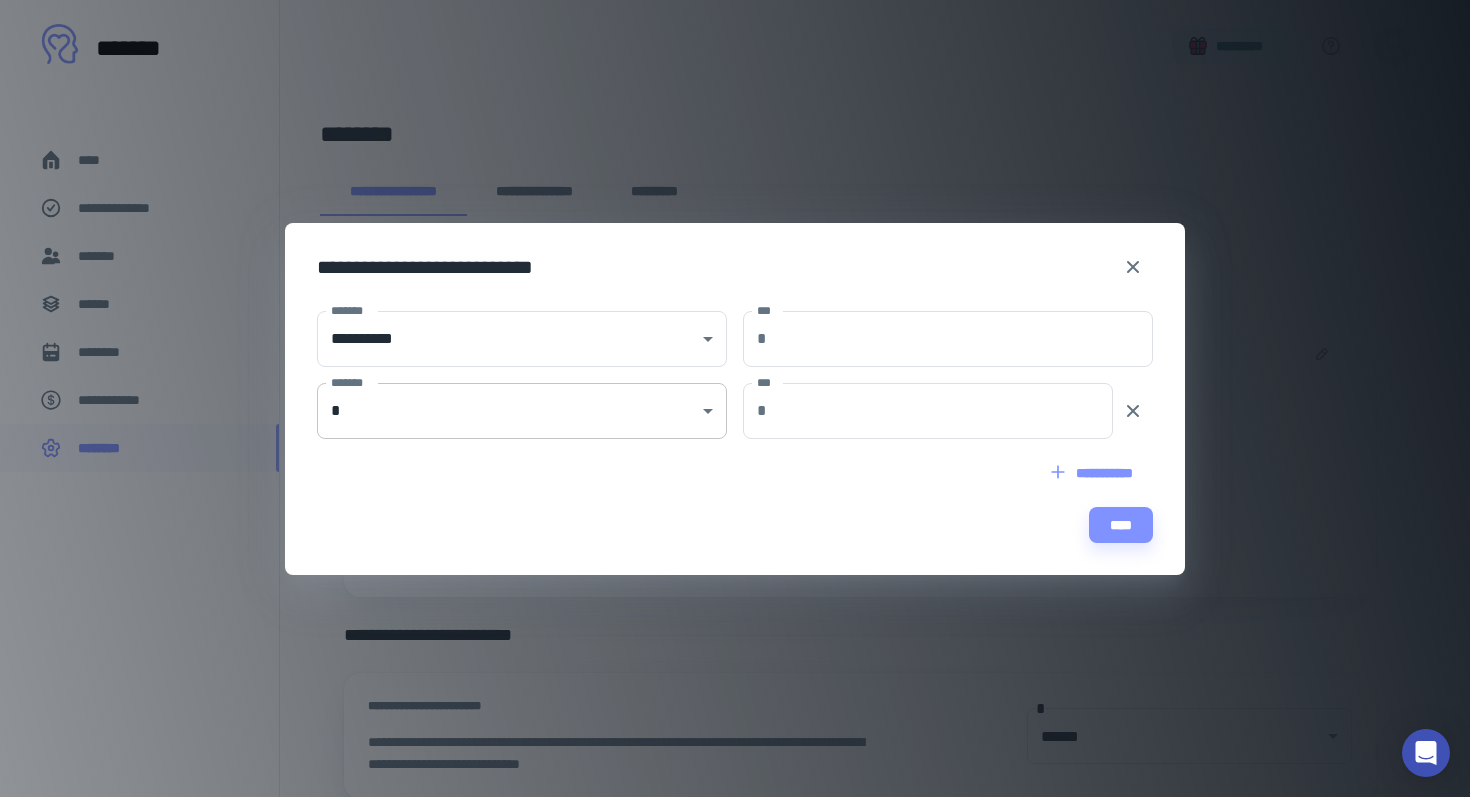 click on "**********" at bounding box center (727, 398) 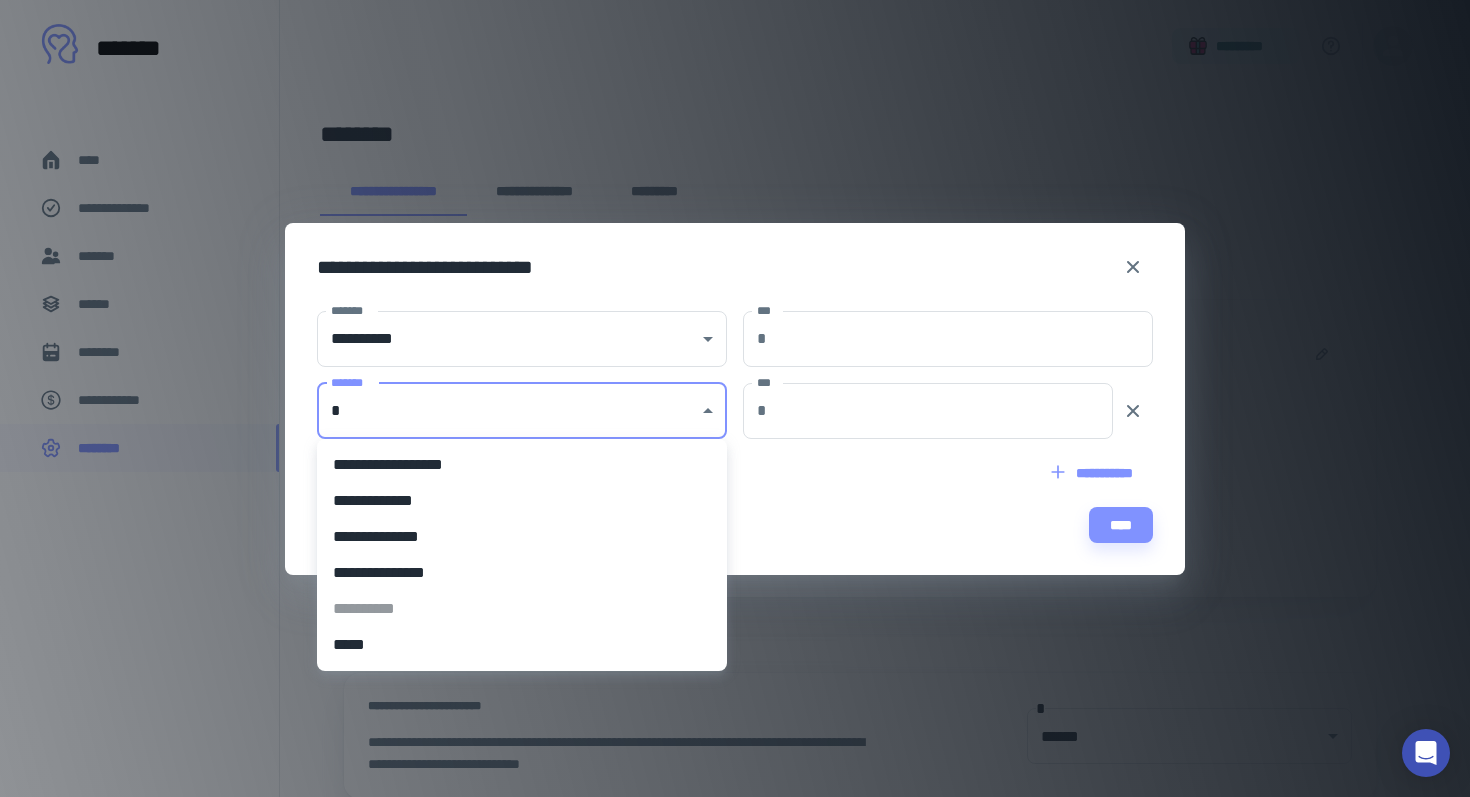 click on "**********" at bounding box center (522, 465) 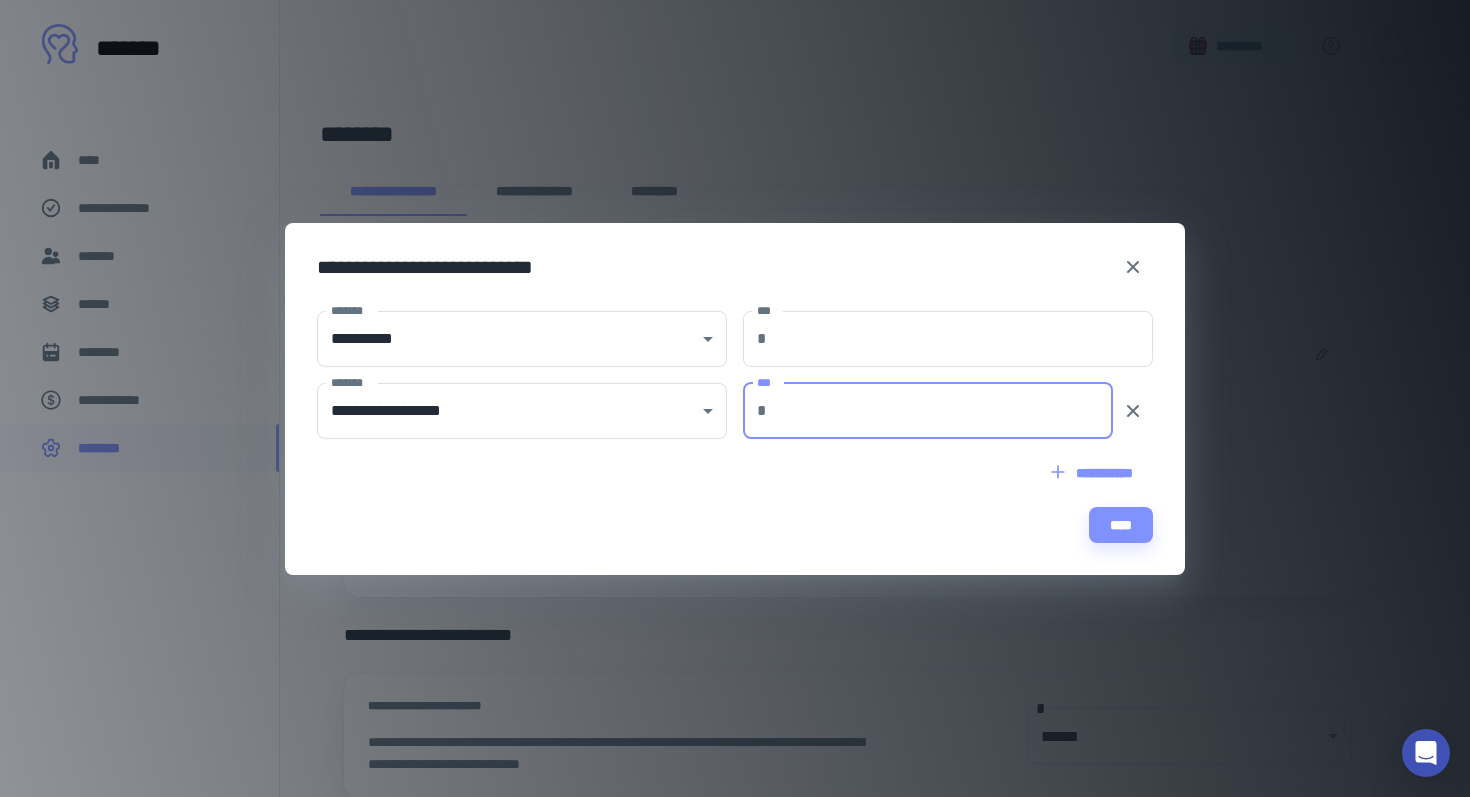 click on "***" at bounding box center [944, 411] 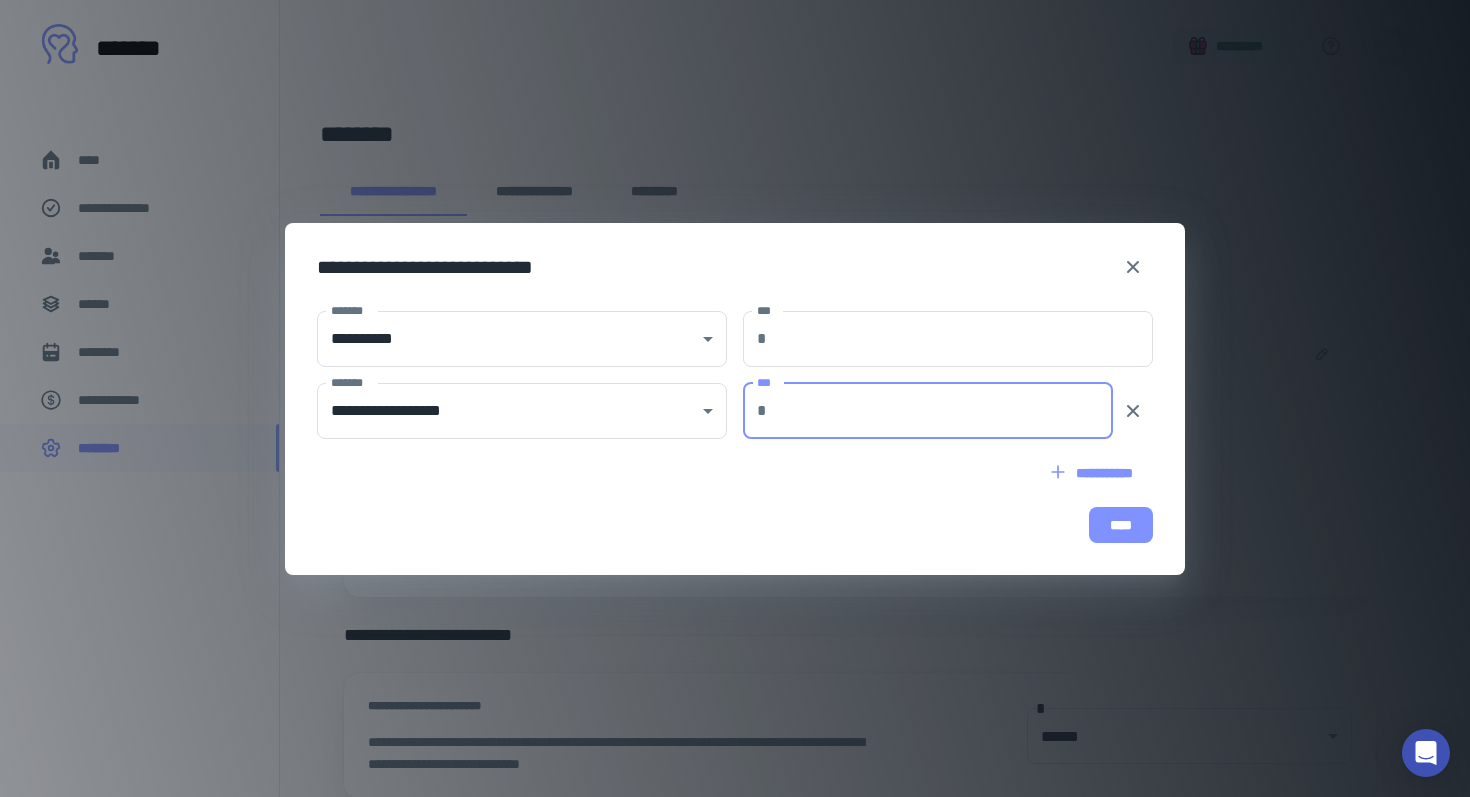 type on "***" 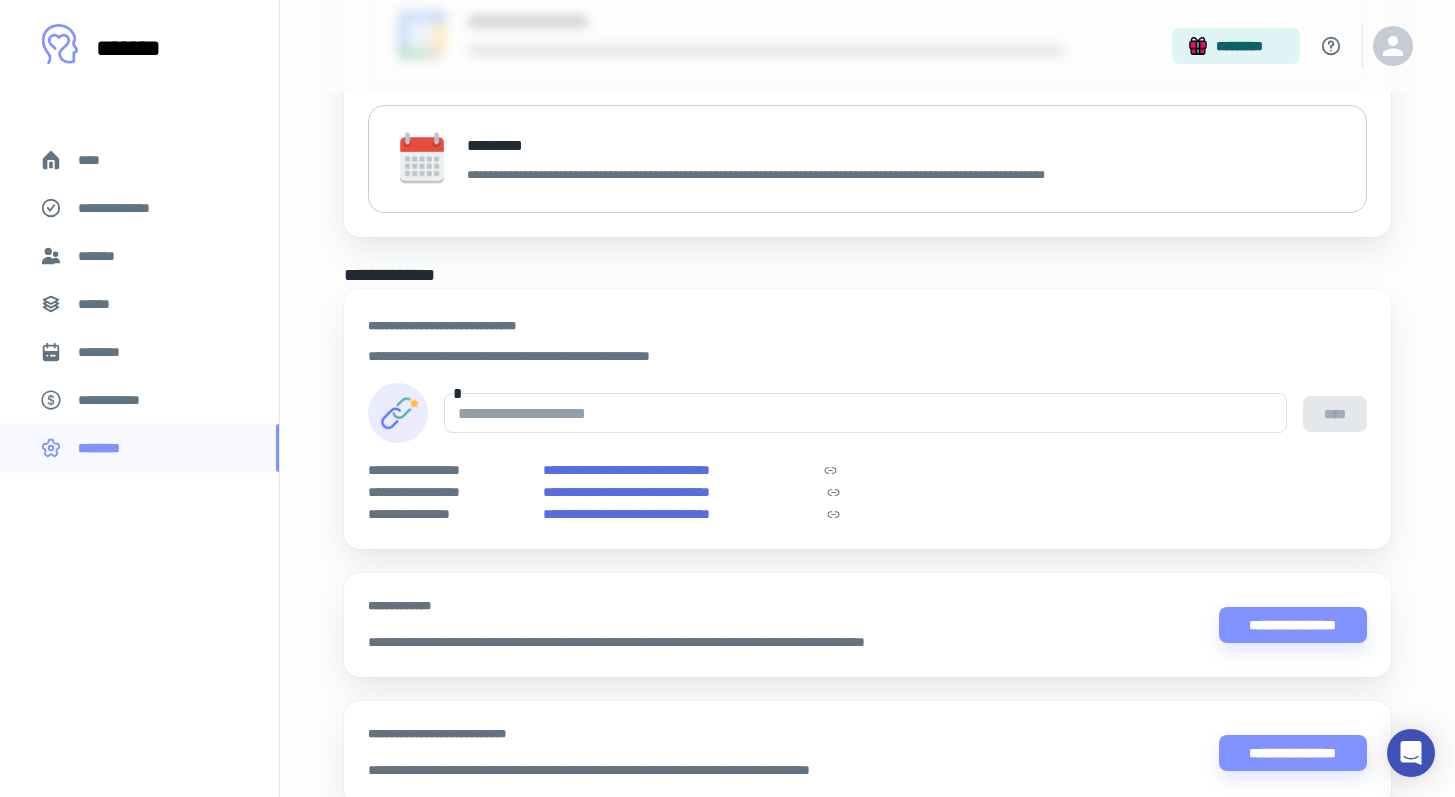 scroll, scrollTop: 0, scrollLeft: 0, axis: both 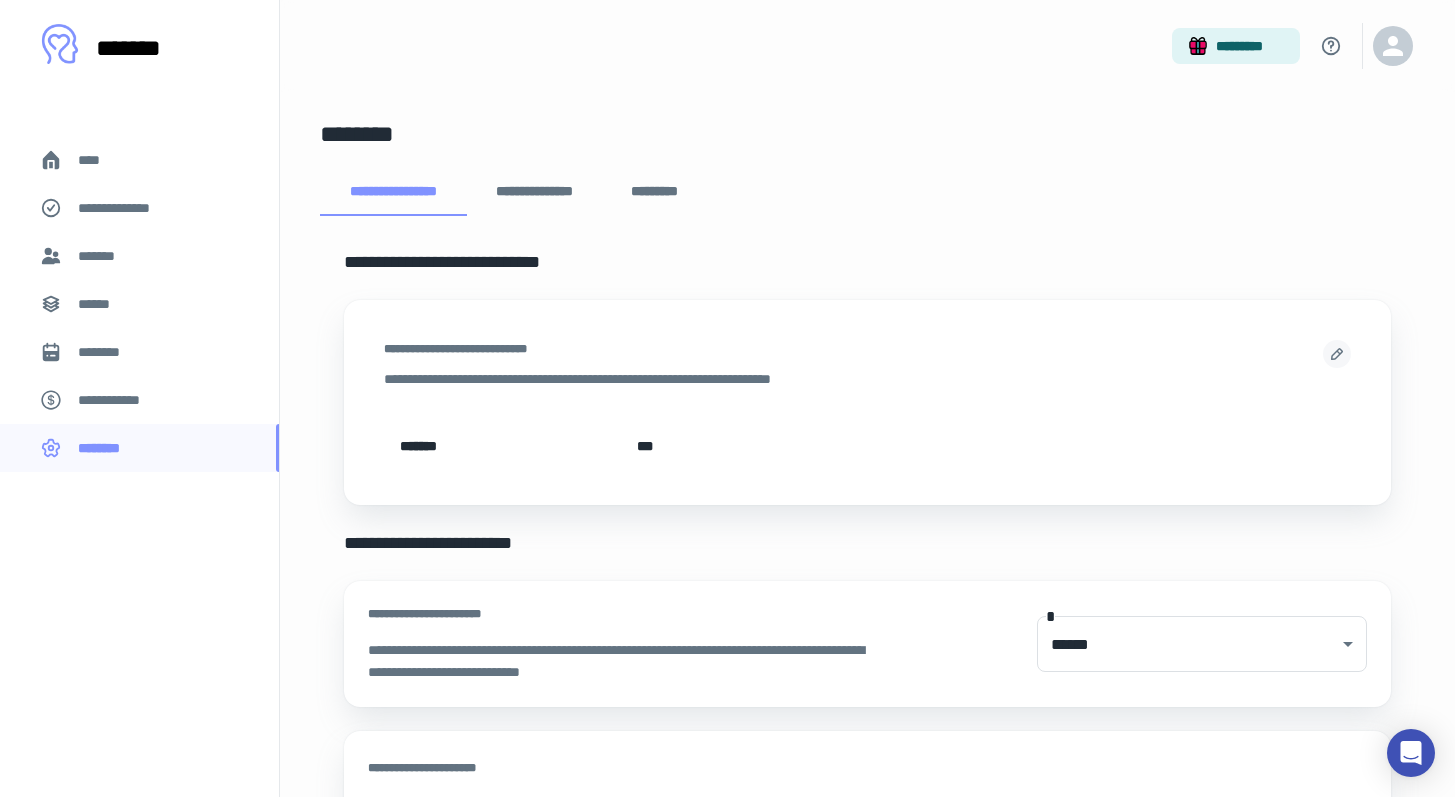 click on "**********" at bounding box center (127, 208) 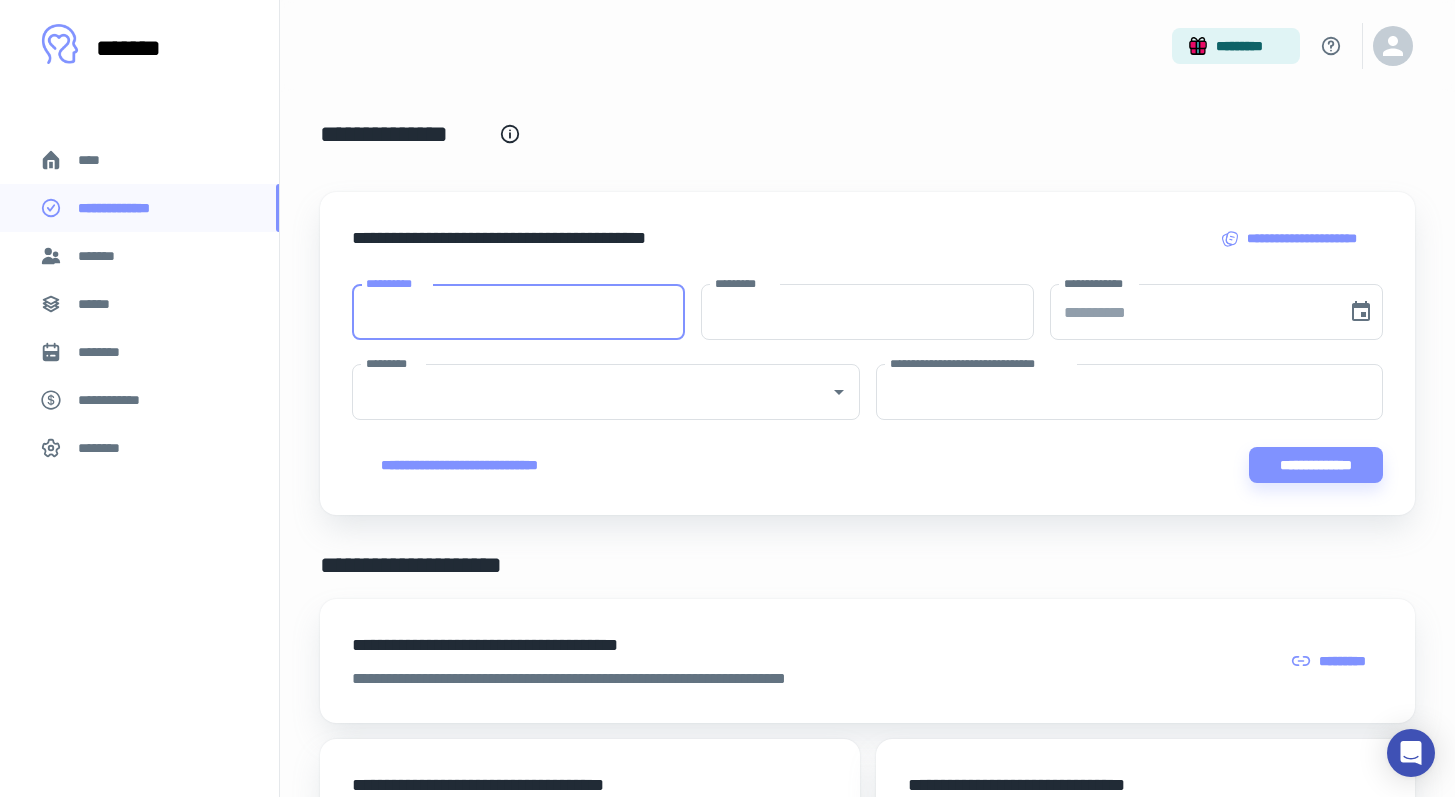 click on "**********" at bounding box center [518, 312] 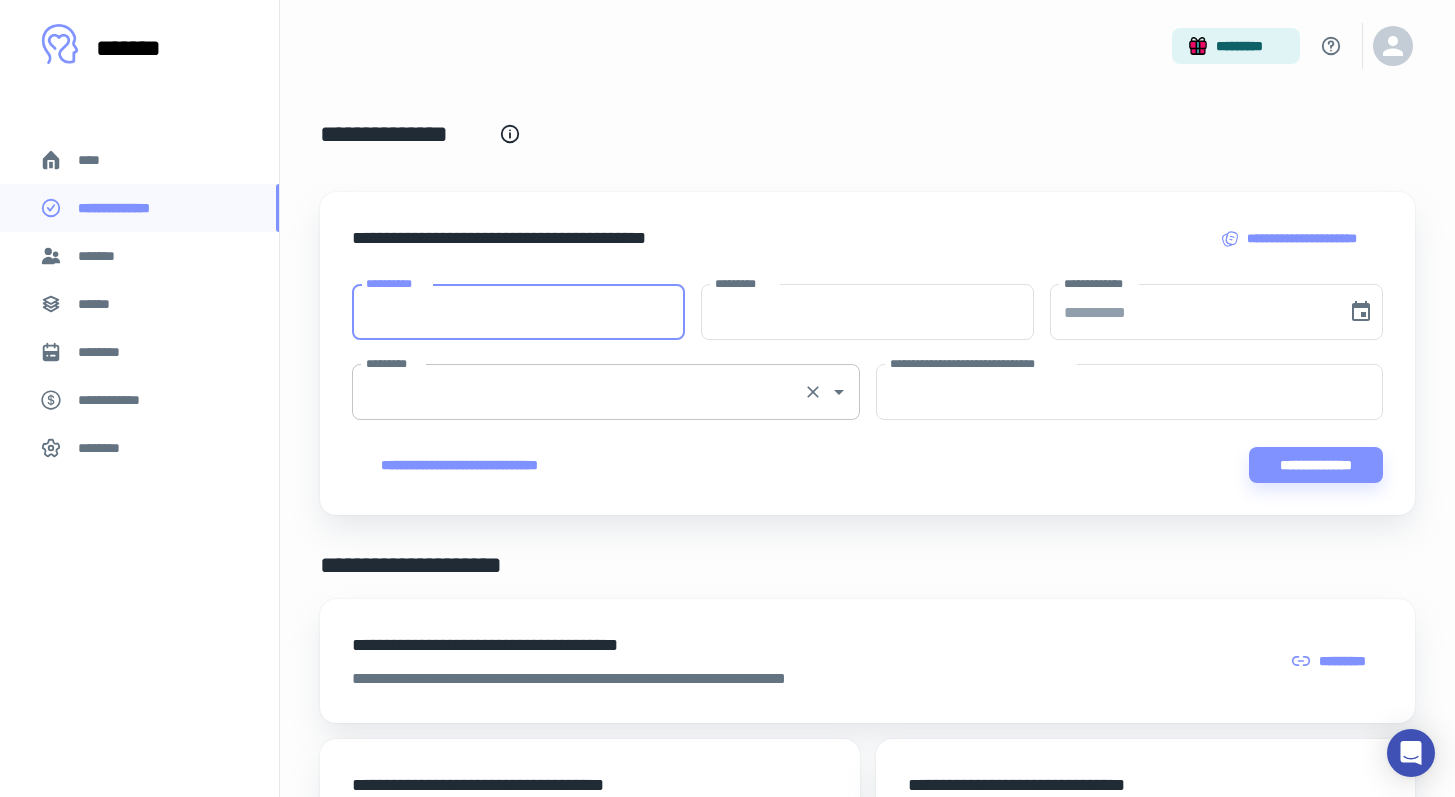 click on "*********" at bounding box center (578, 392) 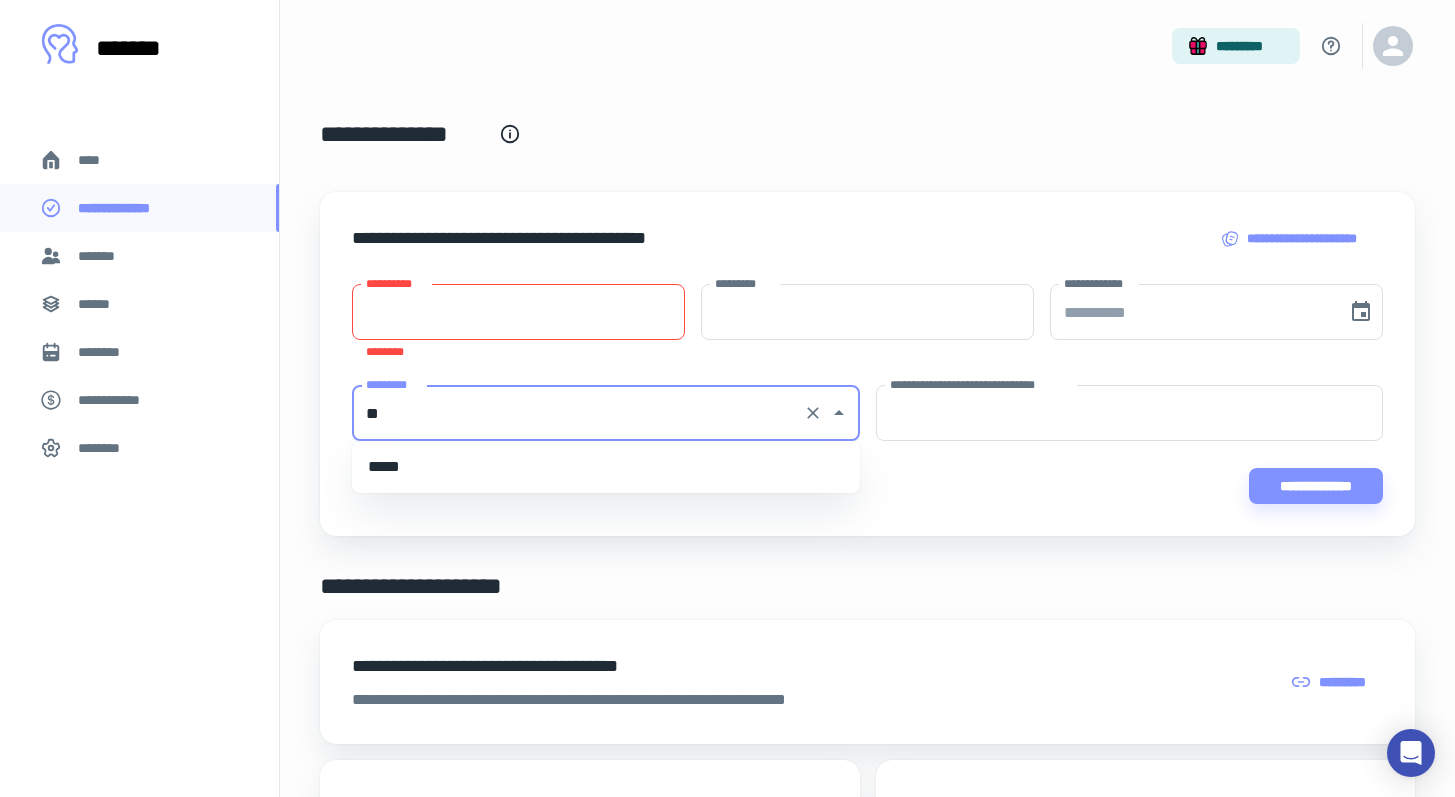 scroll, scrollTop: 0, scrollLeft: 0, axis: both 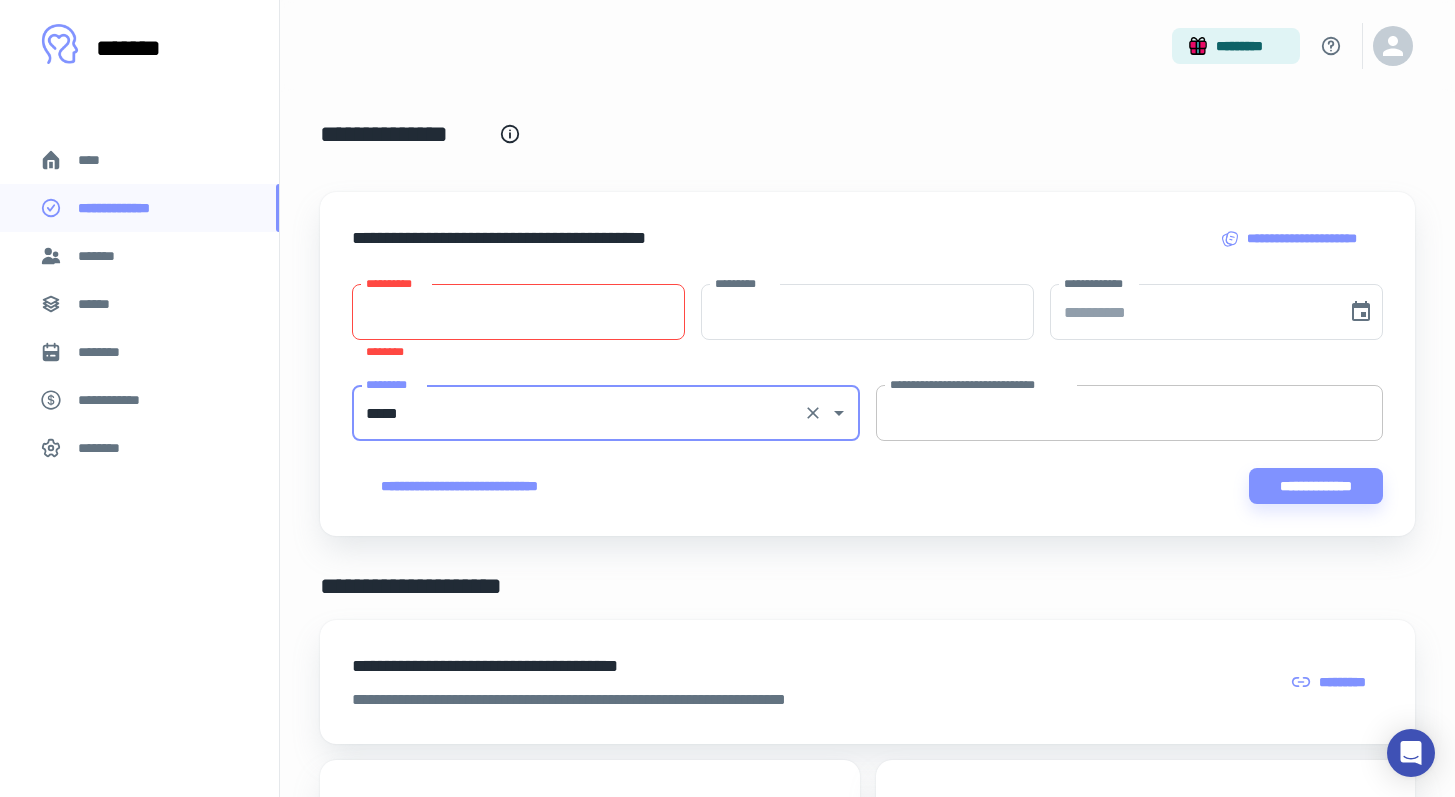 type on "*****" 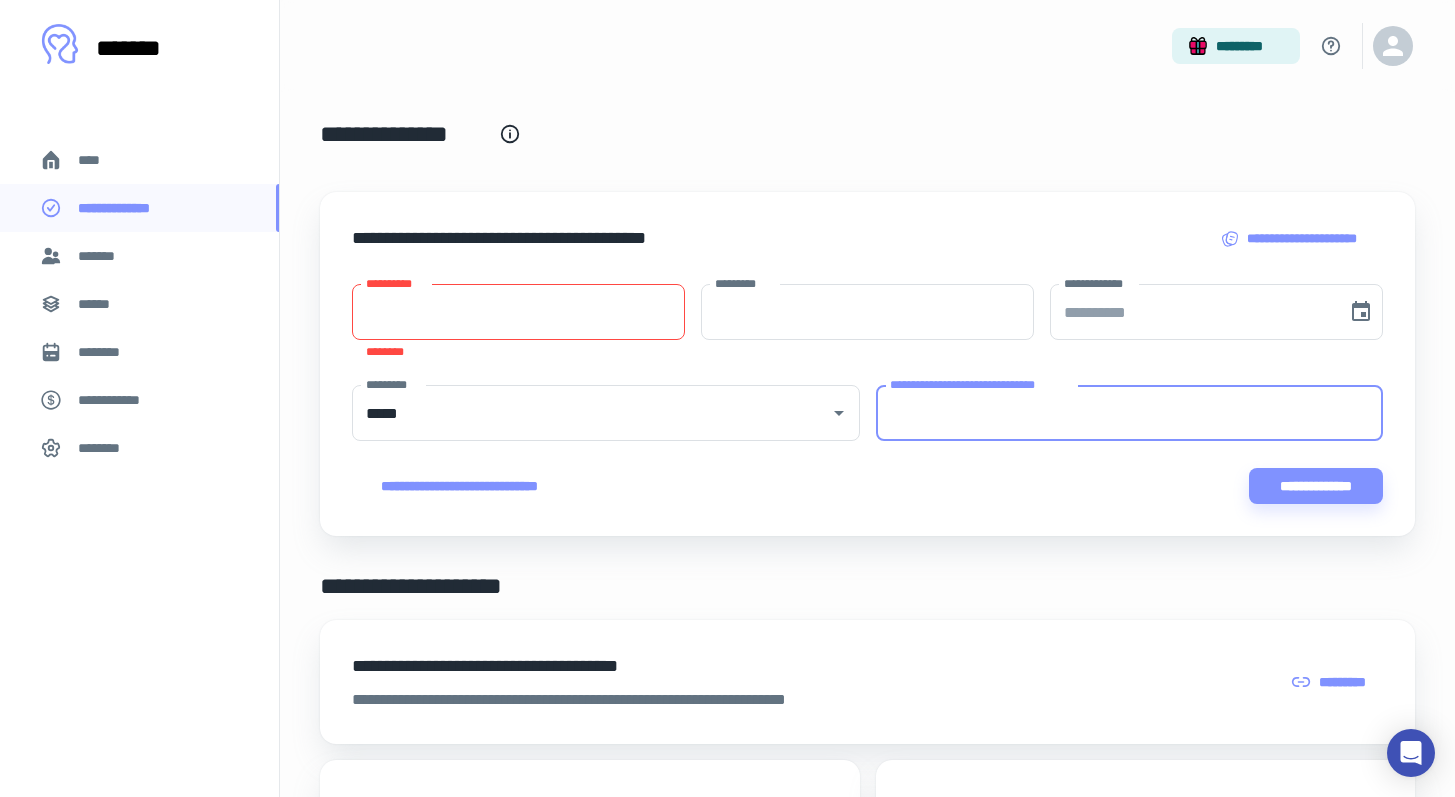 click on "**********" at bounding box center (1130, 413) 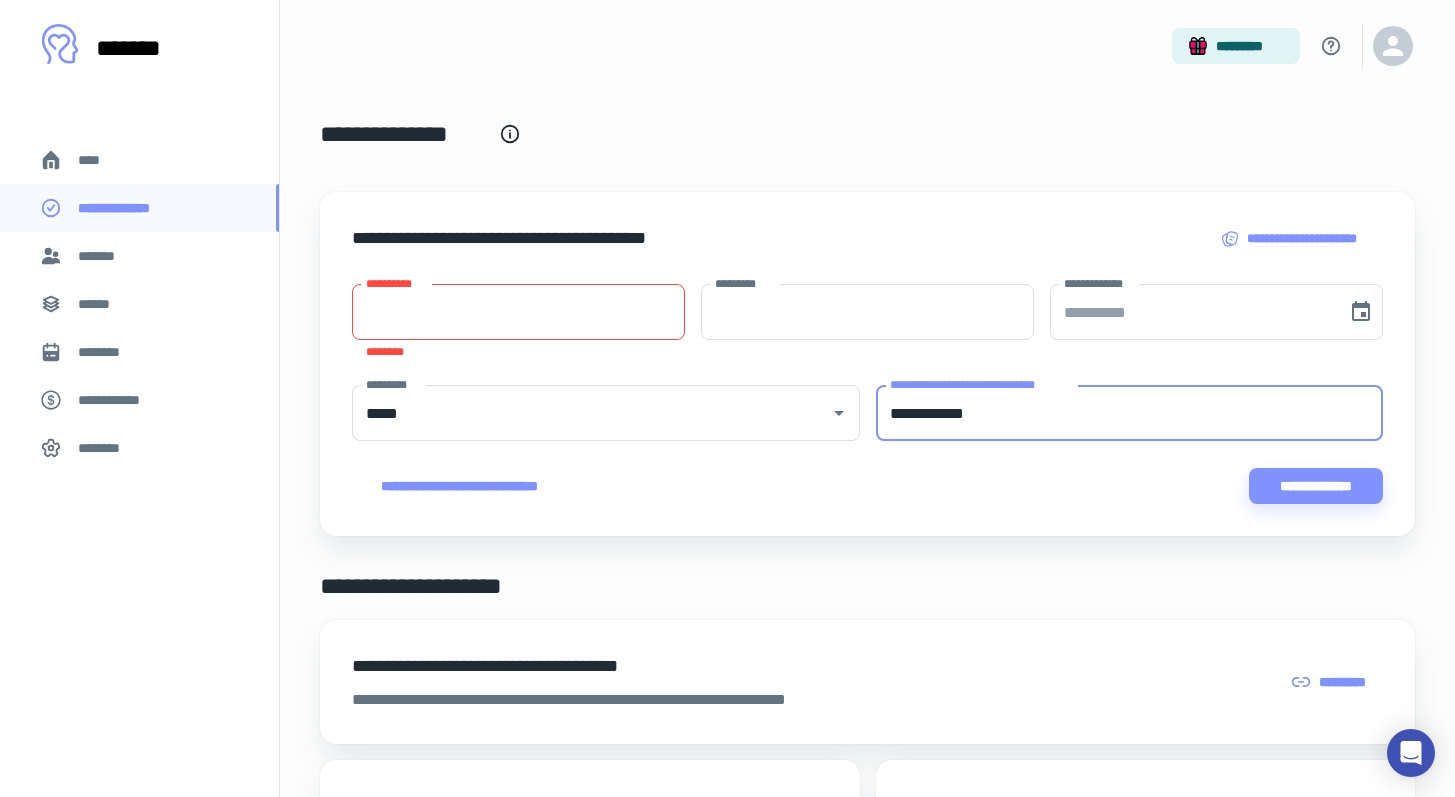 type on "**********" 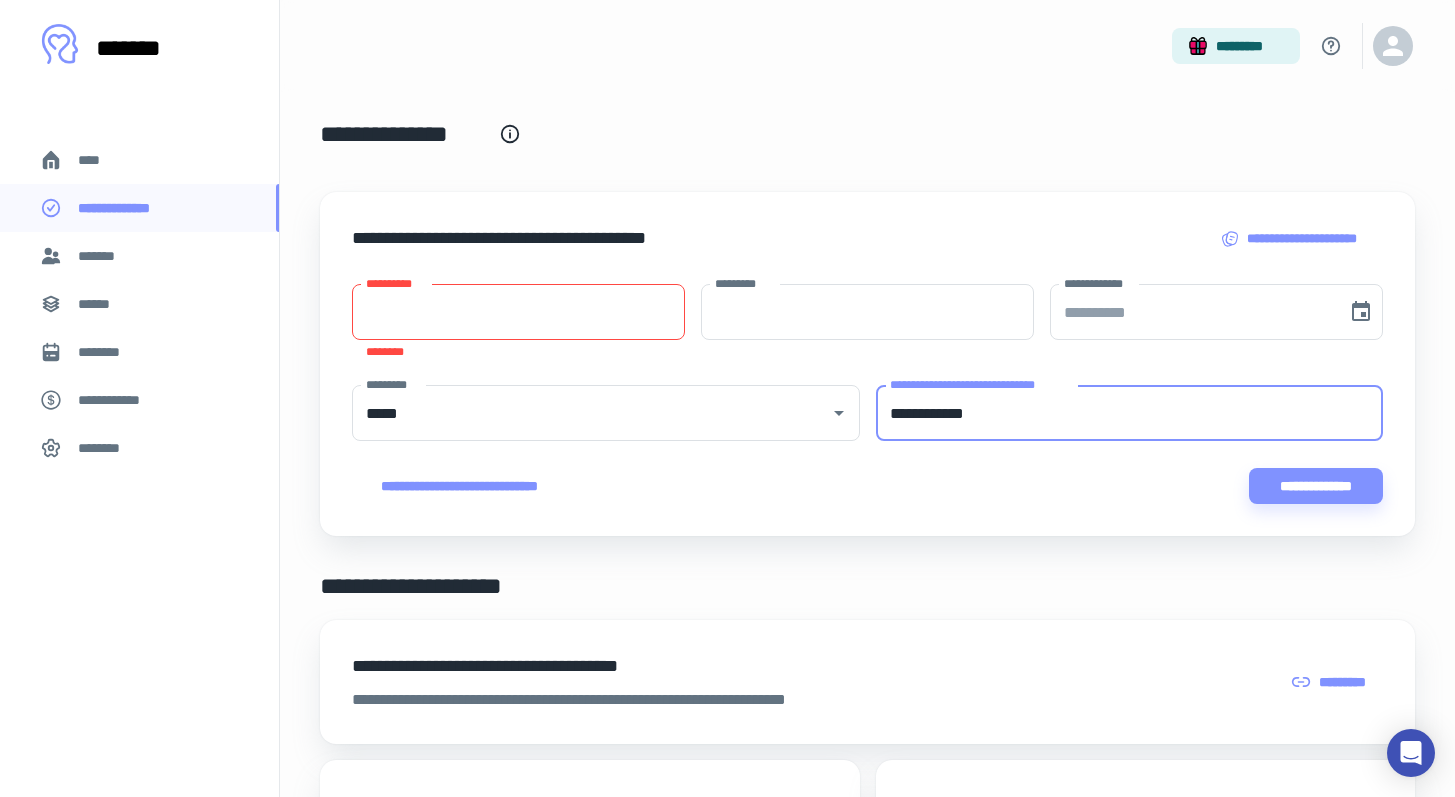 click on "**********" at bounding box center [518, 312] 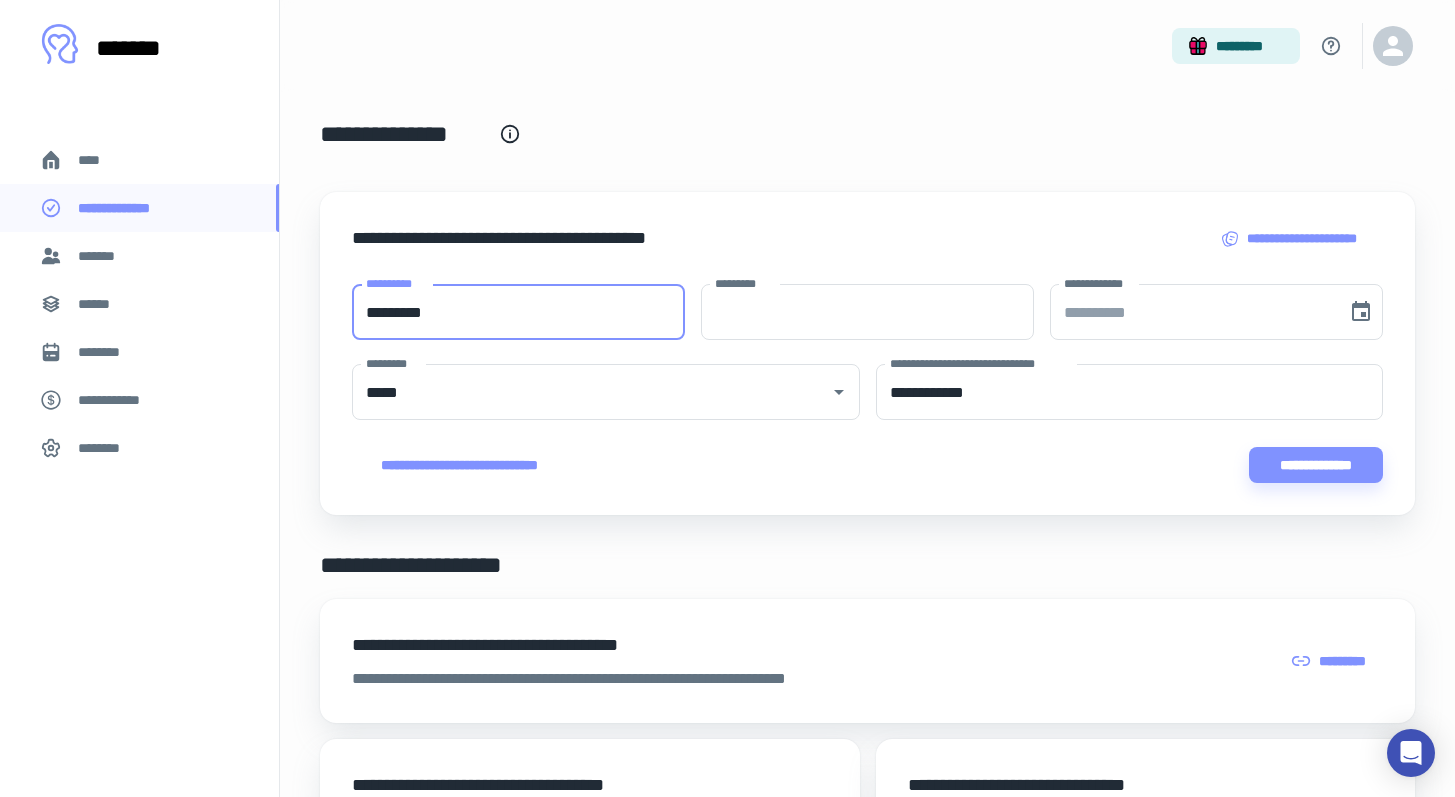 type on "*********" 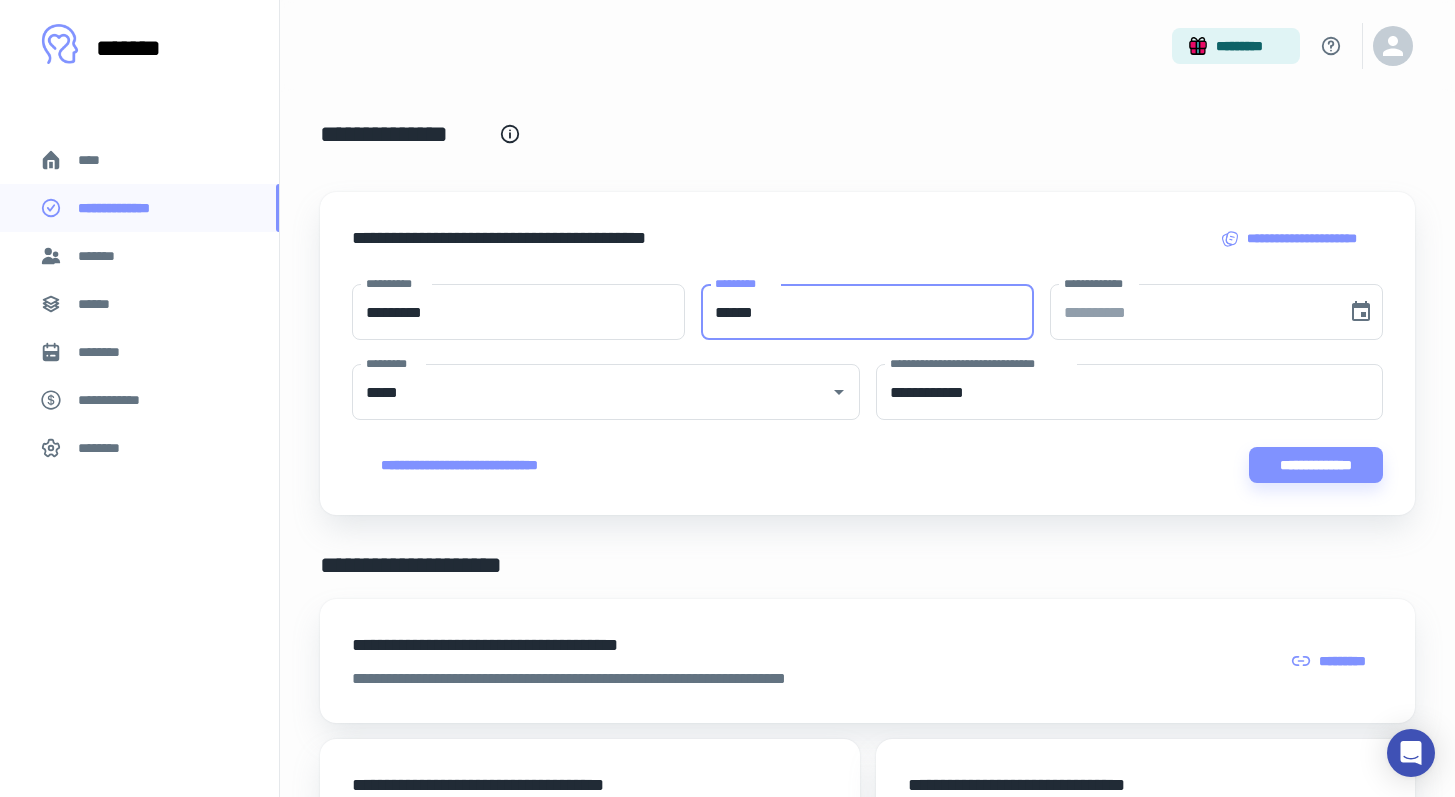 click on "******" at bounding box center (867, 312) 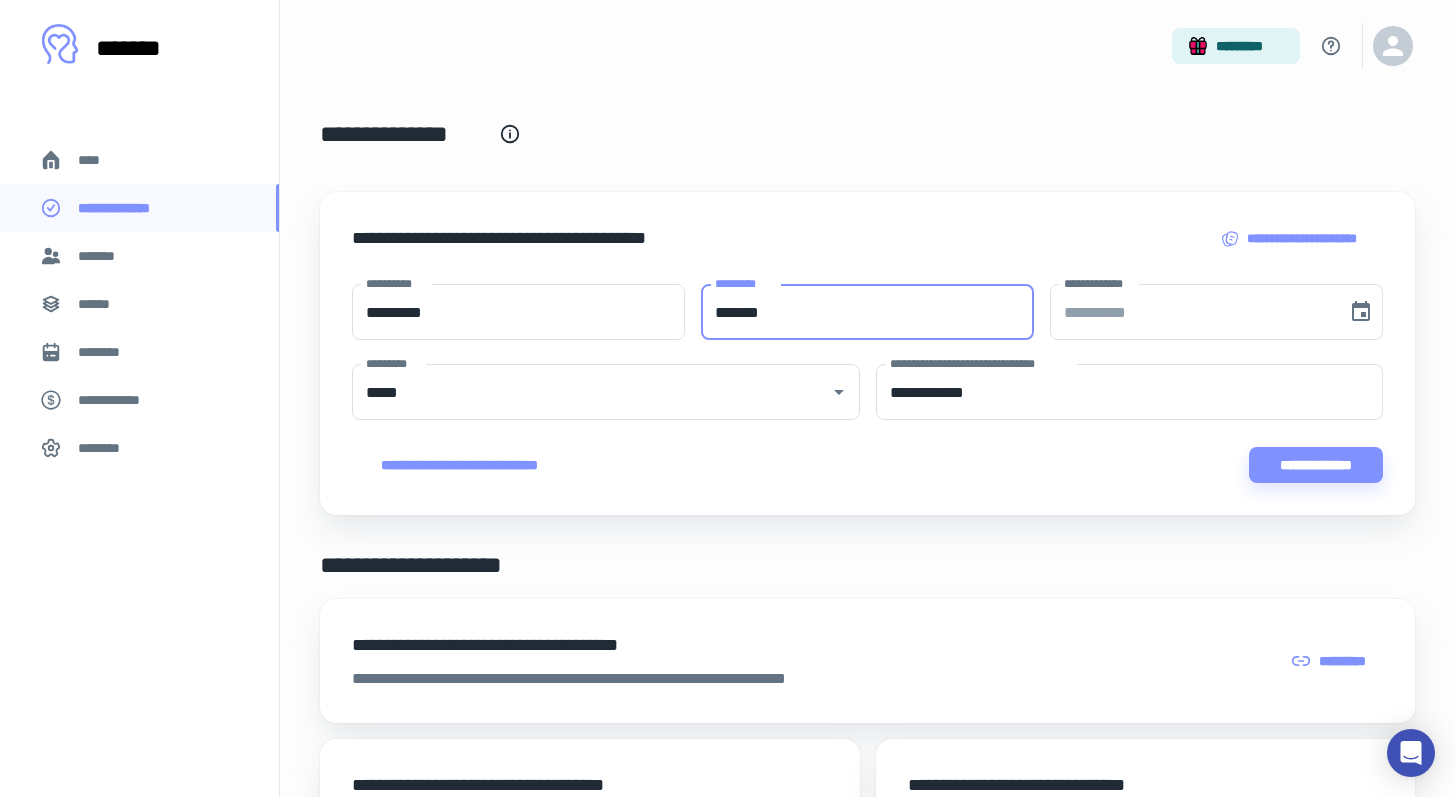 type on "*******" 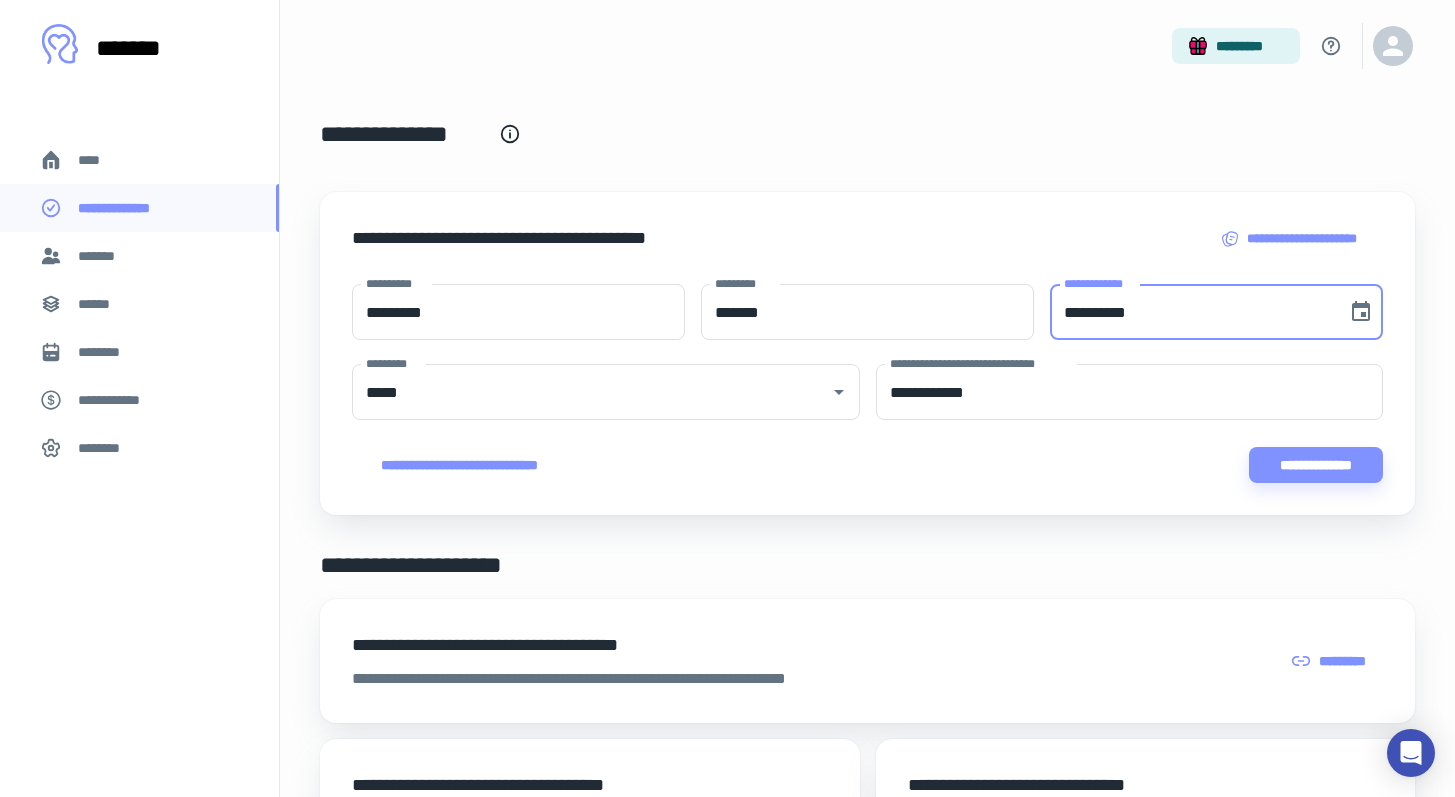 click on "**********" at bounding box center [1191, 312] 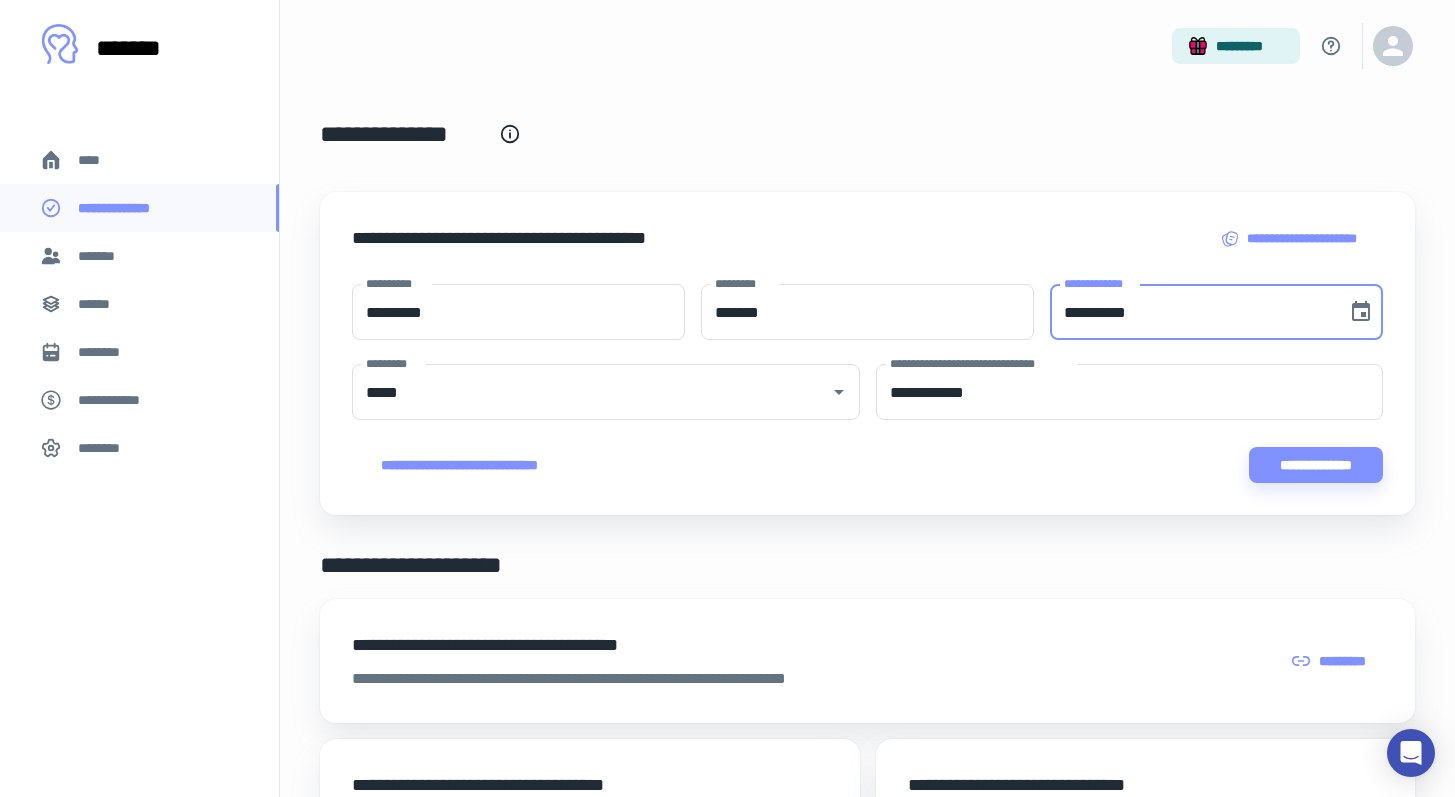 type on "**********" 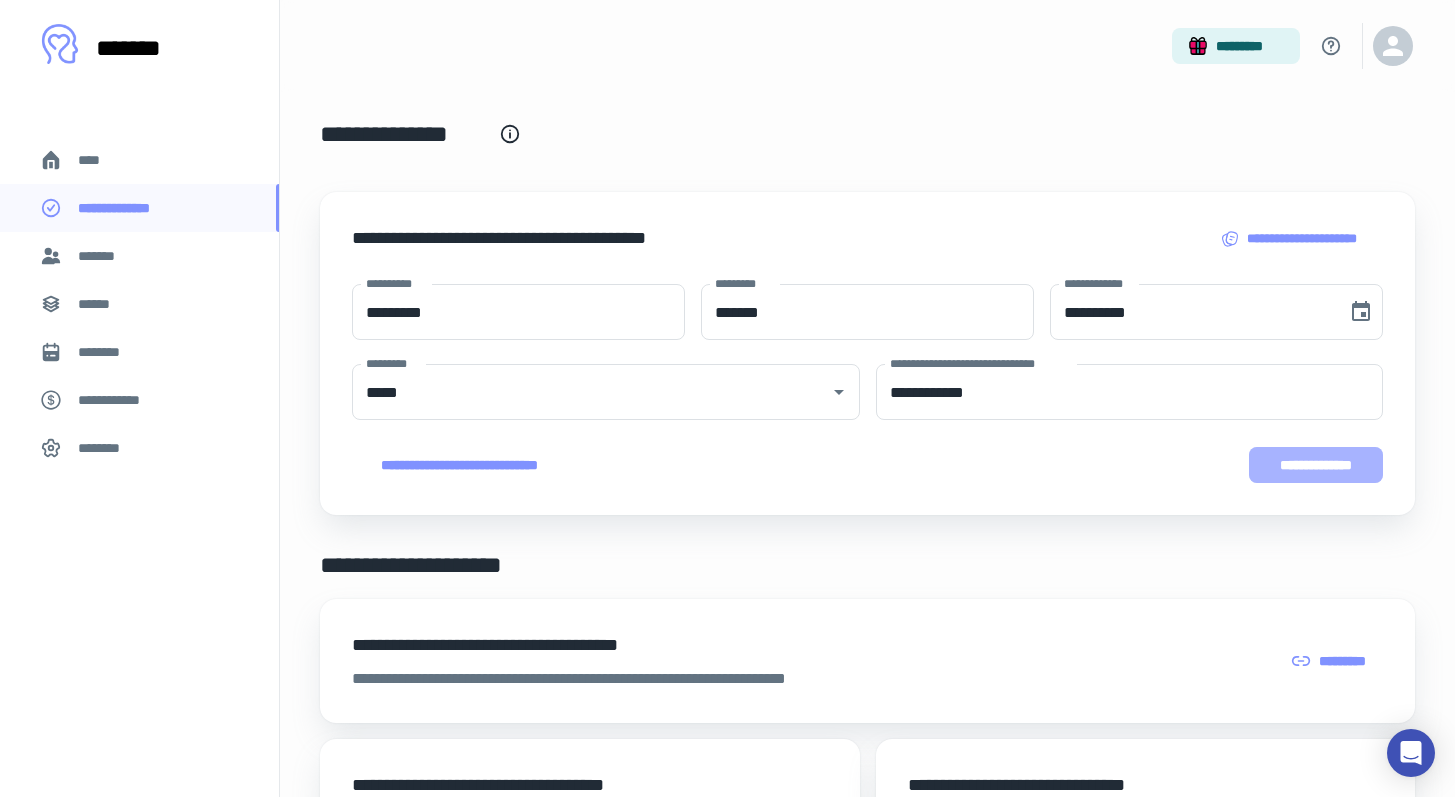 click on "**********" at bounding box center (1316, 465) 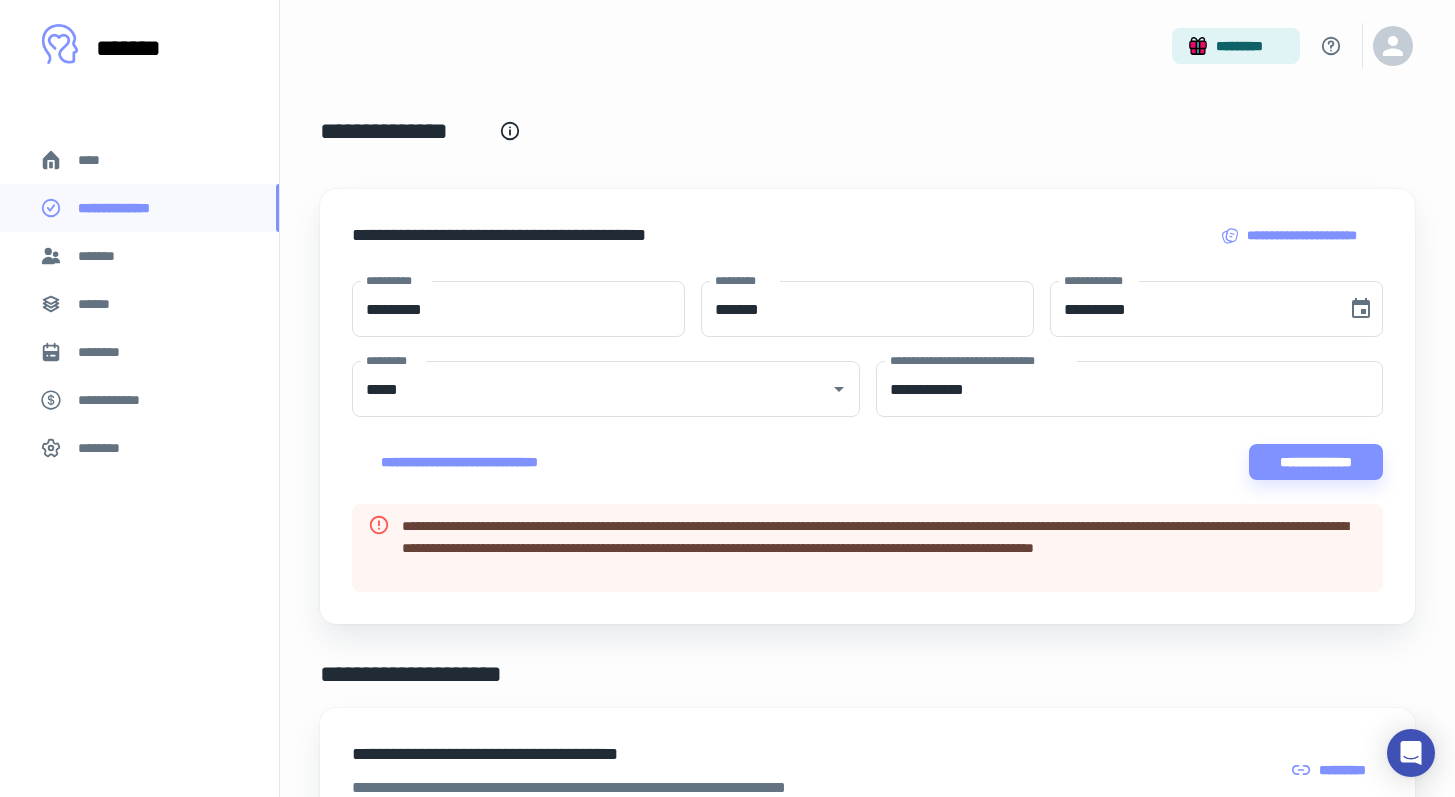 scroll, scrollTop: 0, scrollLeft: 0, axis: both 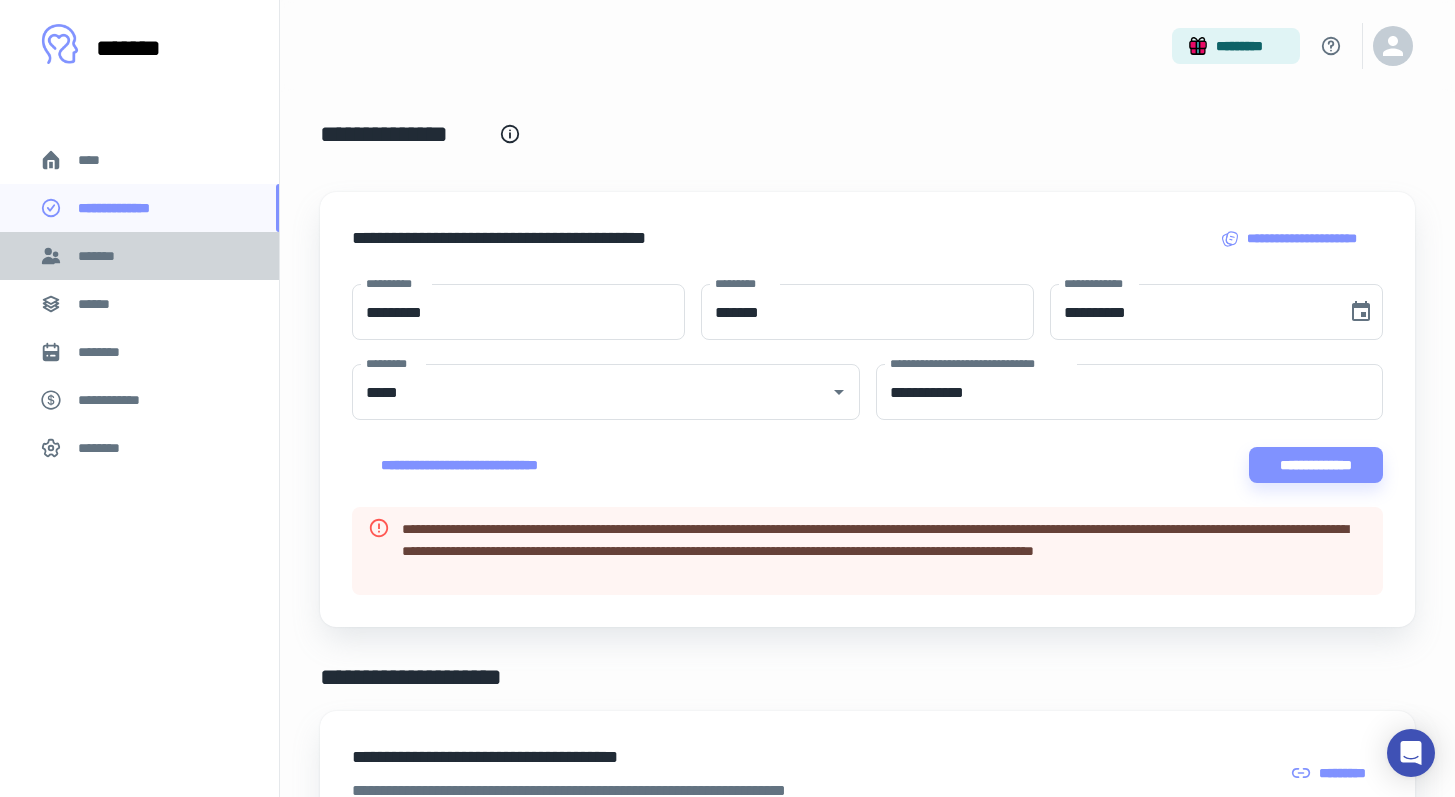 click on "*******" at bounding box center [139, 256] 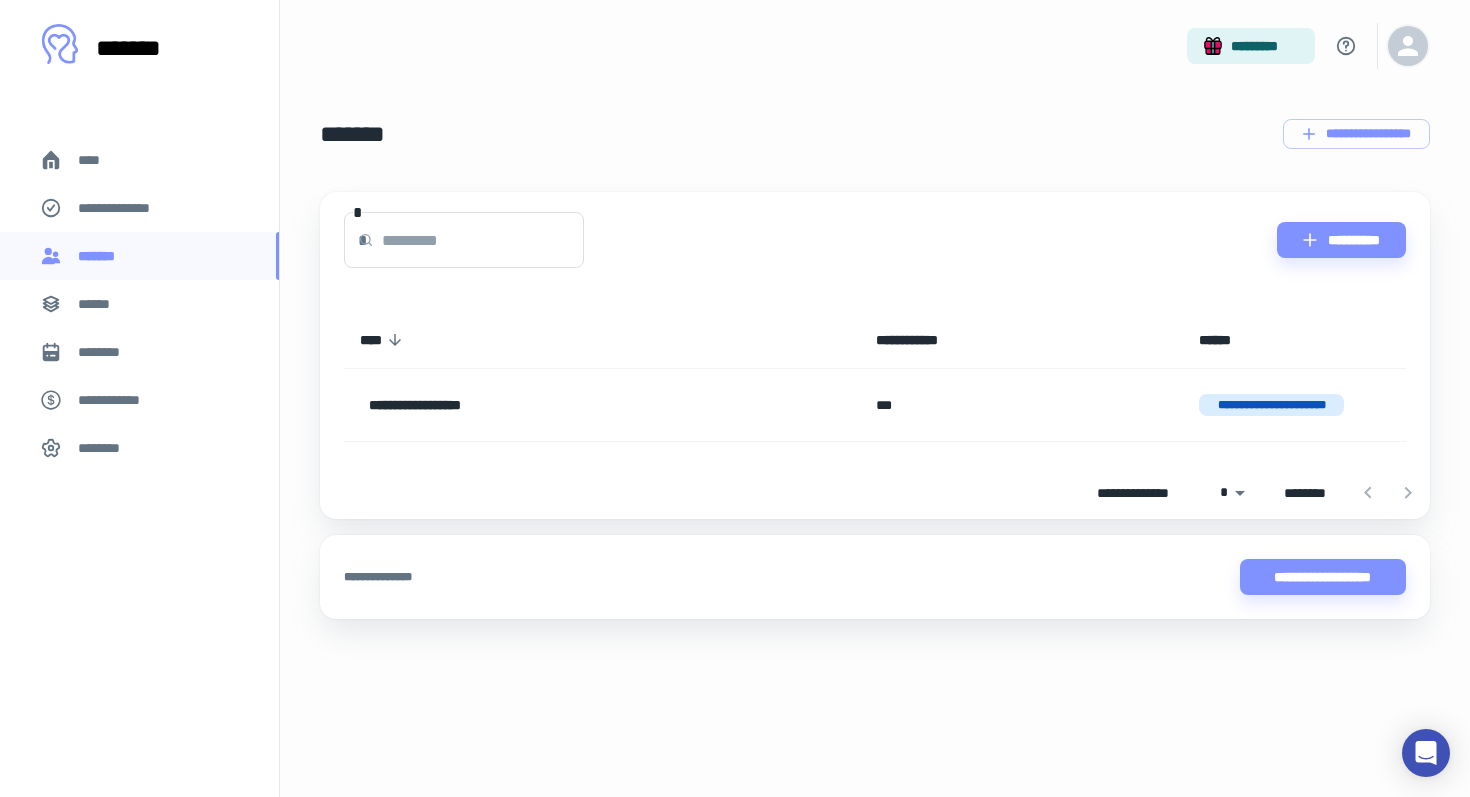 click 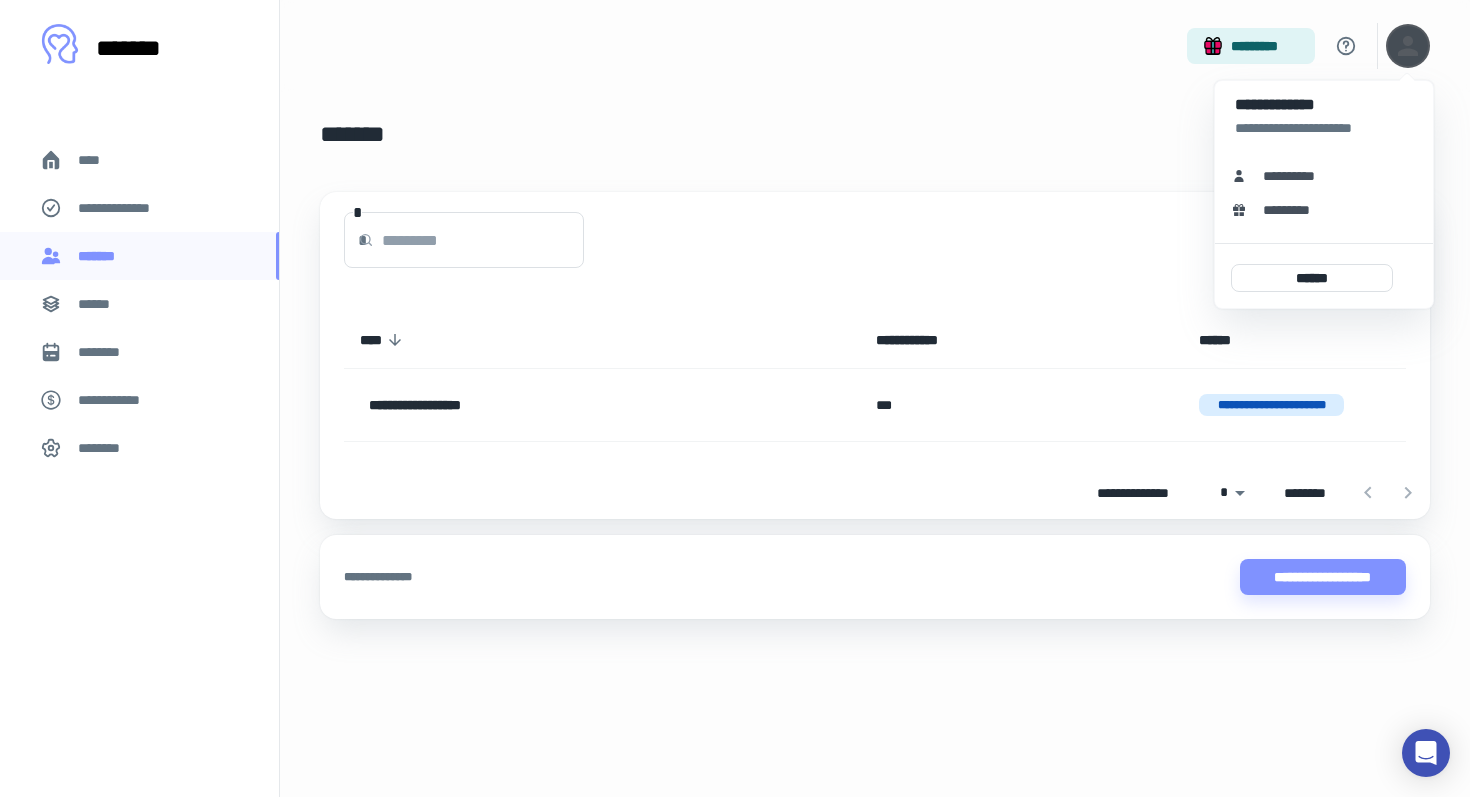 click on "**********" at bounding box center [1296, 176] 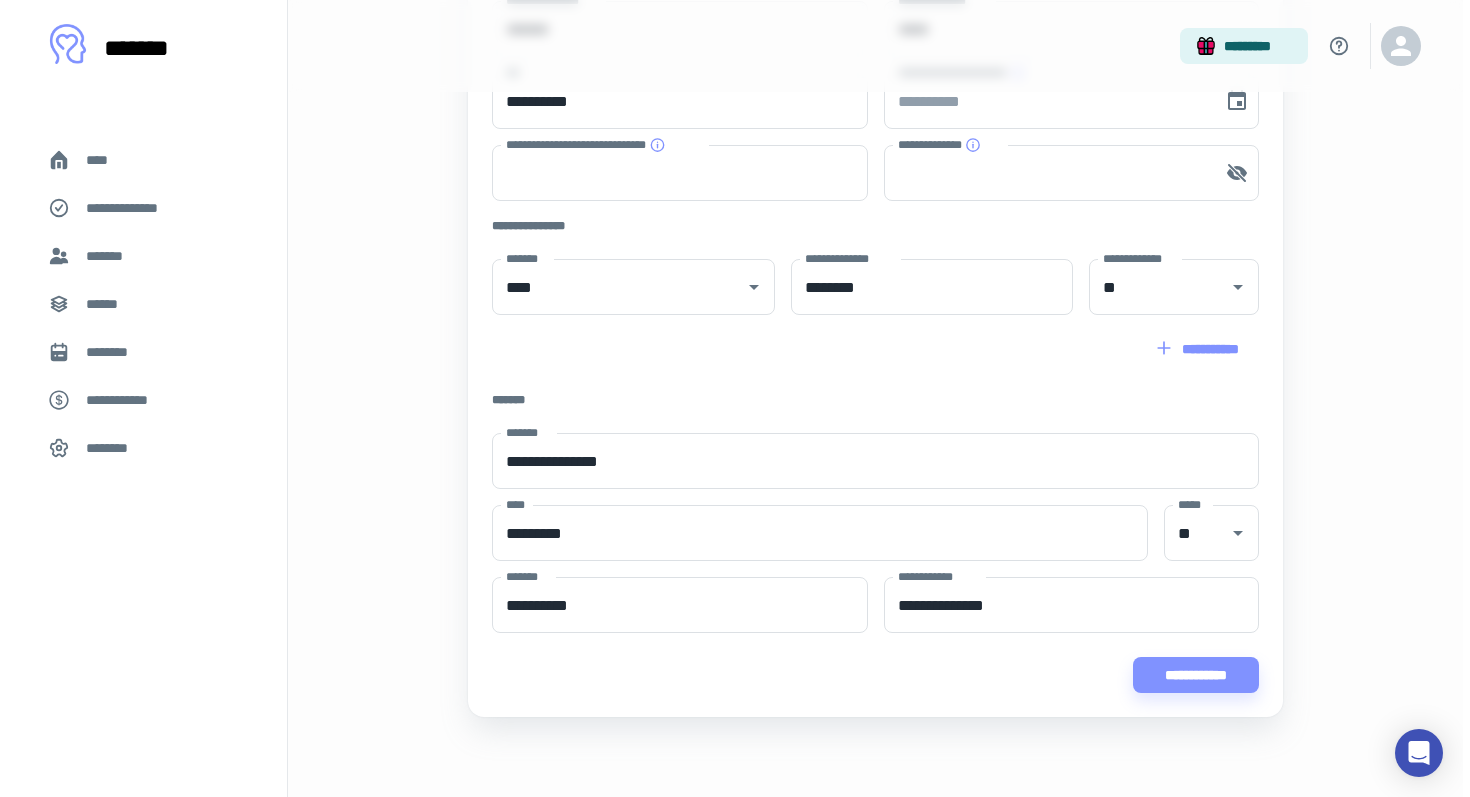 scroll, scrollTop: 0, scrollLeft: 0, axis: both 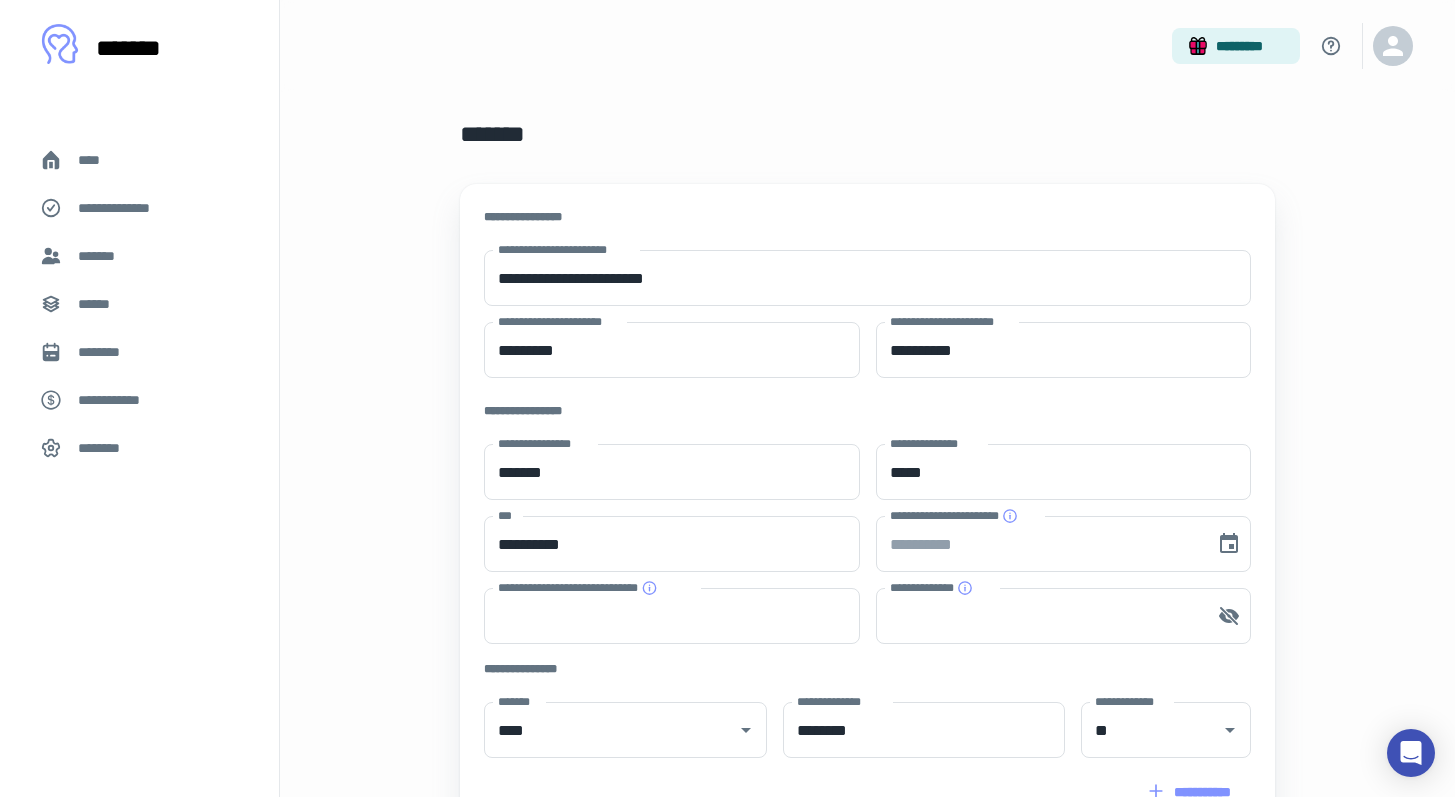 click on "*******" at bounding box center (149, 48) 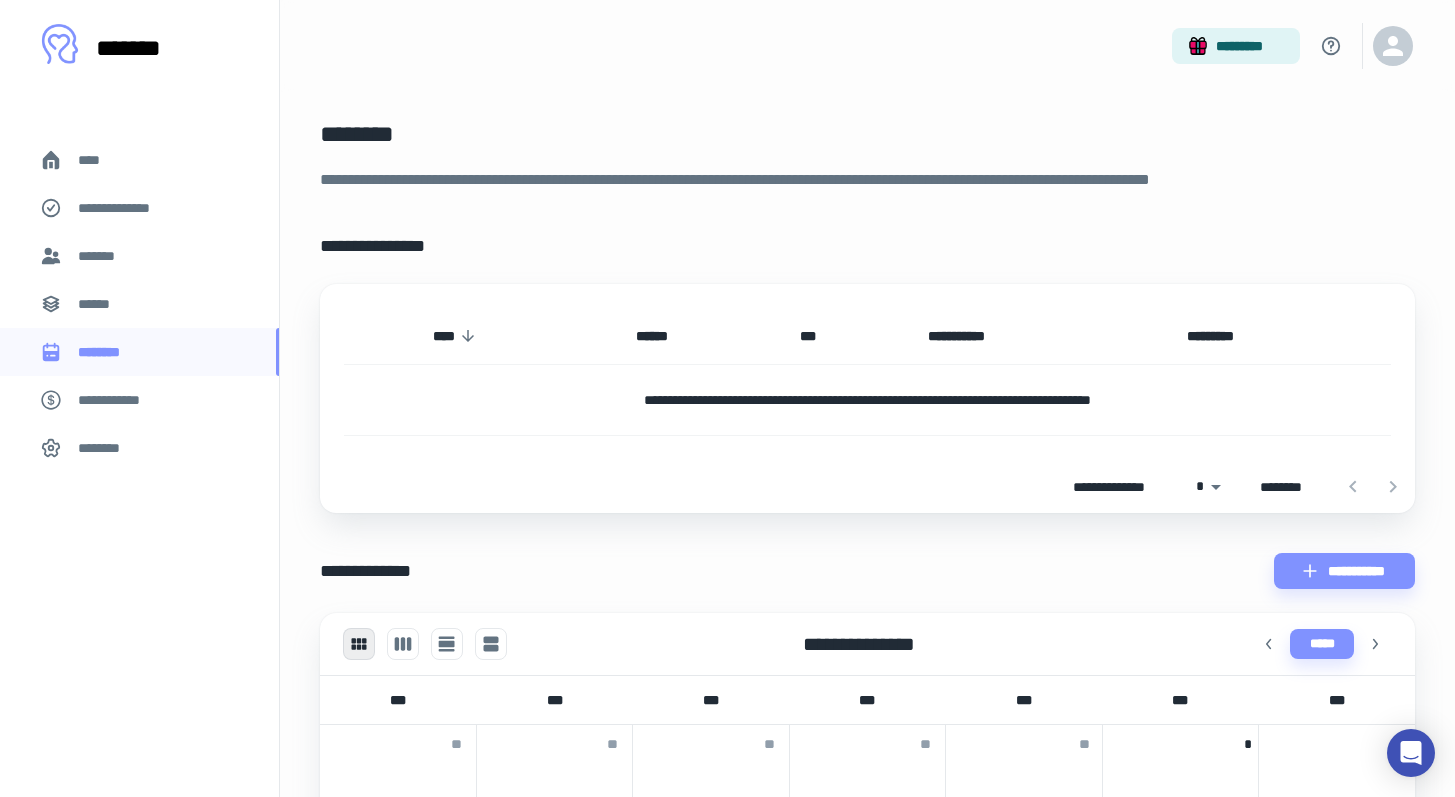 click on "******" at bounding box center (139, 304) 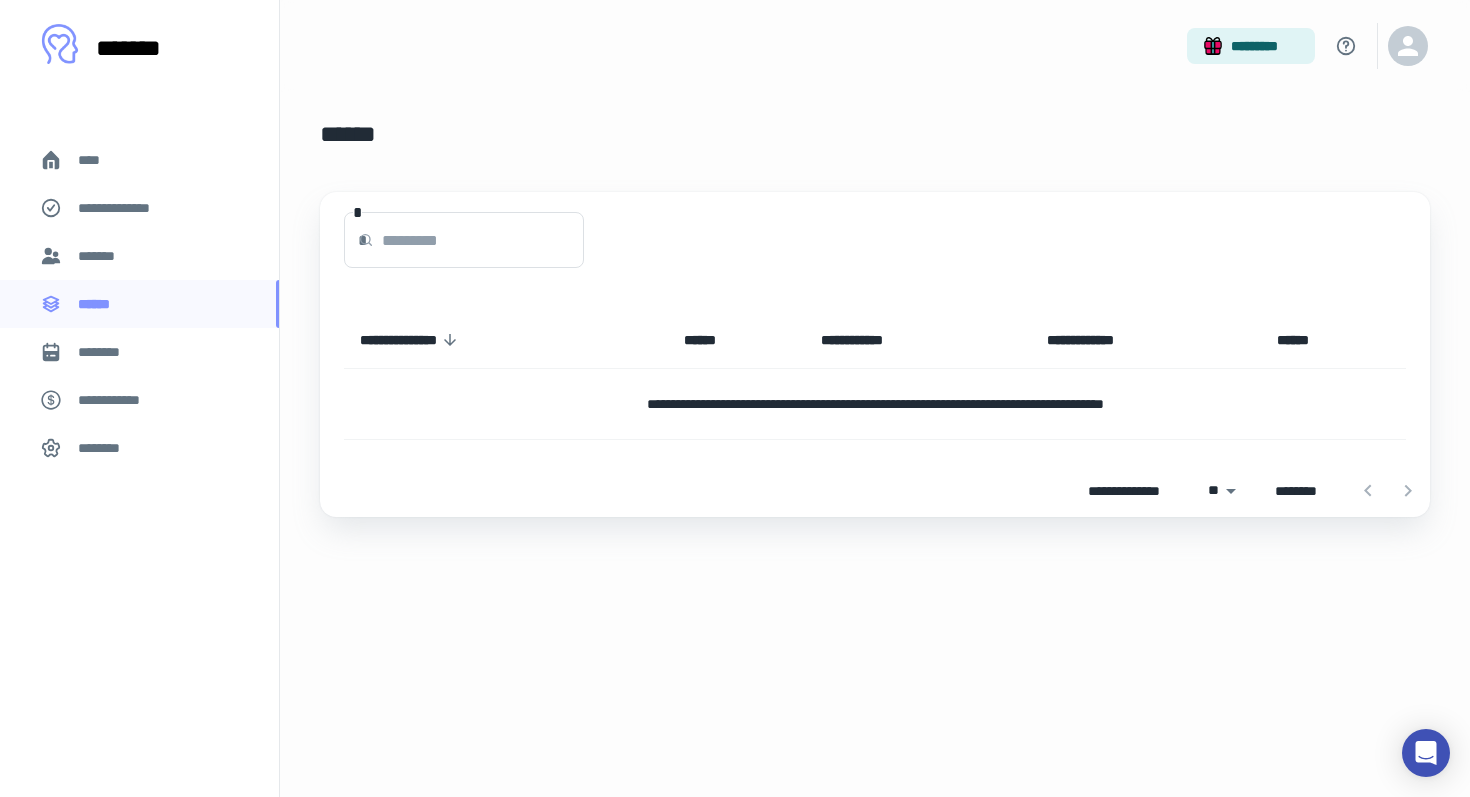 click at bounding box center (60, 44) 